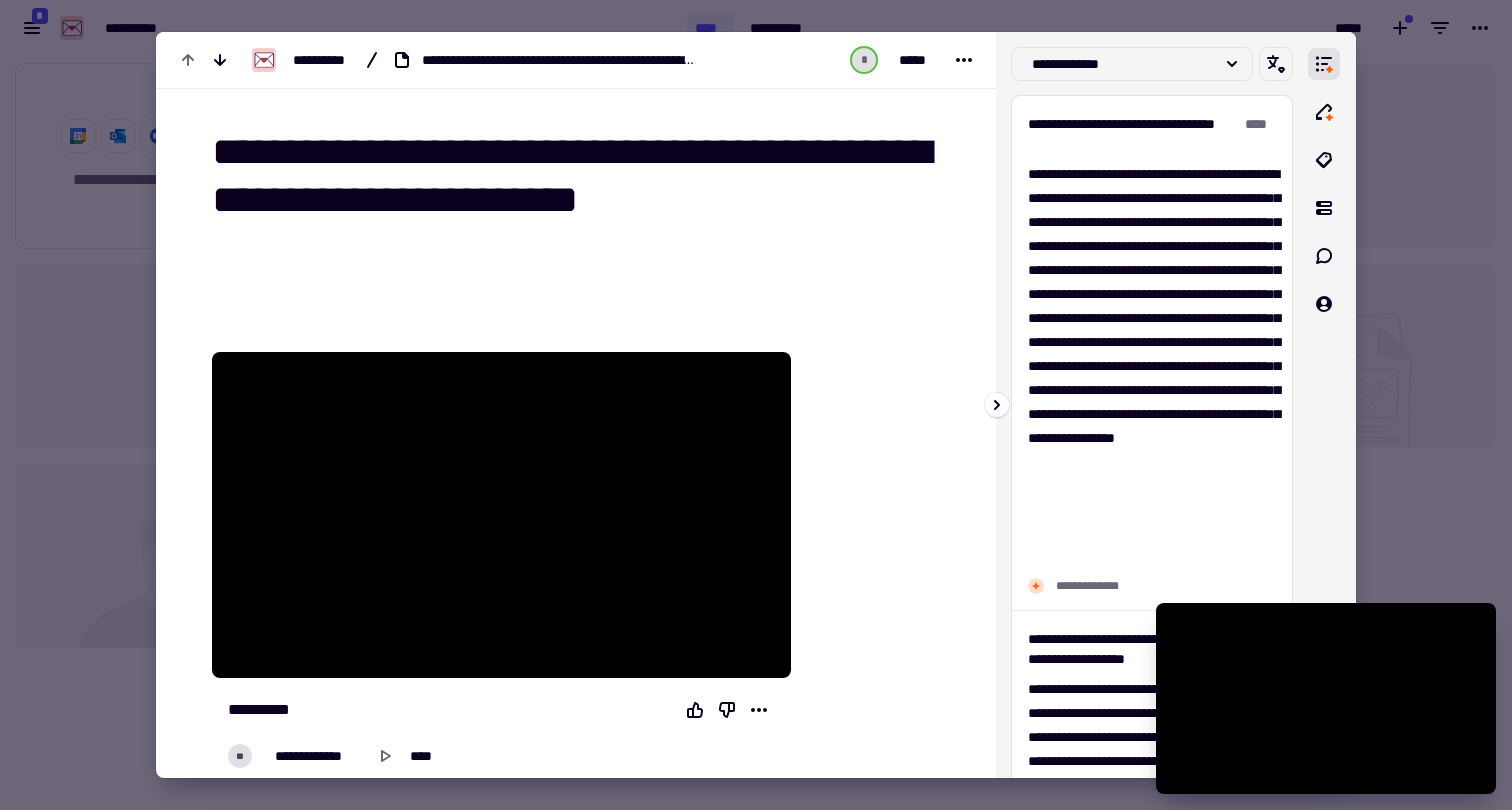 scroll, scrollTop: 0, scrollLeft: 0, axis: both 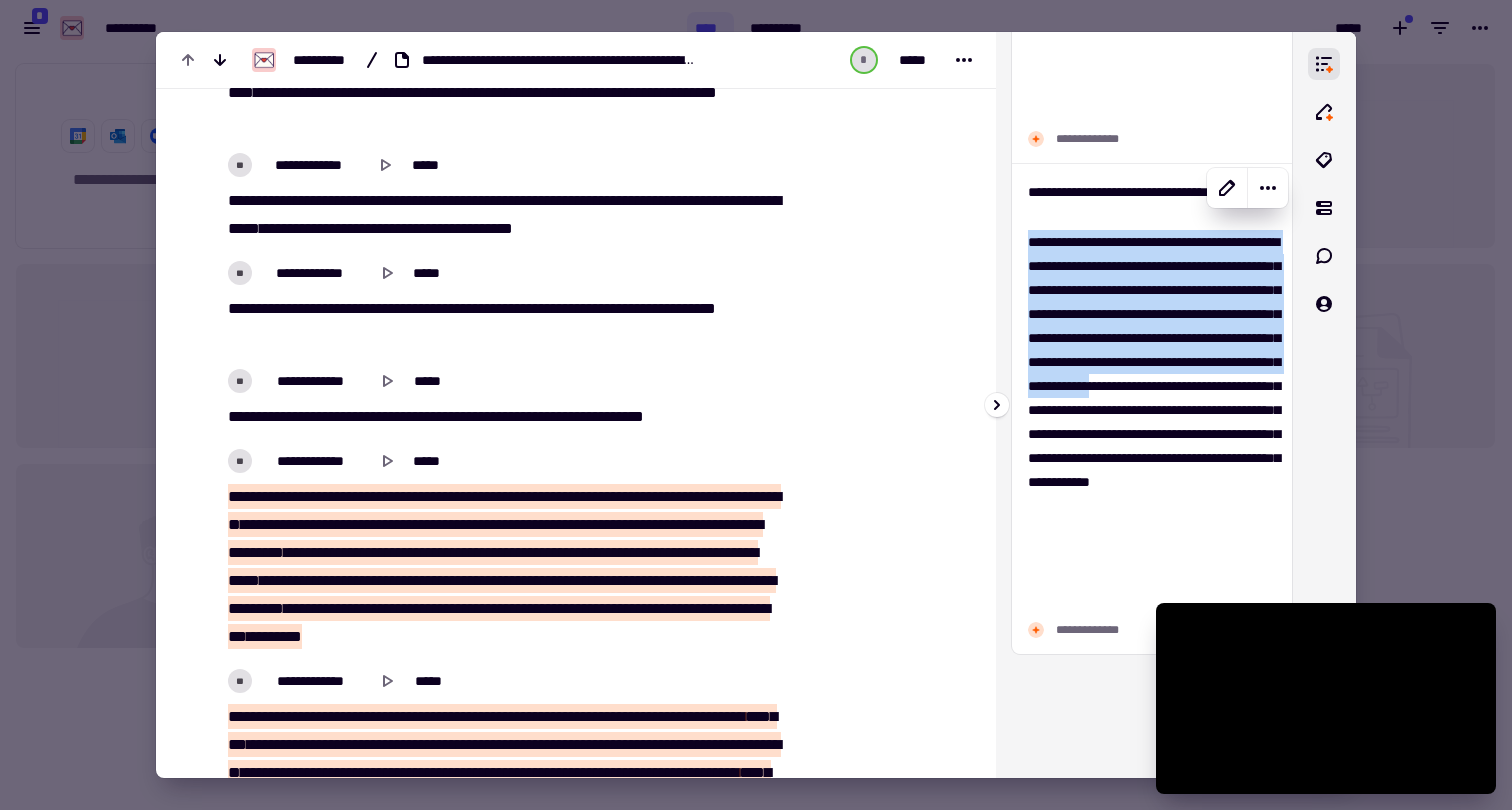 drag, startPoint x: 1028, startPoint y: 241, endPoint x: 1185, endPoint y: 462, distance: 271.0904 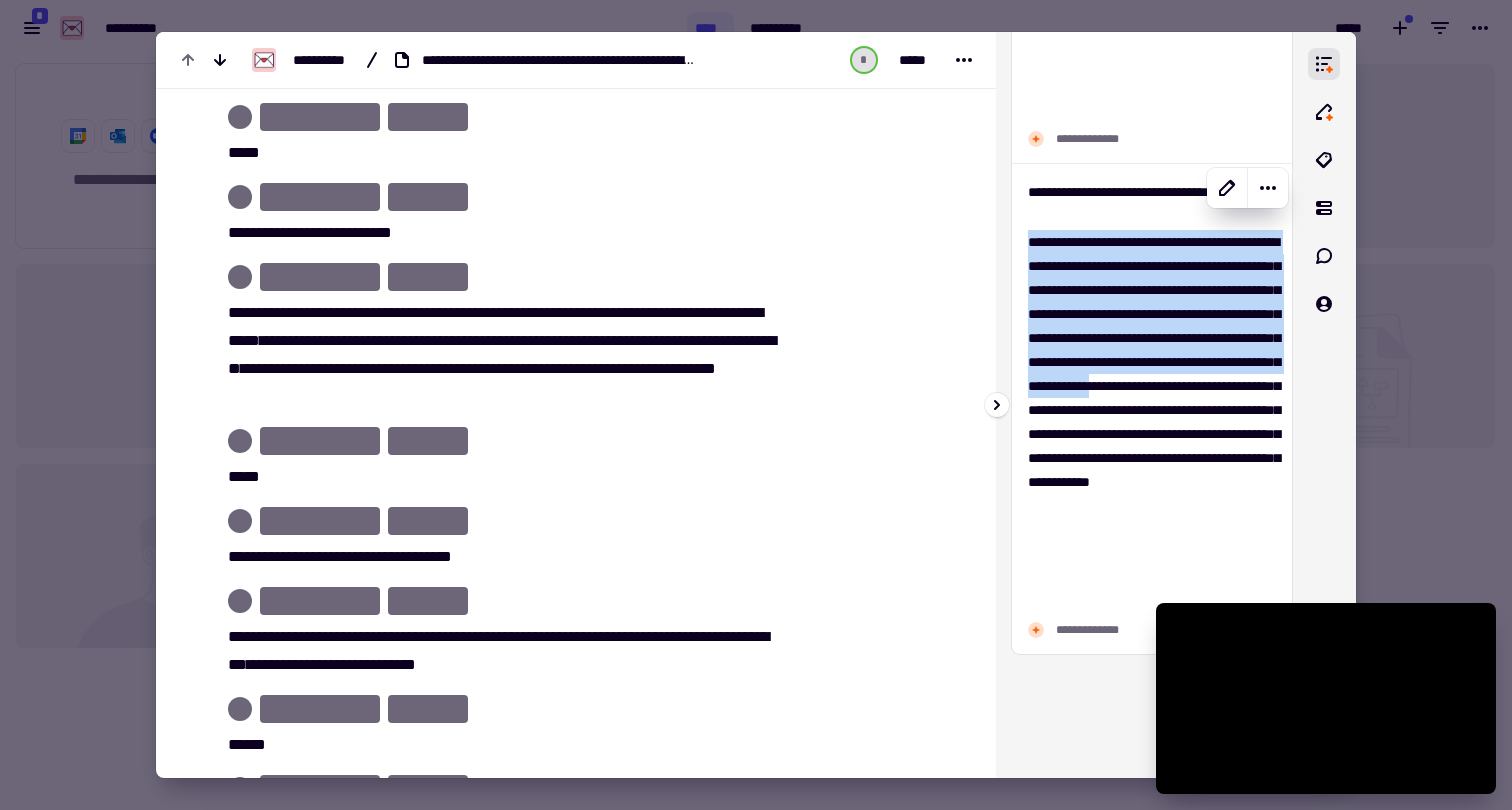 copy on "**********" 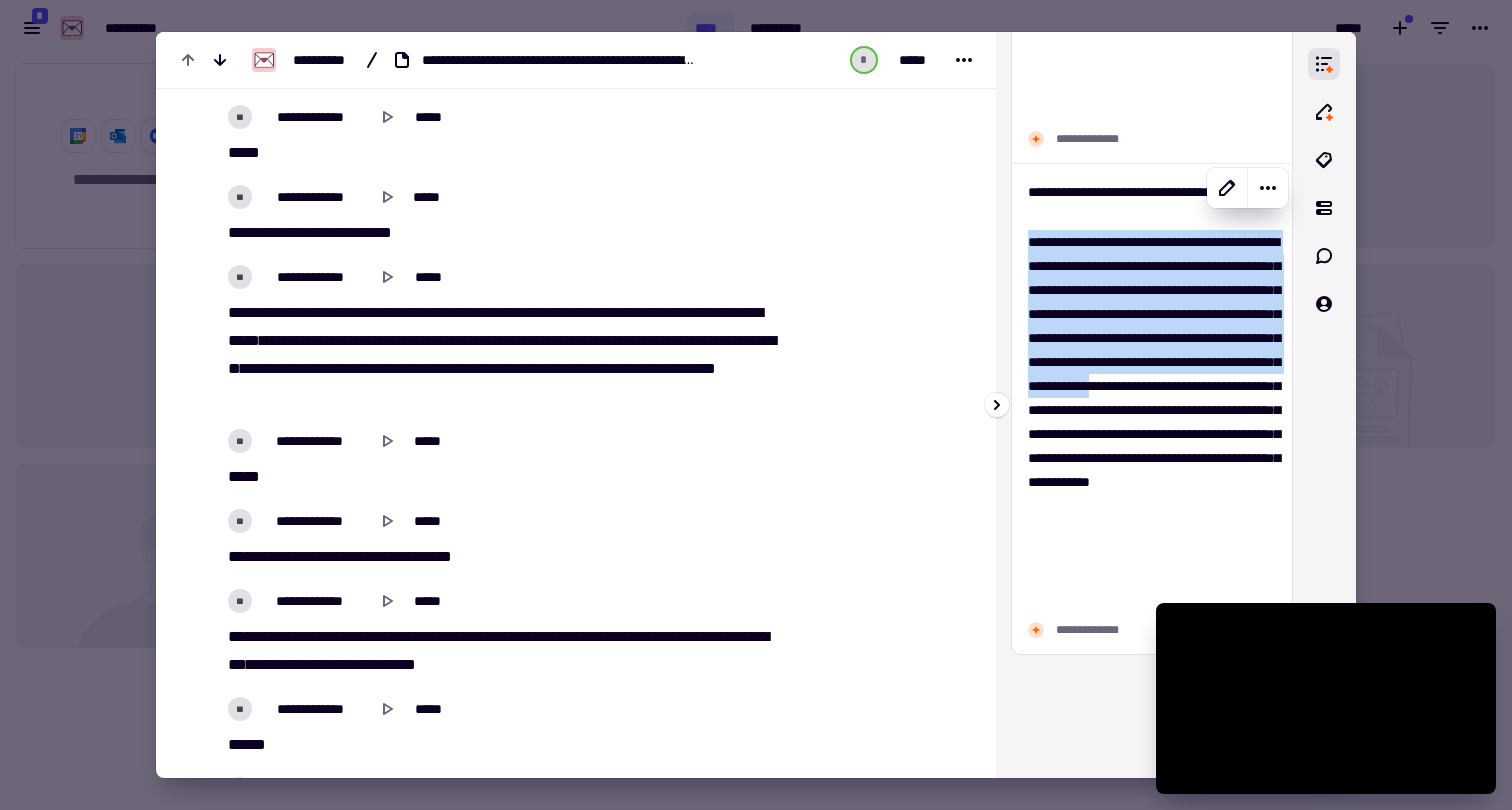 scroll, scrollTop: 24587, scrollLeft: 0, axis: vertical 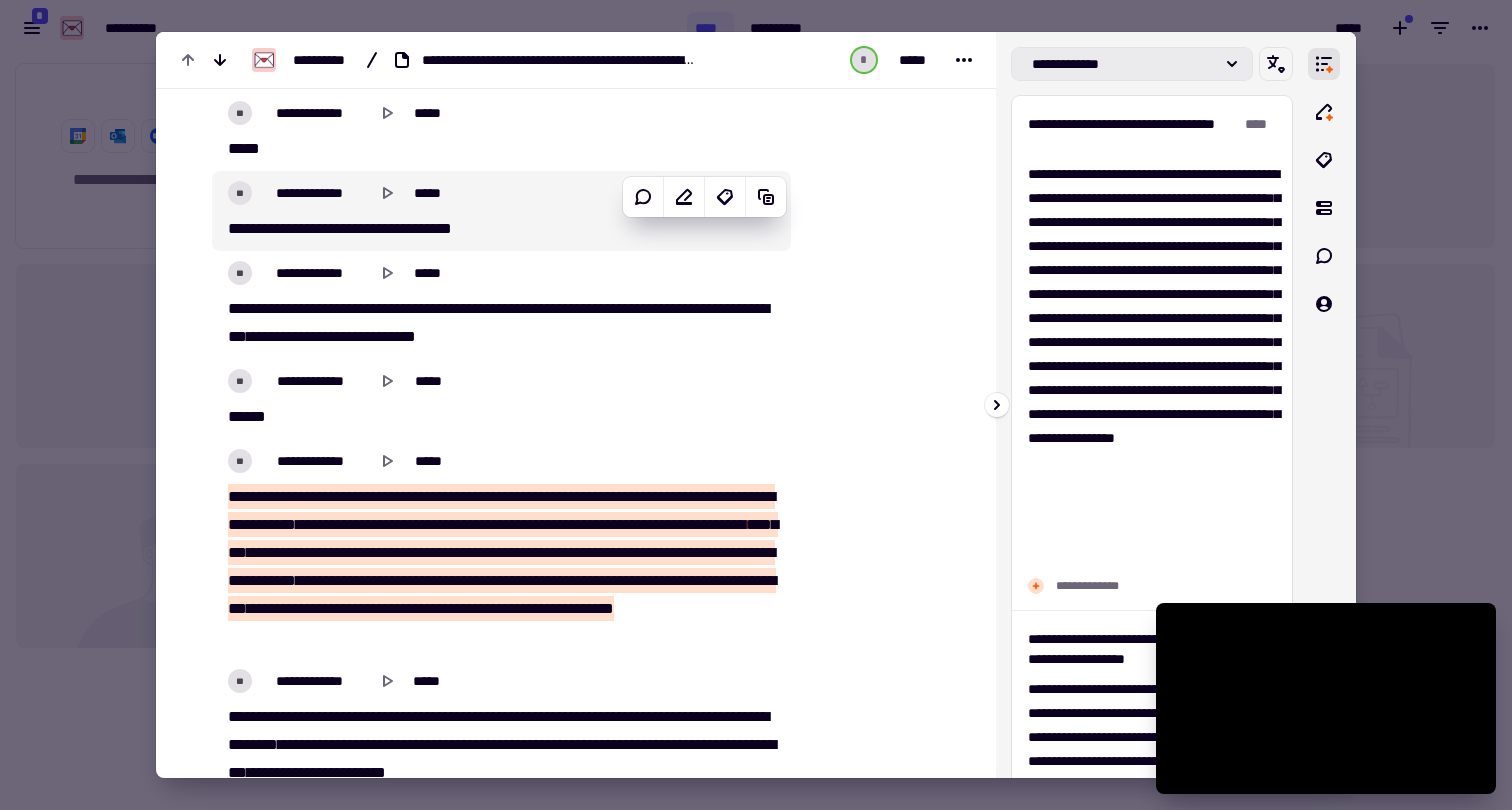 click on "**********" 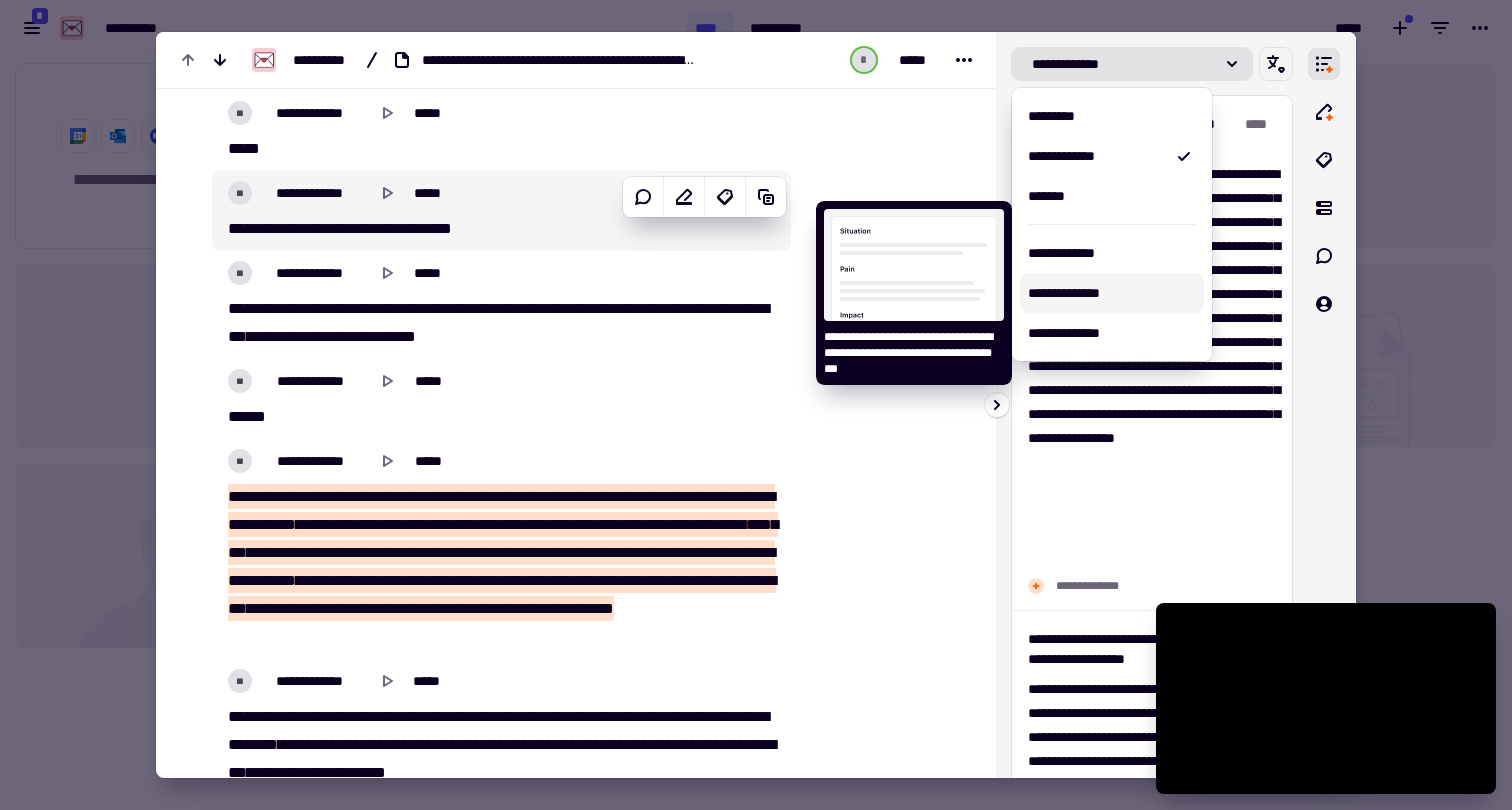 click on "**********" at bounding box center [1112, 293] 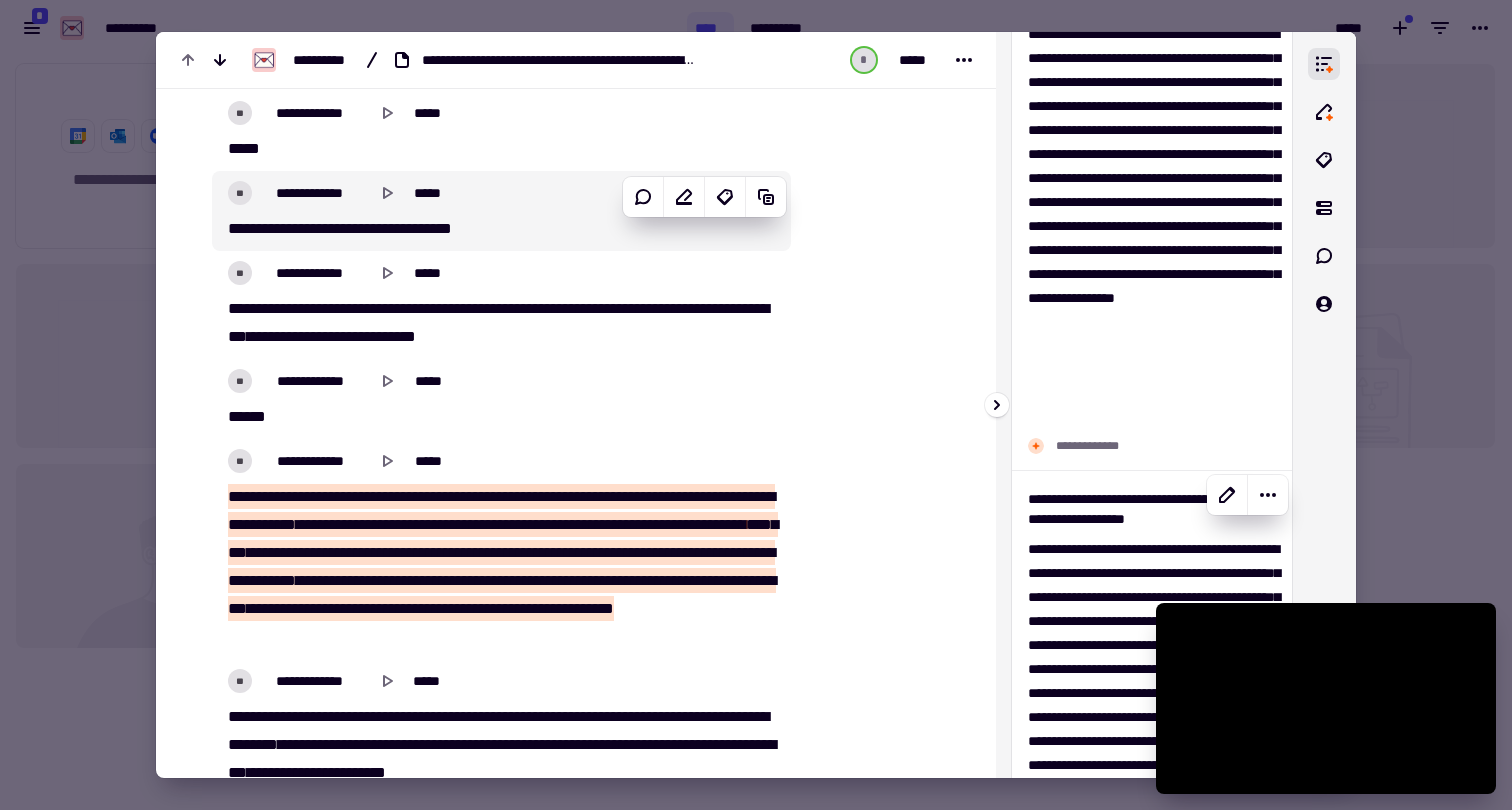 scroll, scrollTop: 0, scrollLeft: 0, axis: both 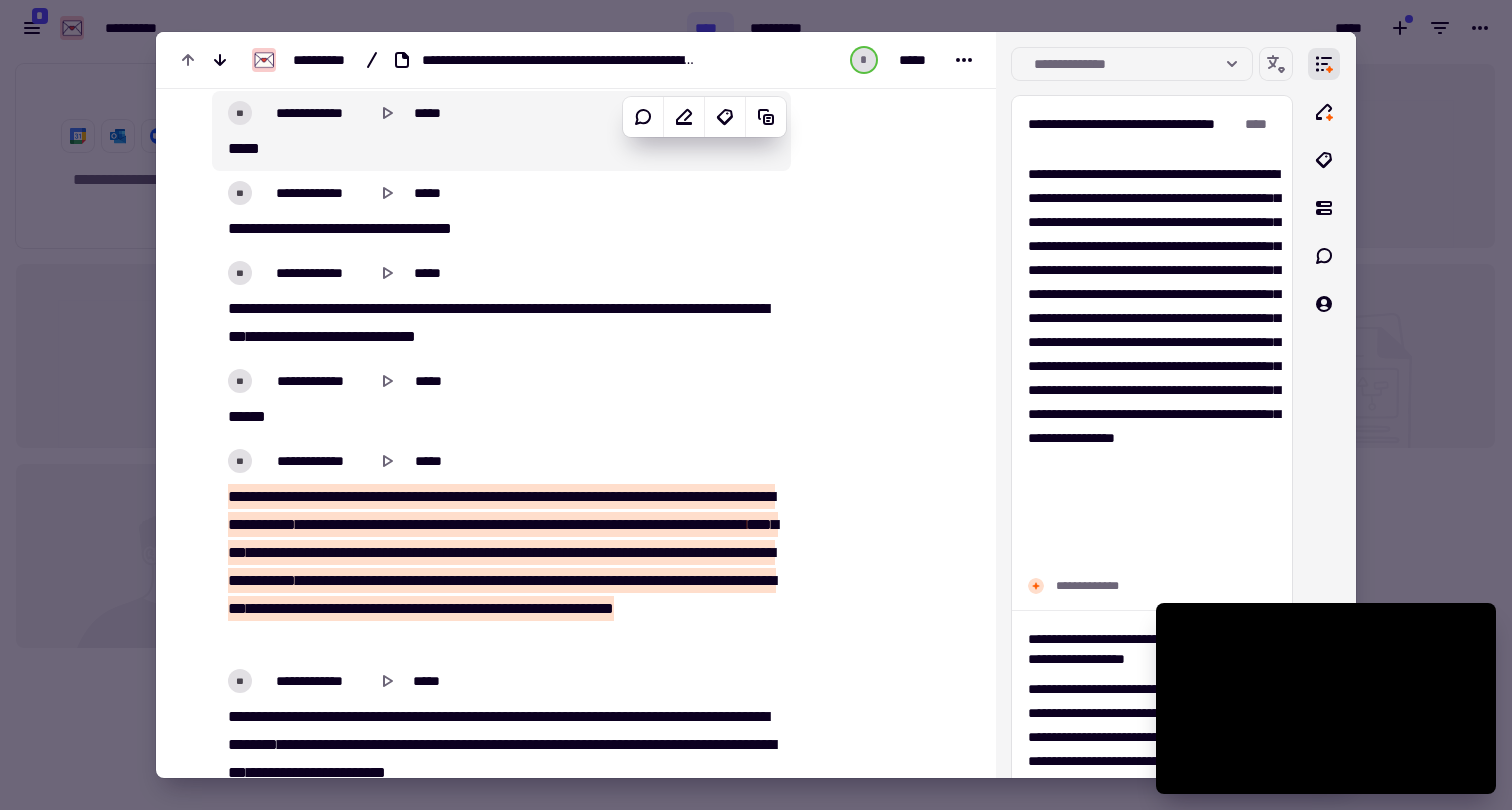 click on "**********" at bounding box center [470, 60] 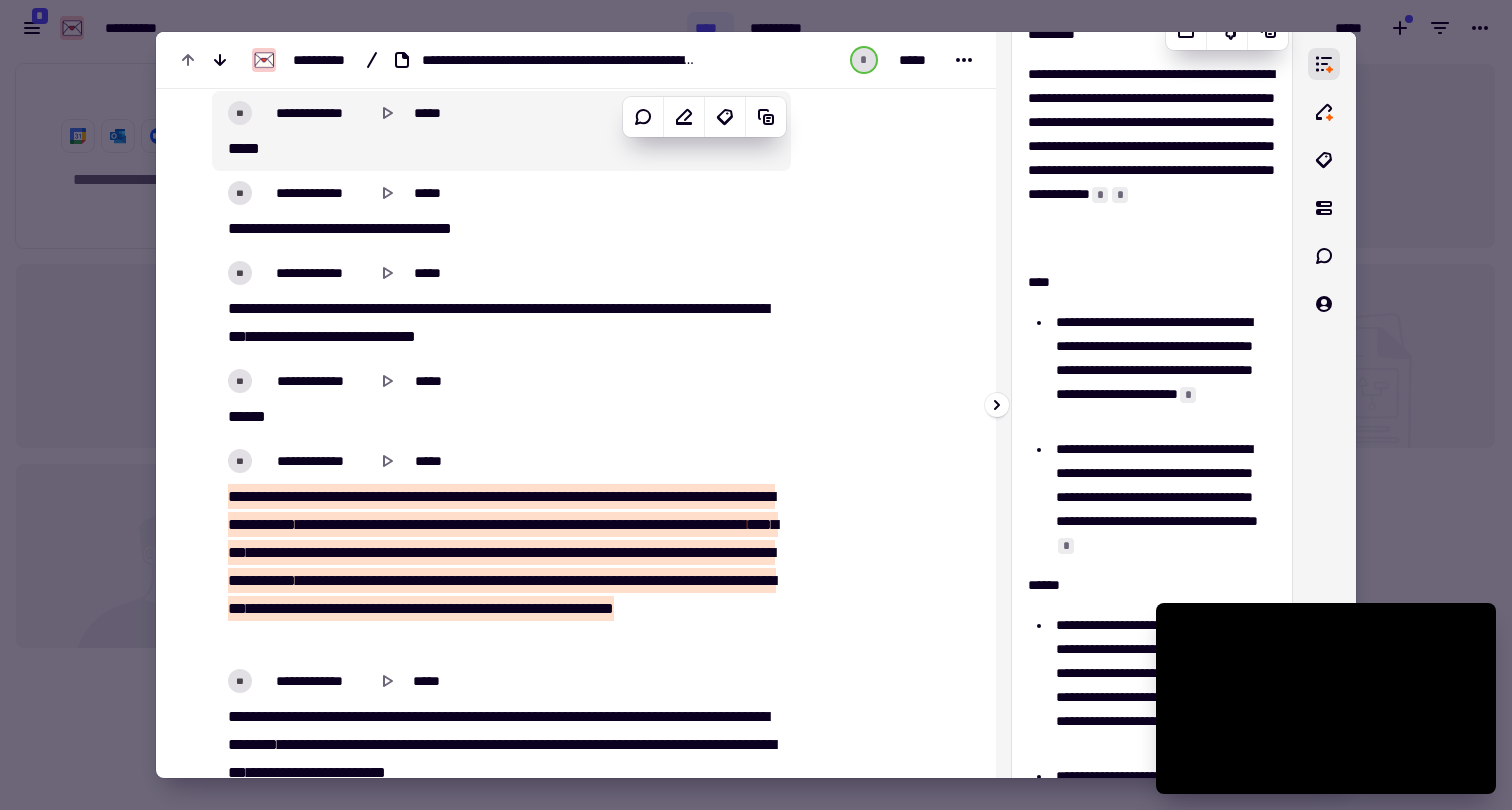 scroll, scrollTop: 92, scrollLeft: 0, axis: vertical 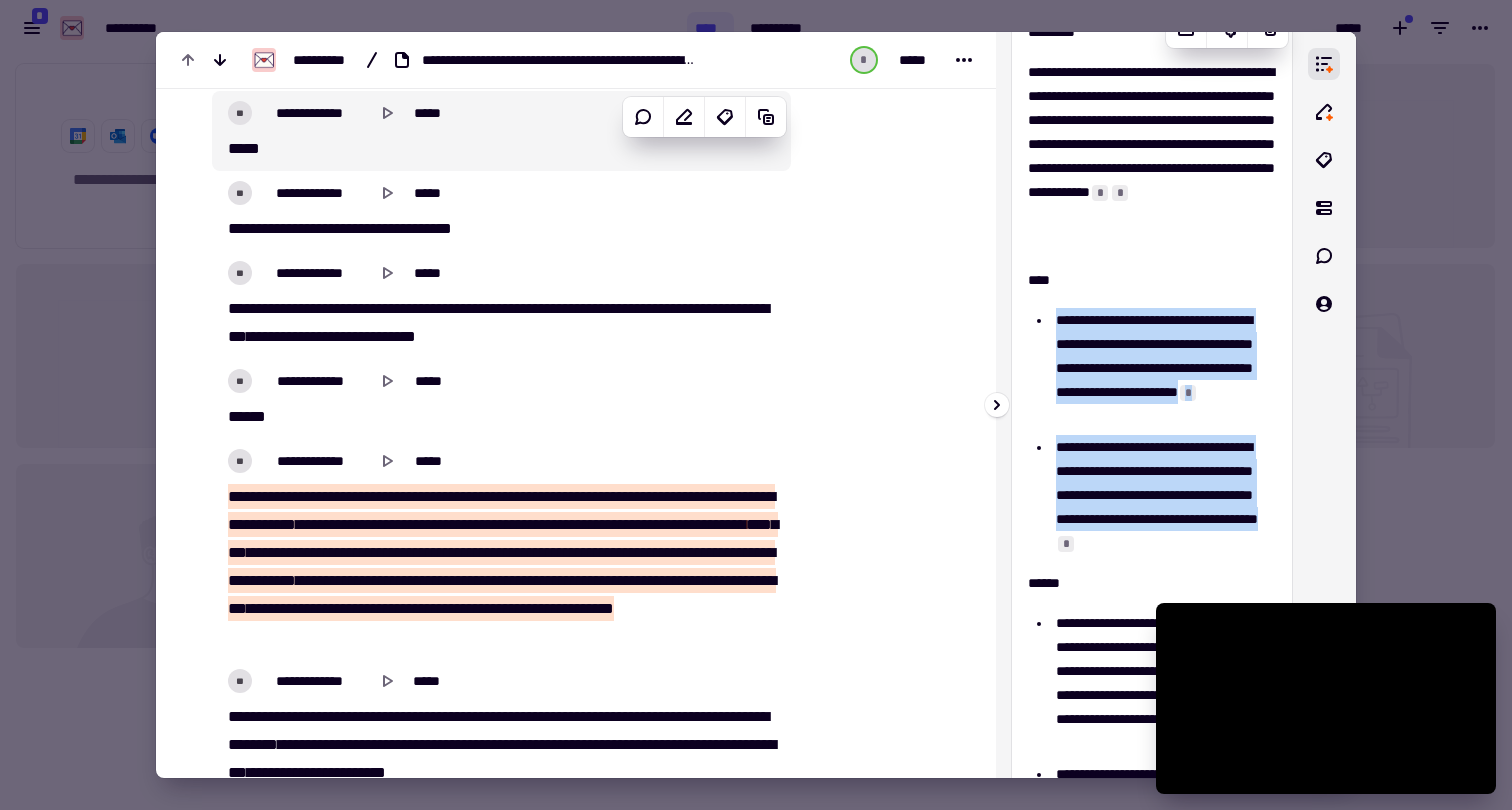 drag, startPoint x: 1200, startPoint y: 542, endPoint x: 1042, endPoint y: 327, distance: 266.81268 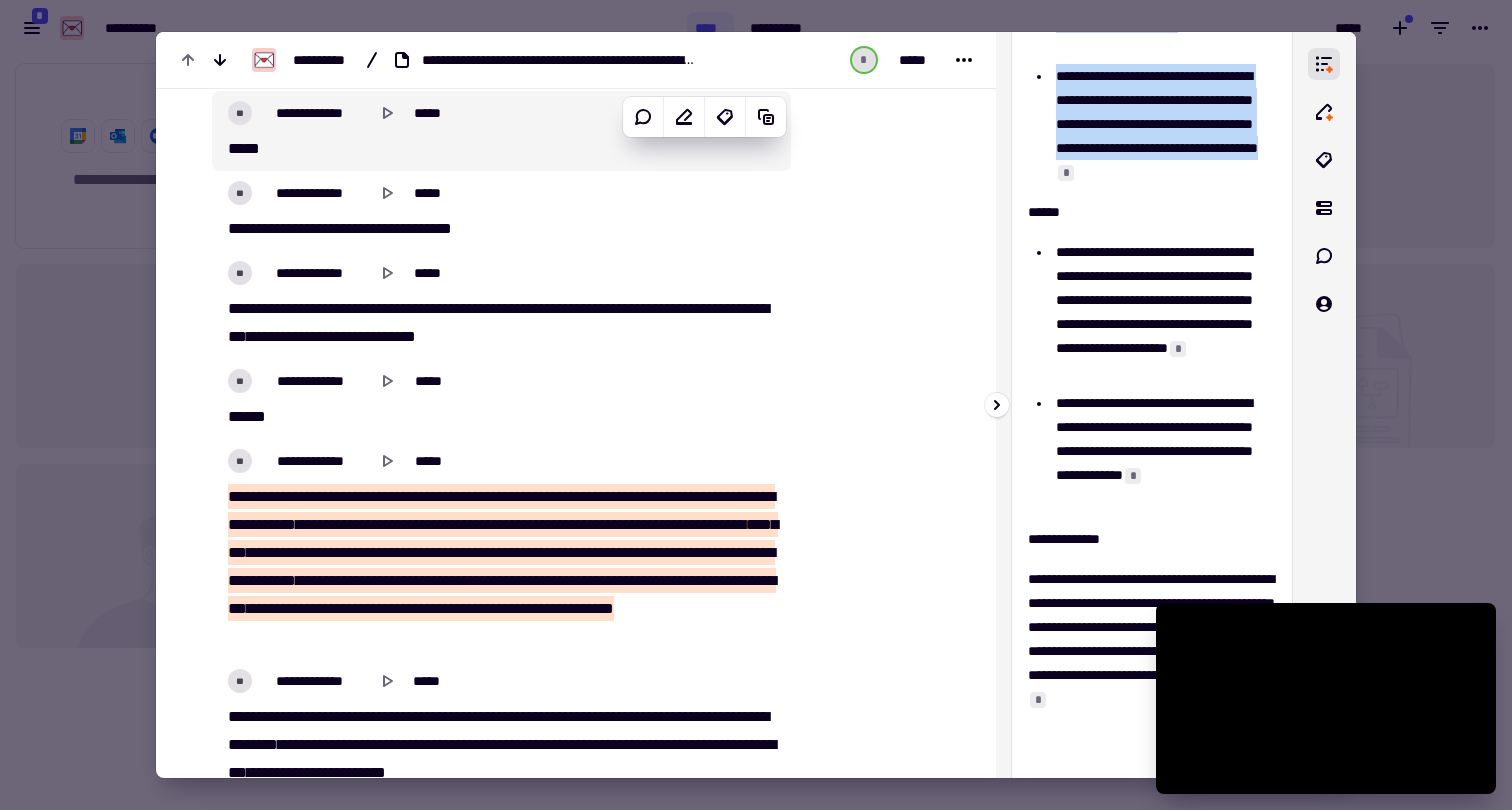 scroll, scrollTop: 465, scrollLeft: 0, axis: vertical 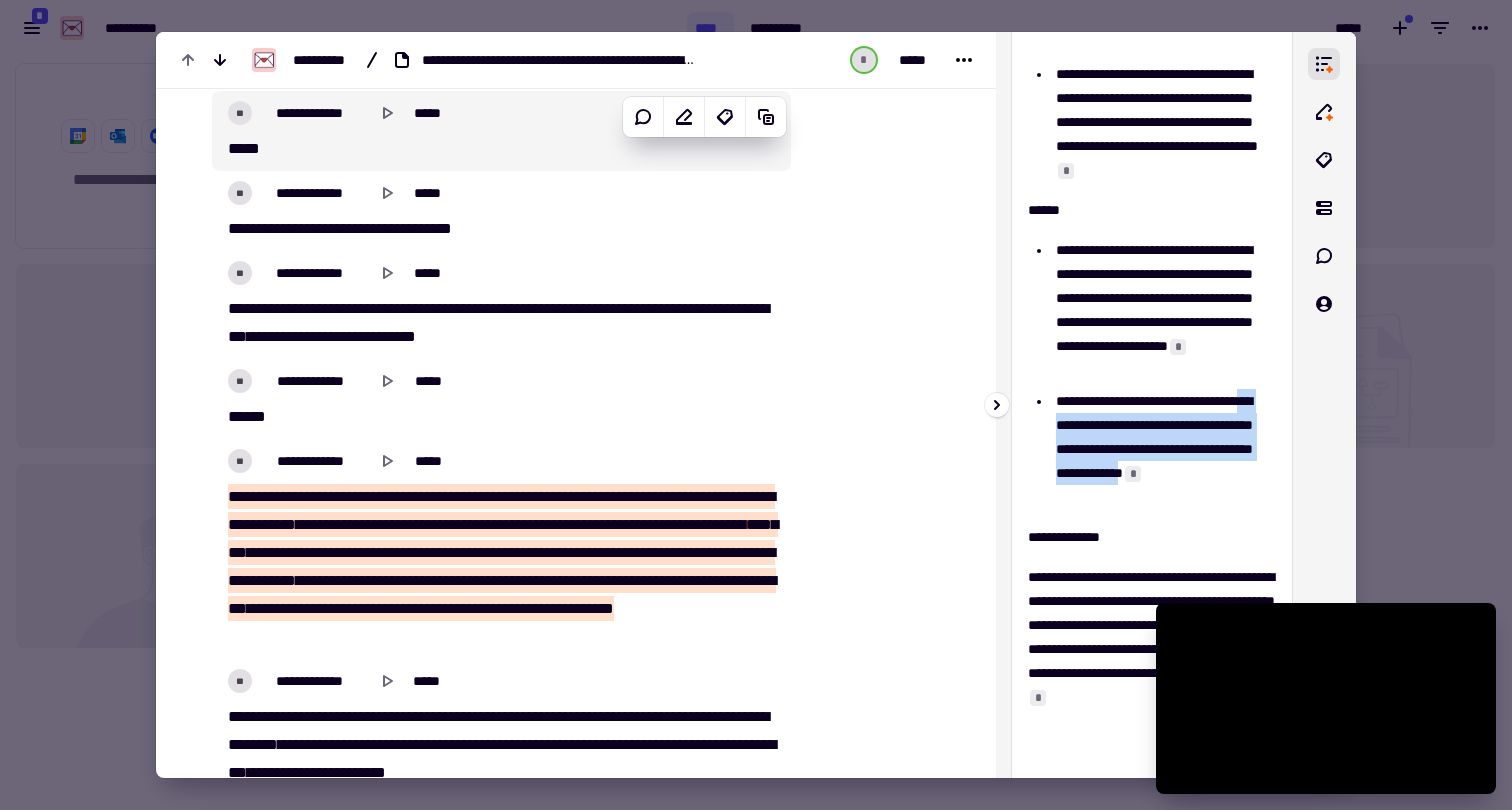 drag, startPoint x: 1141, startPoint y: 502, endPoint x: 1137, endPoint y: 429, distance: 73.109505 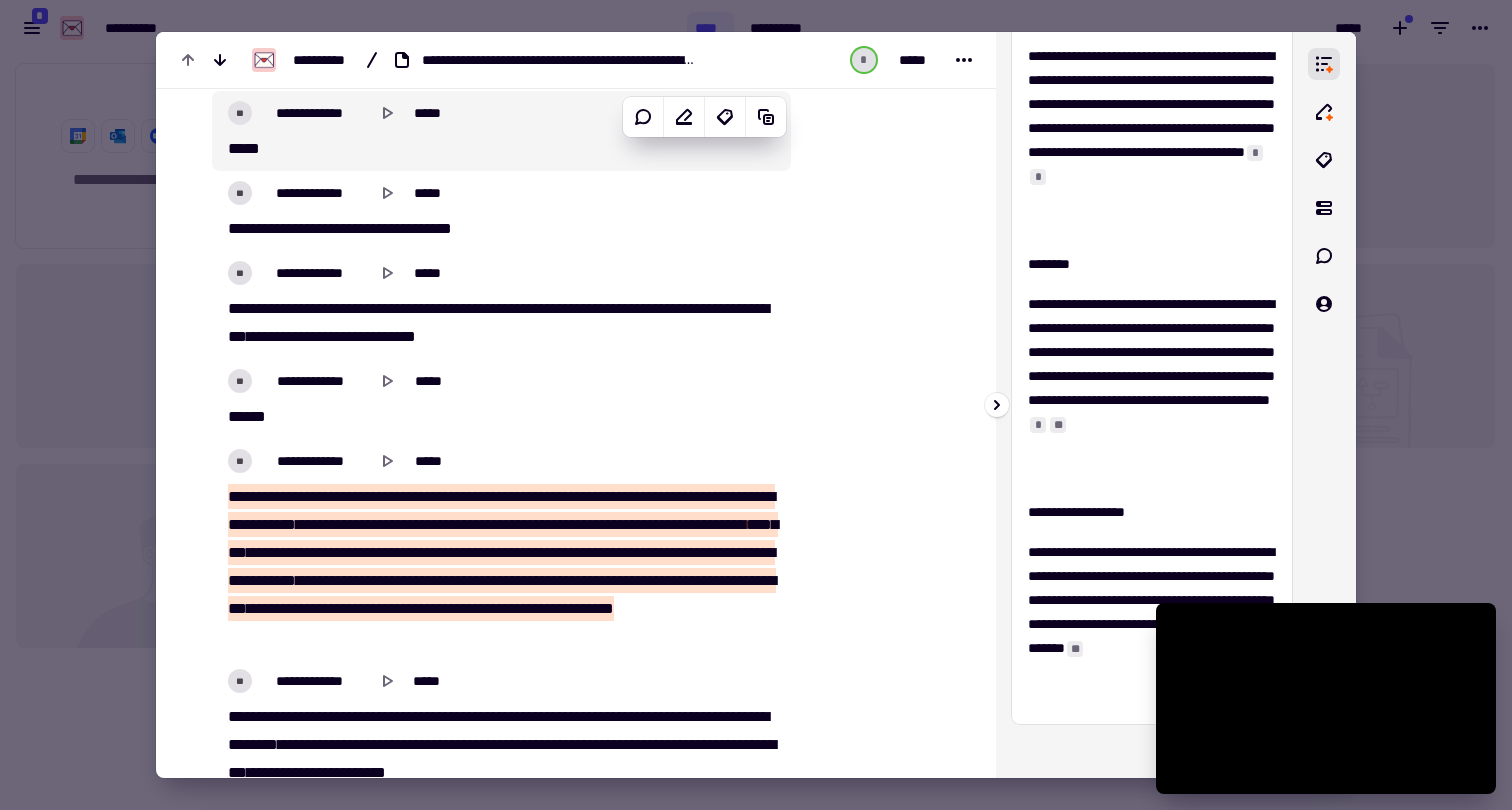 scroll, scrollTop: 995, scrollLeft: 0, axis: vertical 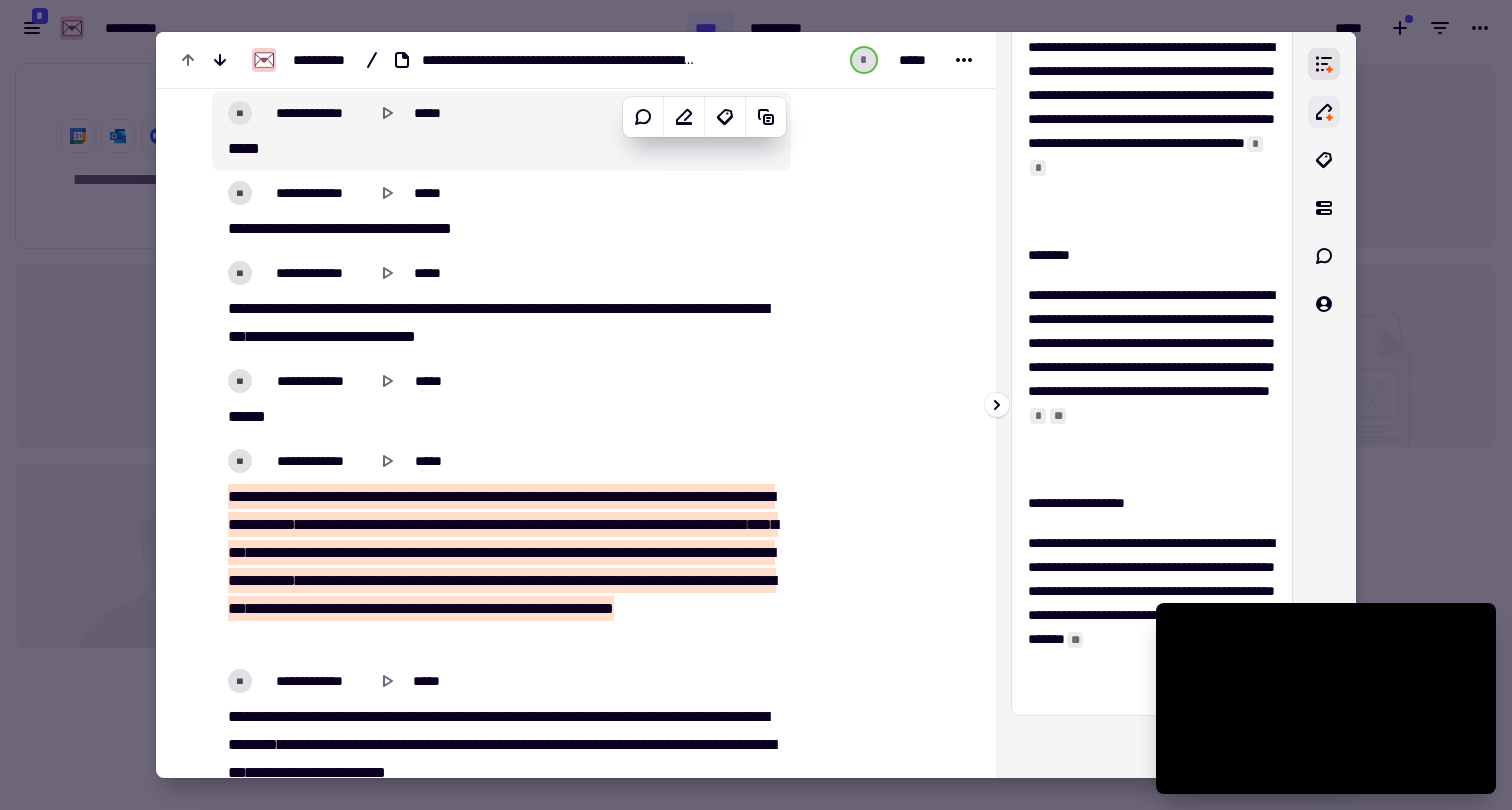 click 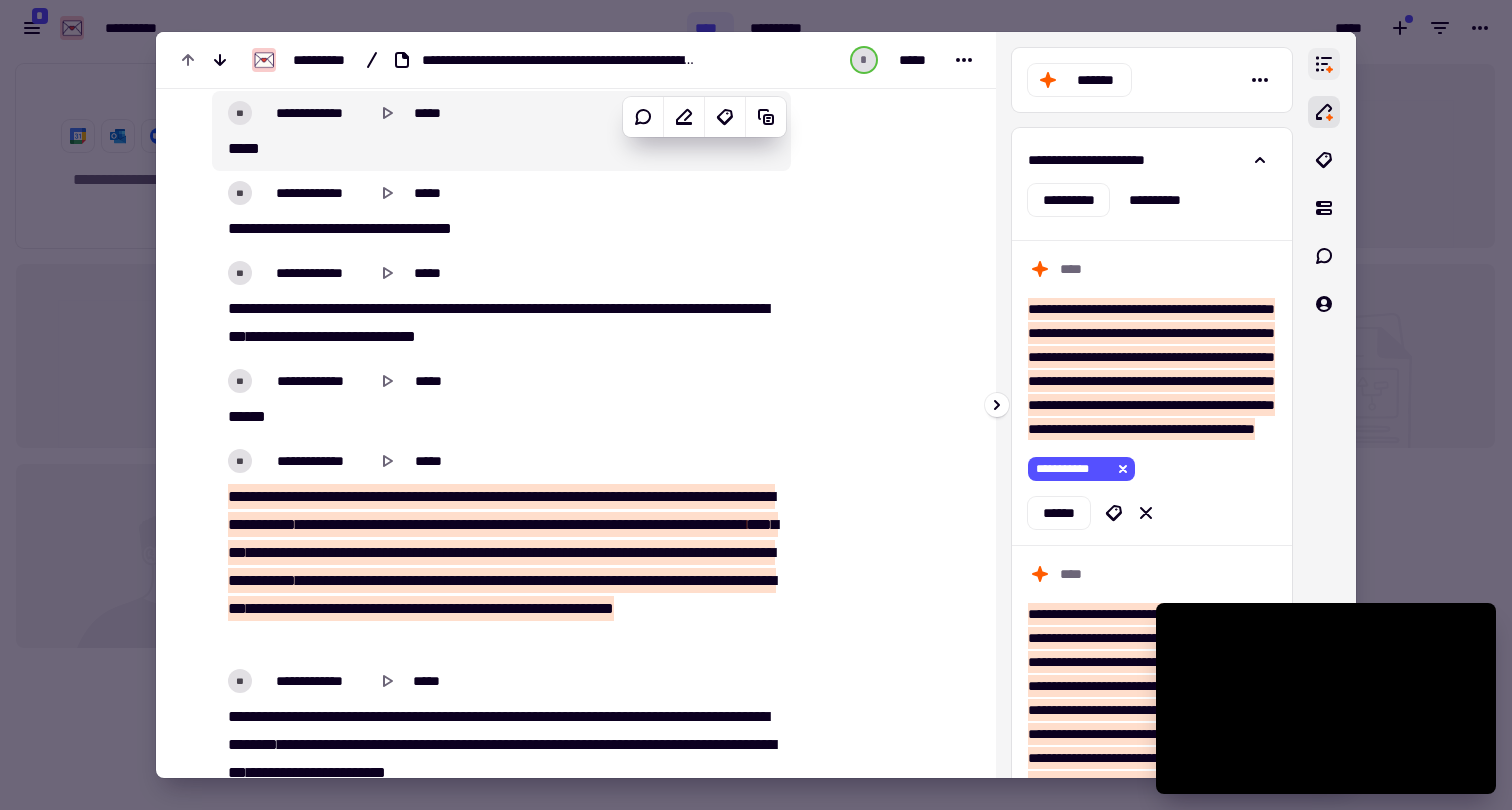 click 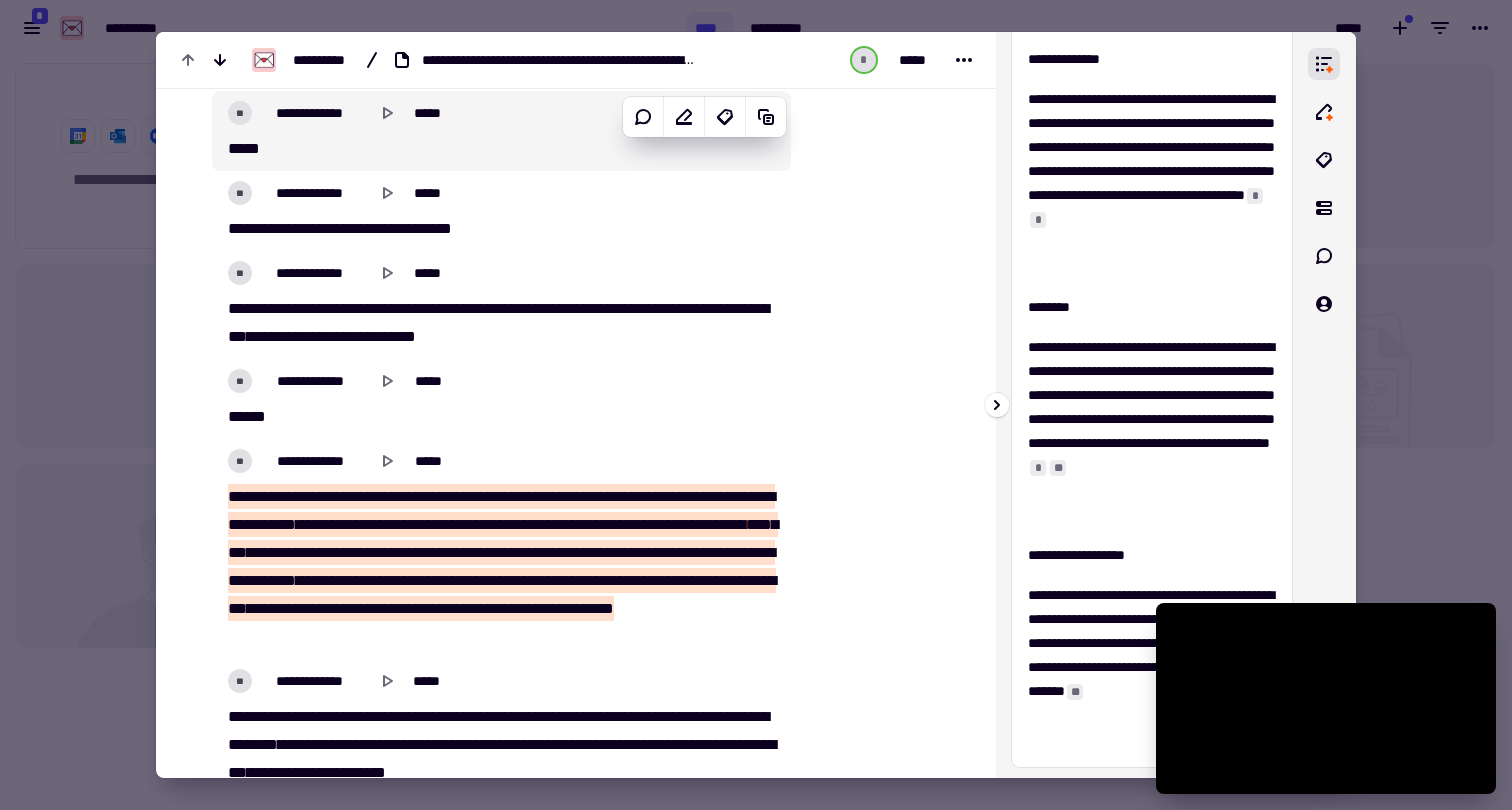 scroll, scrollTop: 1139, scrollLeft: 0, axis: vertical 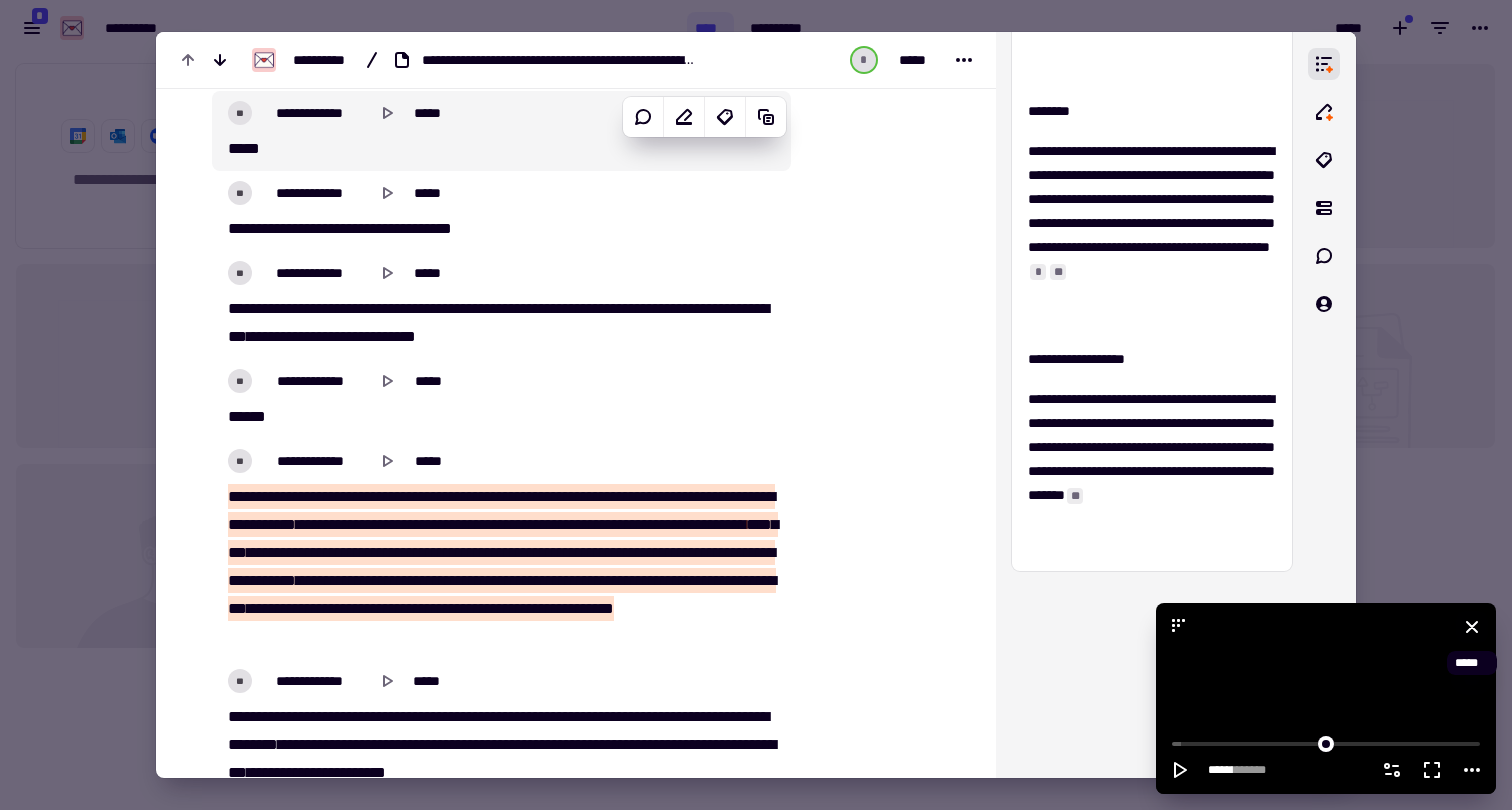 click 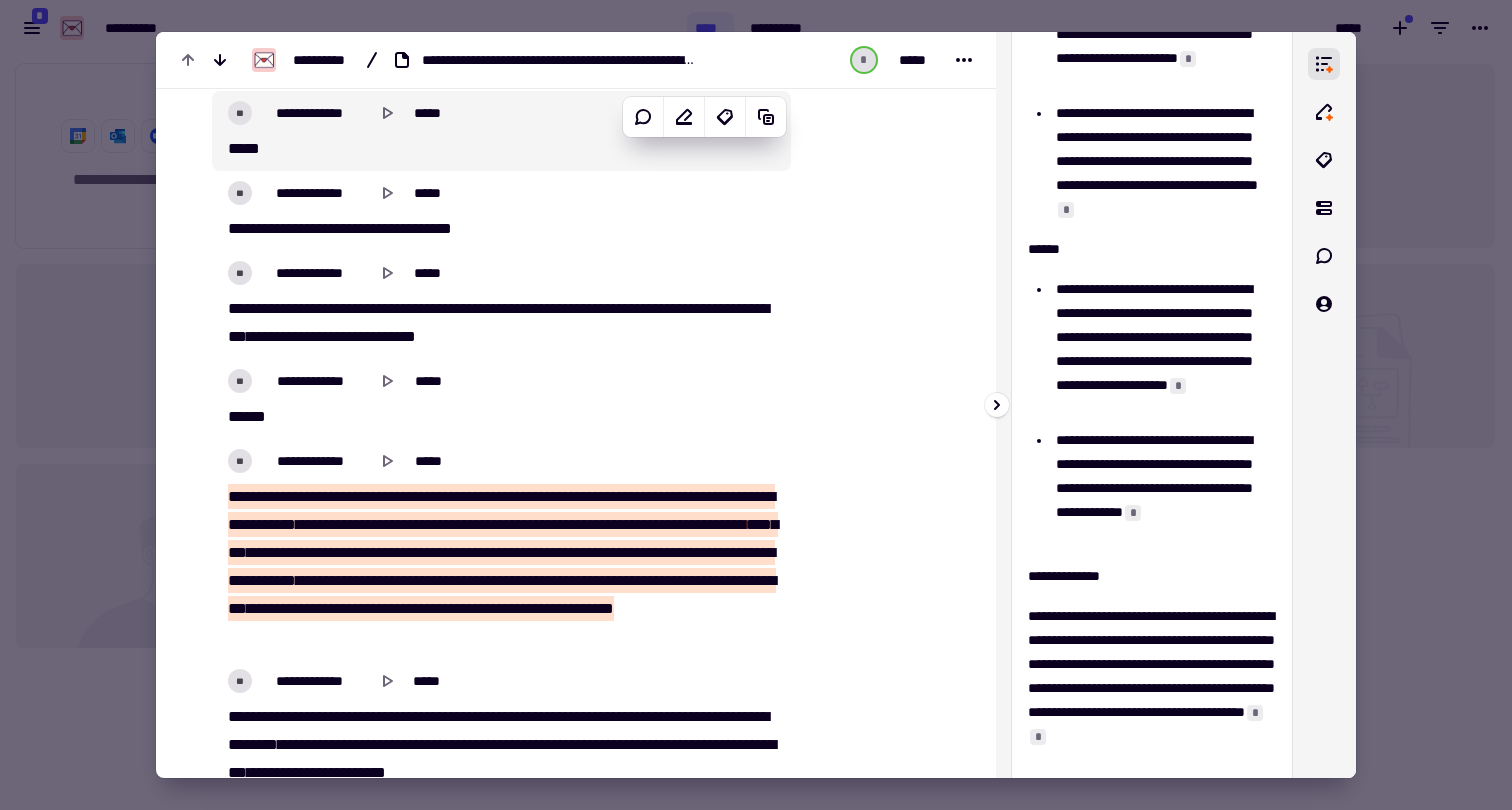 scroll, scrollTop: 0, scrollLeft: 0, axis: both 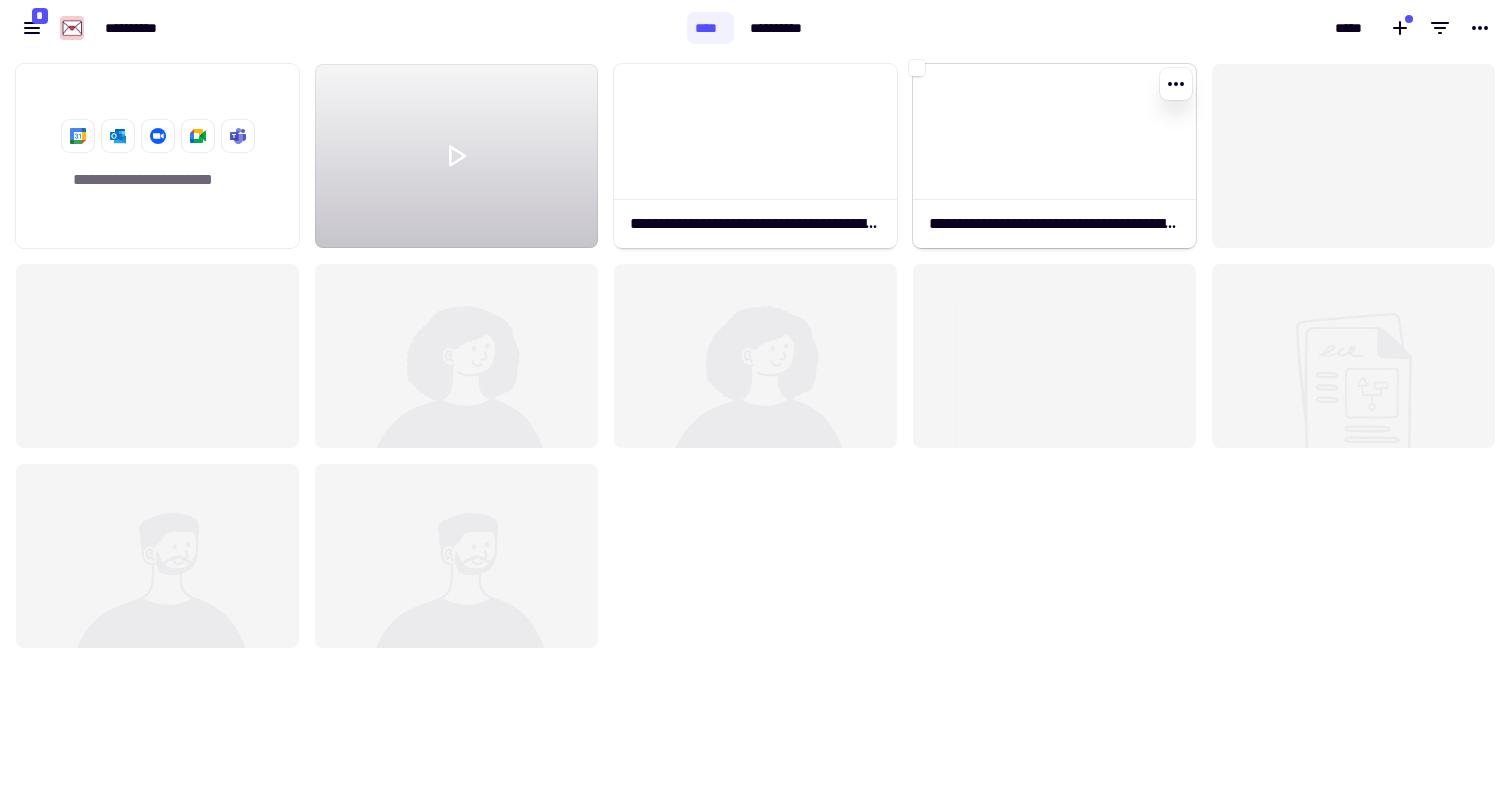 click 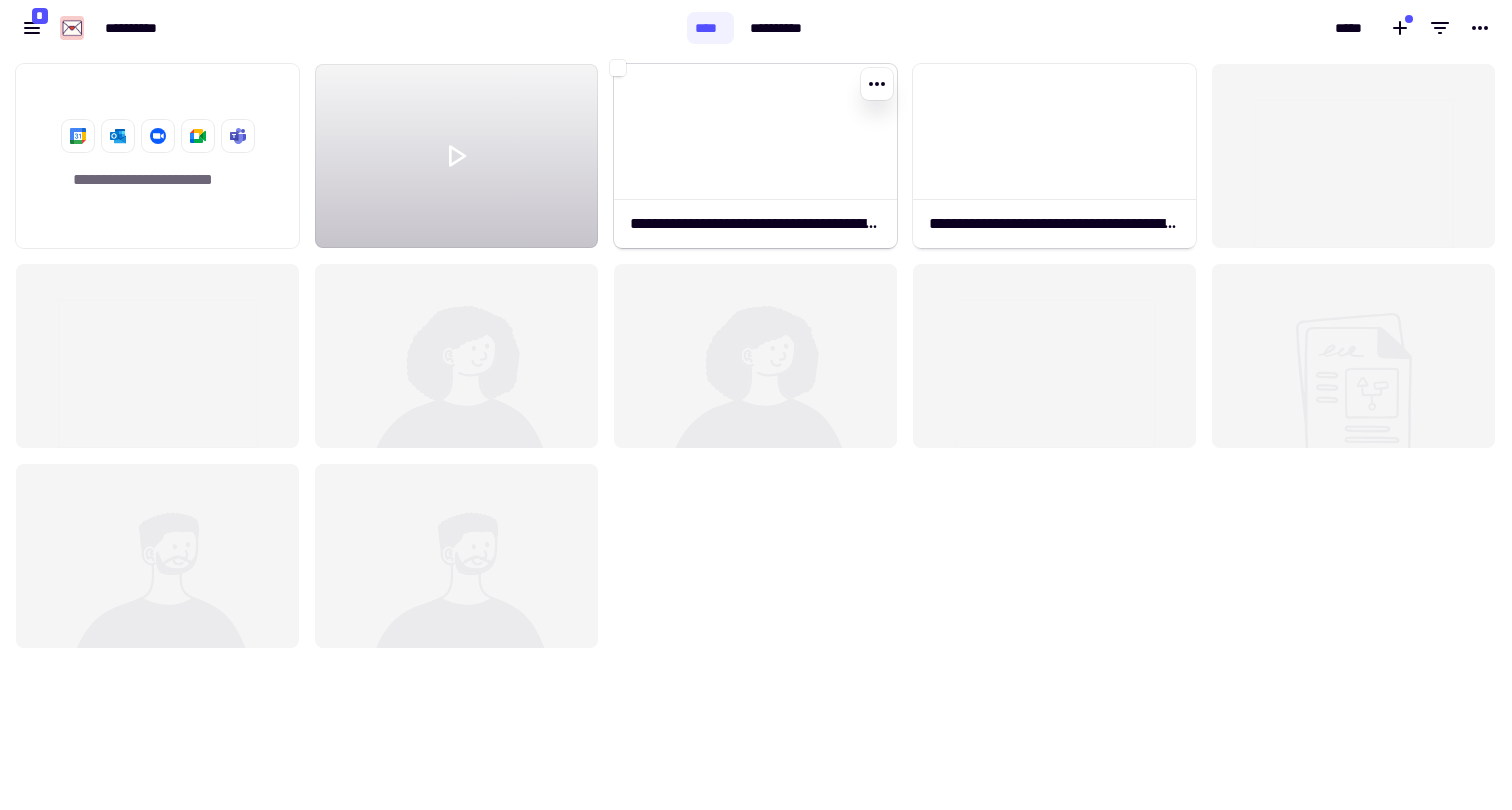 click 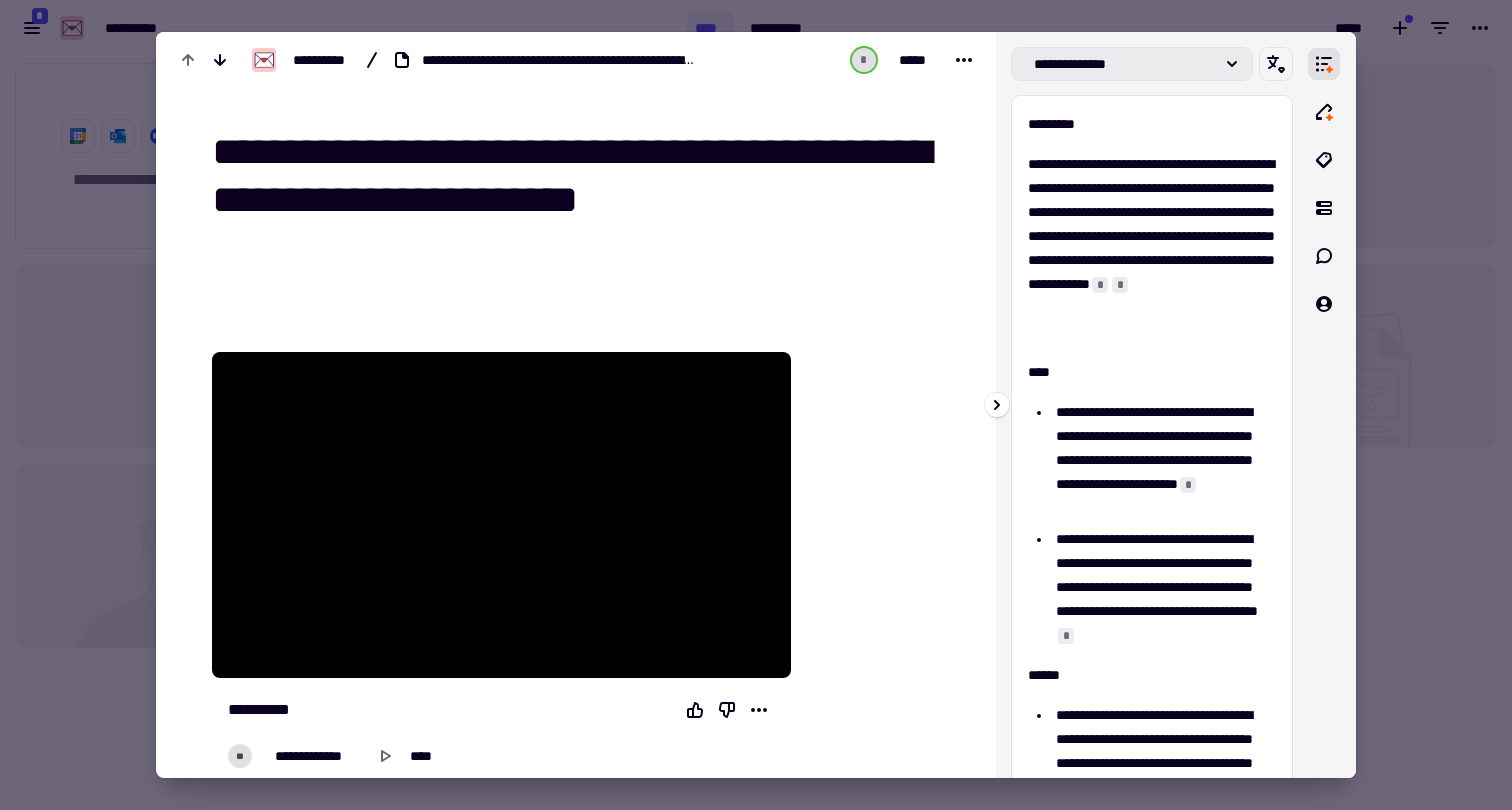 click on "**********" 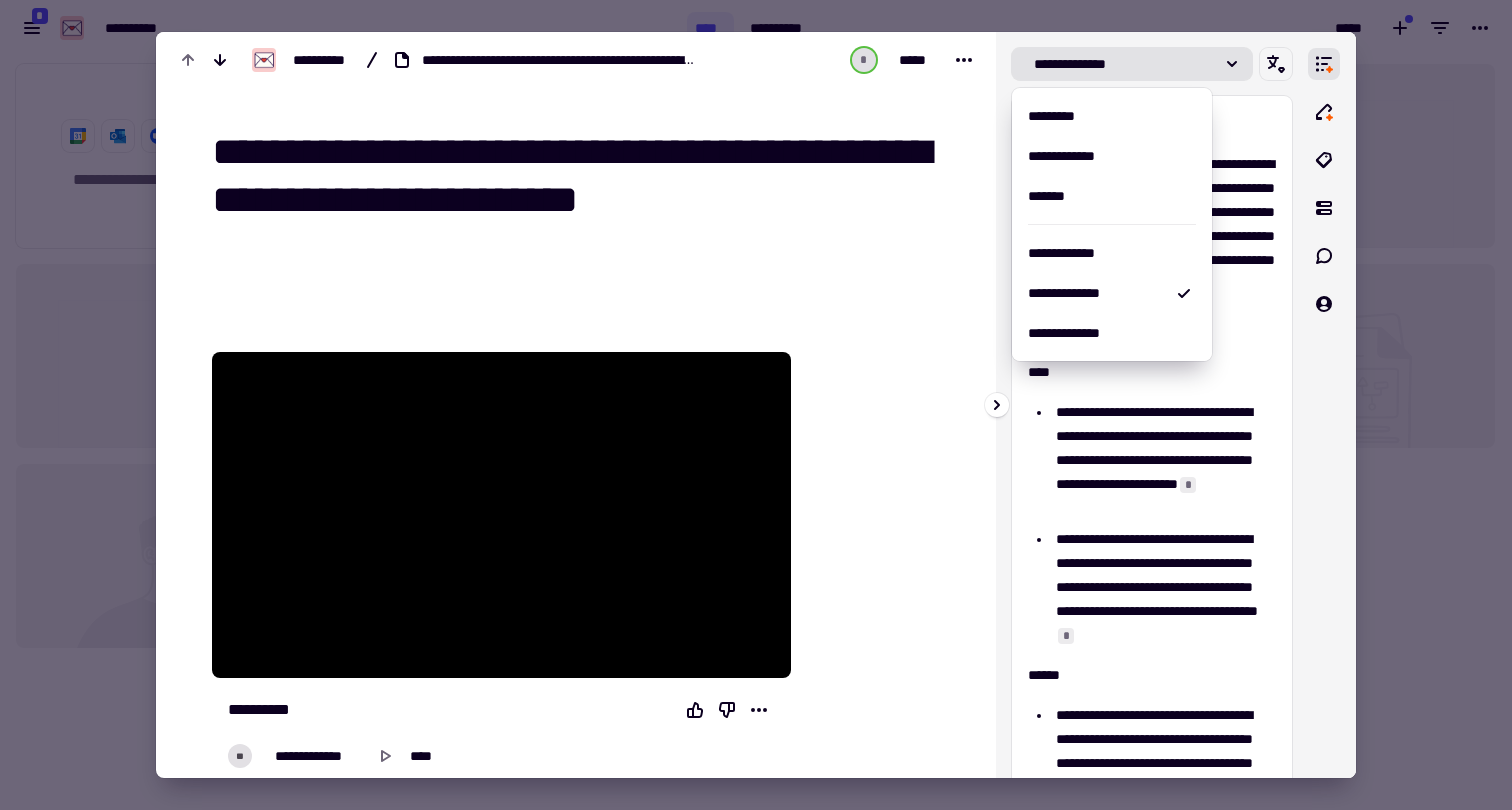 click on "**********" at bounding box center (1152, 405) 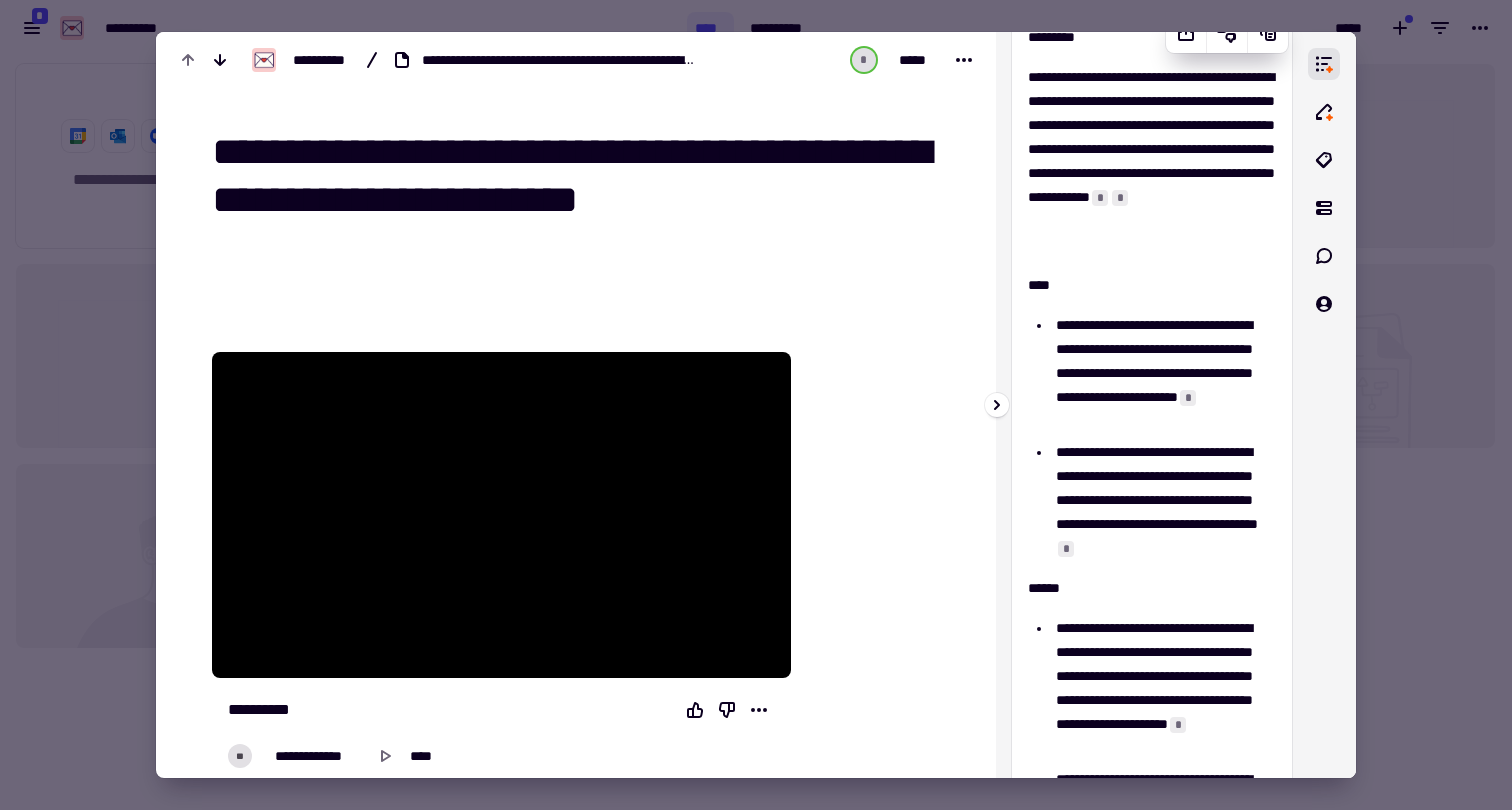 scroll, scrollTop: 0, scrollLeft: 0, axis: both 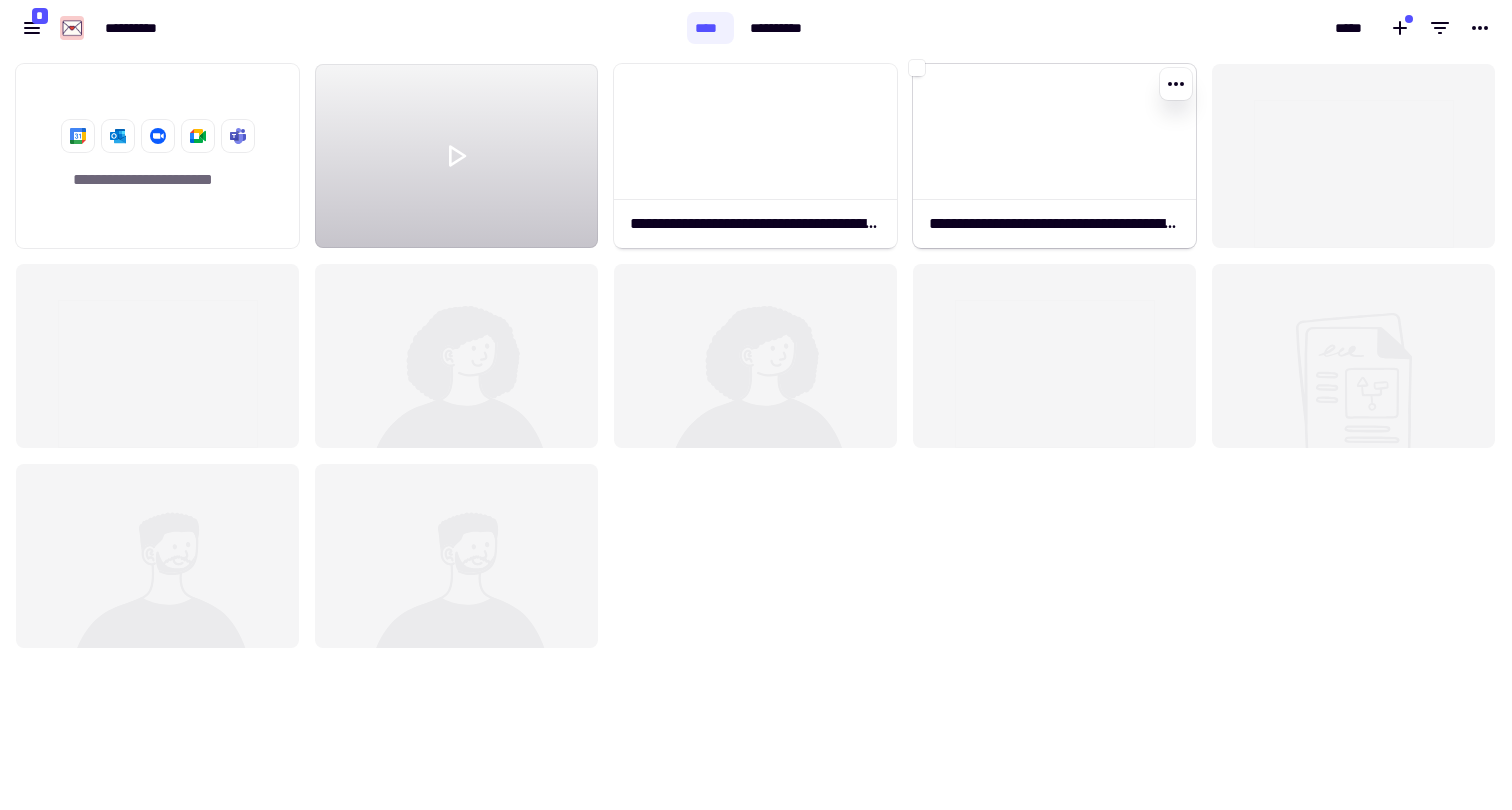 click 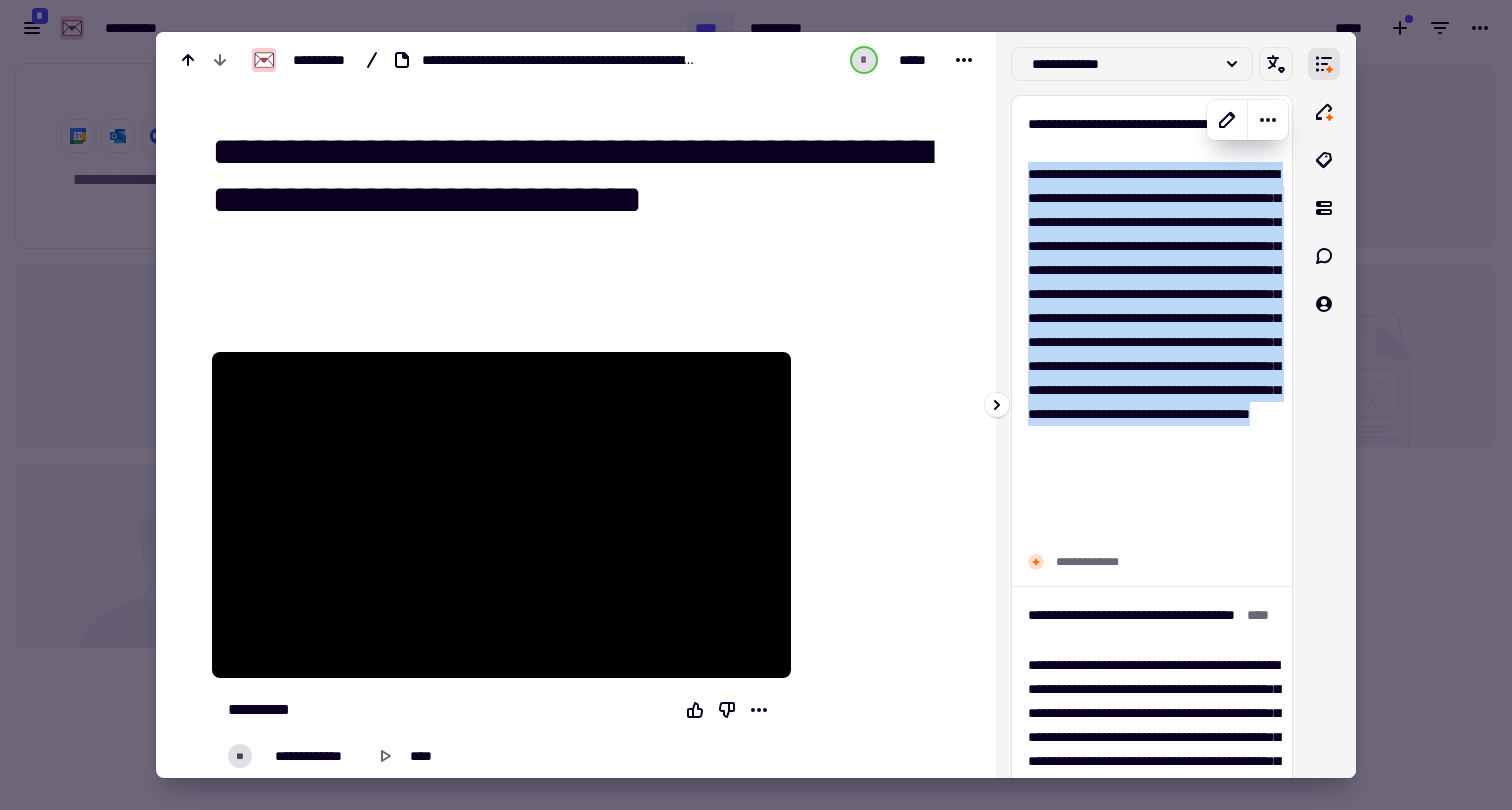 drag, startPoint x: 1253, startPoint y: 538, endPoint x: 1022, endPoint y: 172, distance: 432.80133 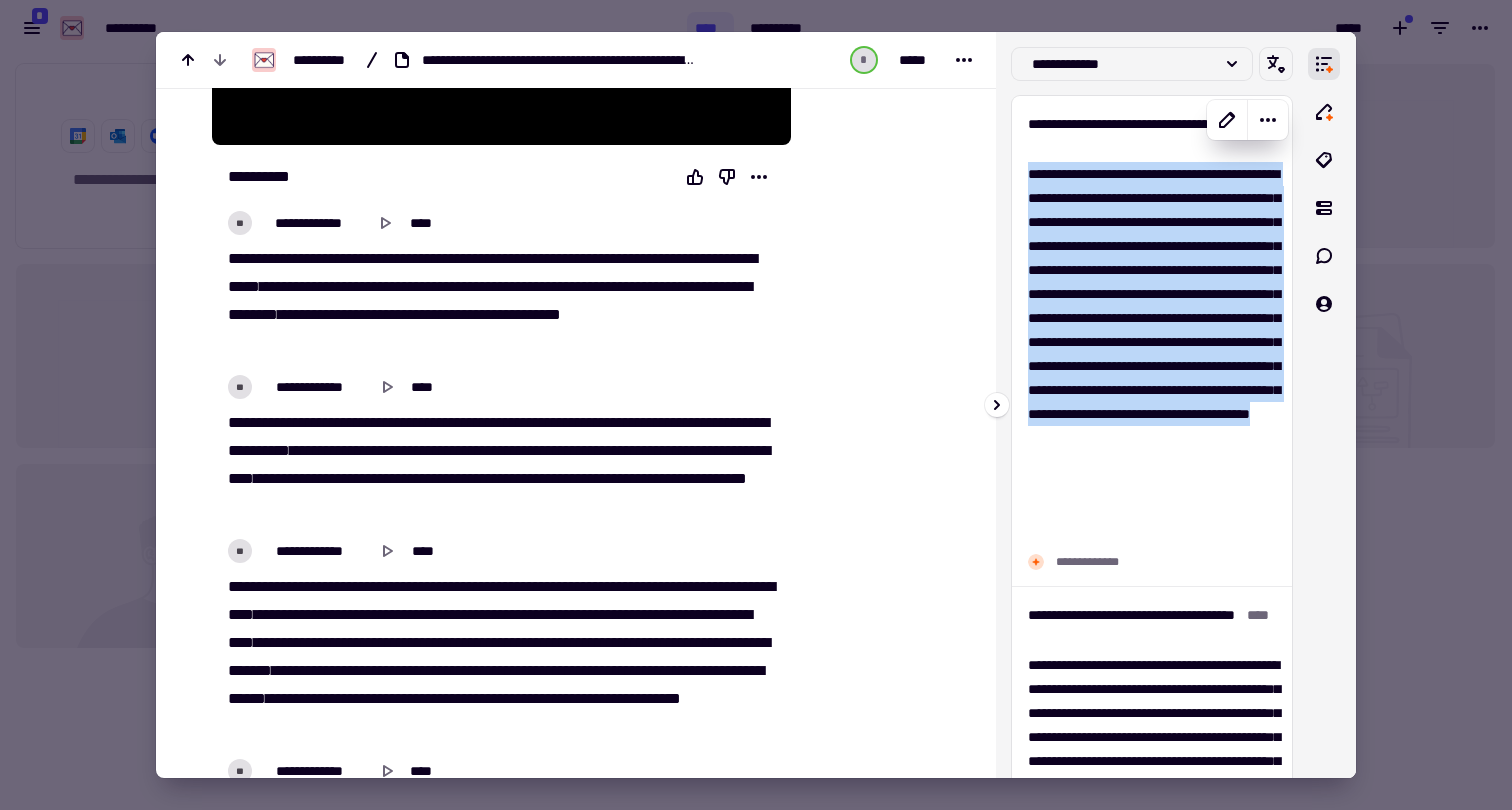 scroll, scrollTop: 539, scrollLeft: 0, axis: vertical 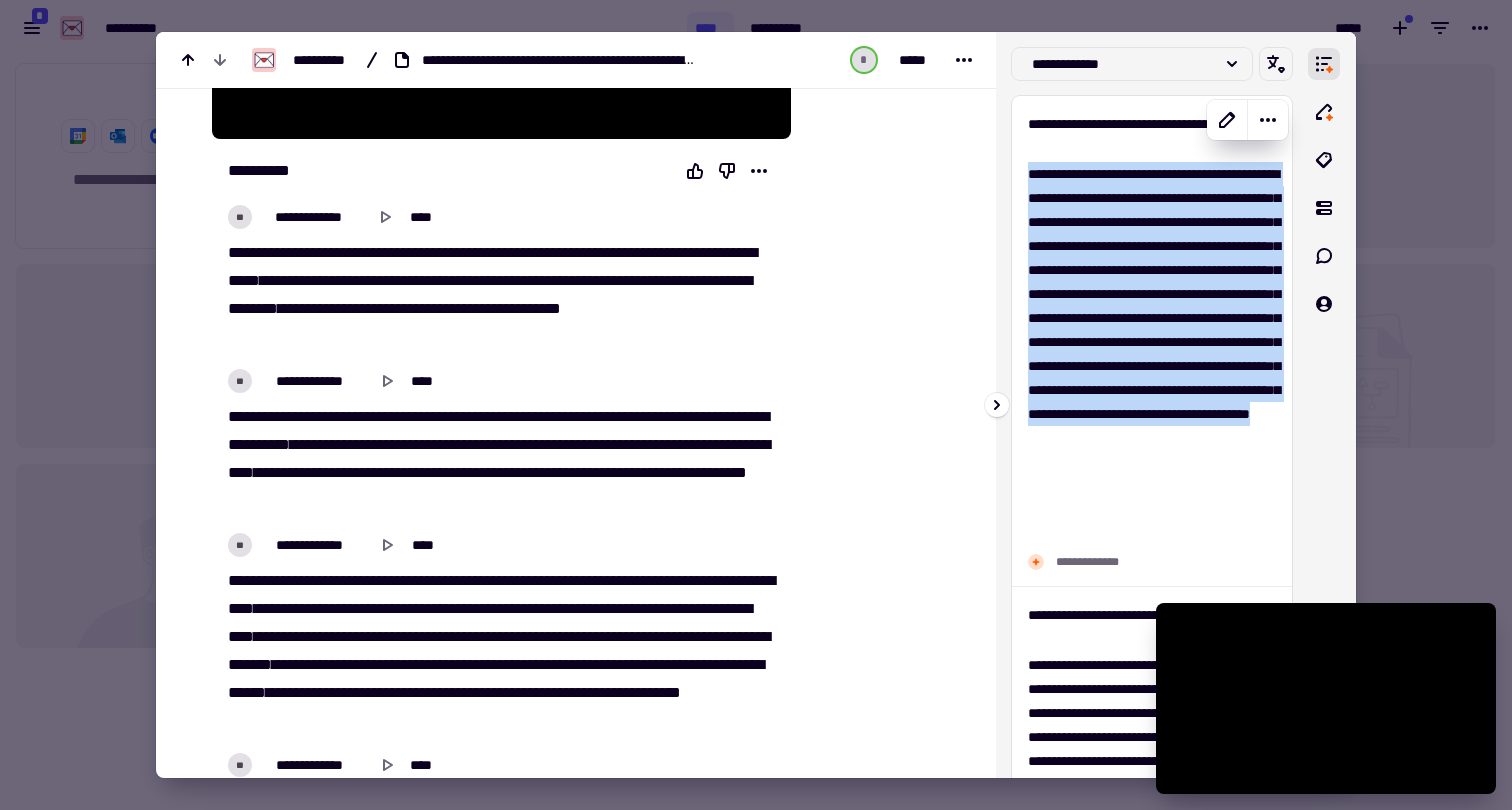 copy on "**********" 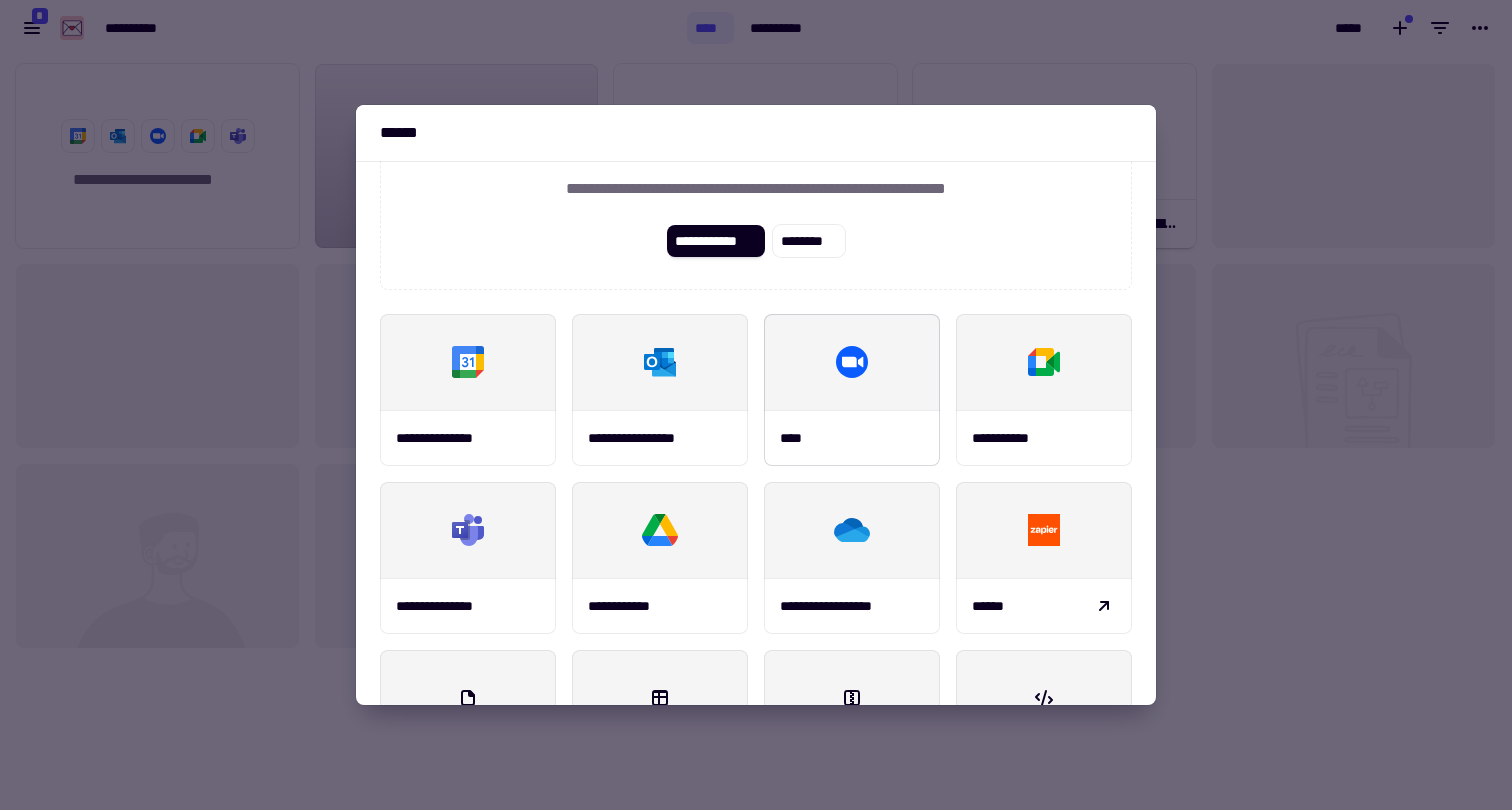 scroll, scrollTop: 158, scrollLeft: 0, axis: vertical 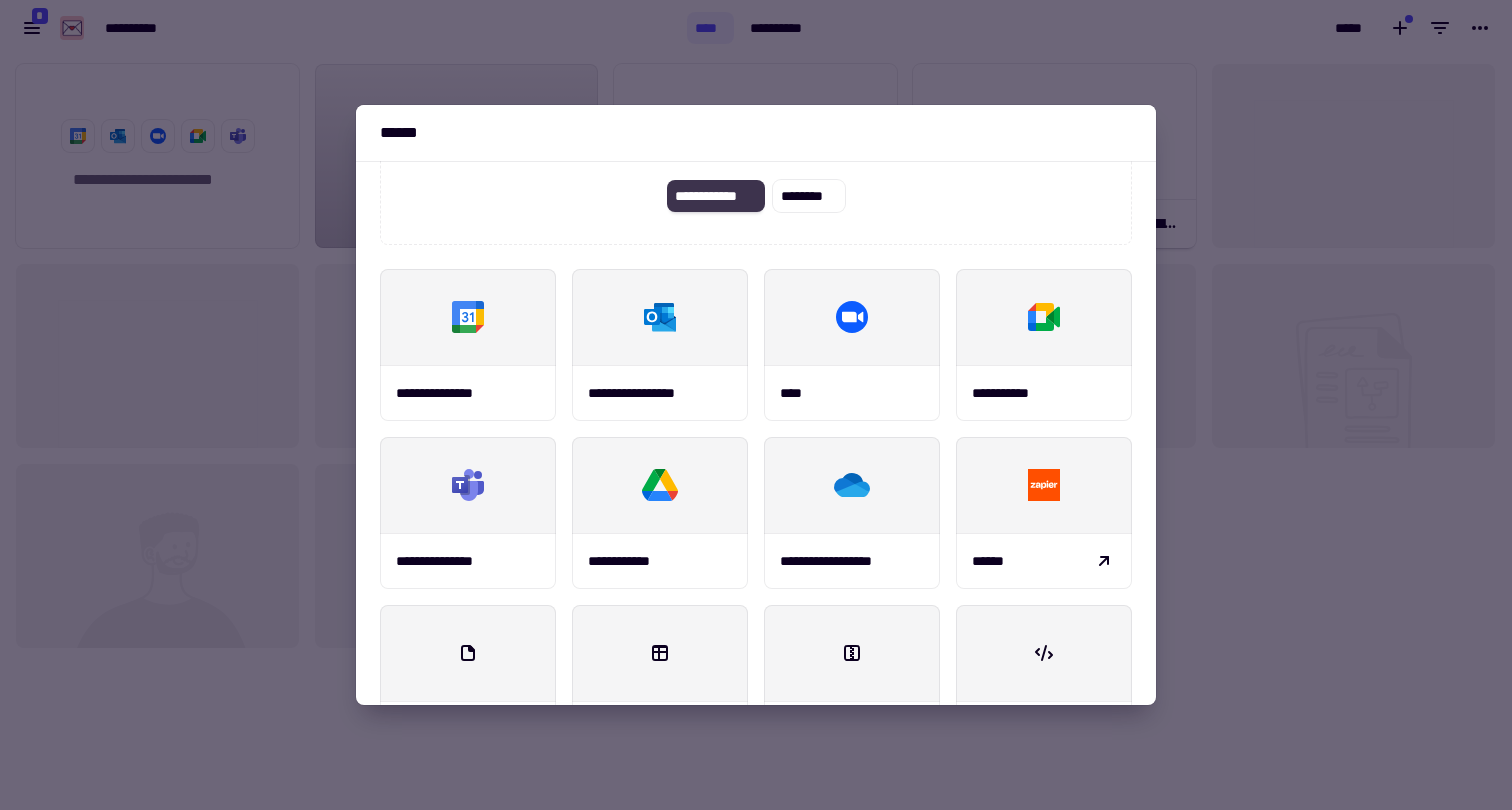 click on "**********" 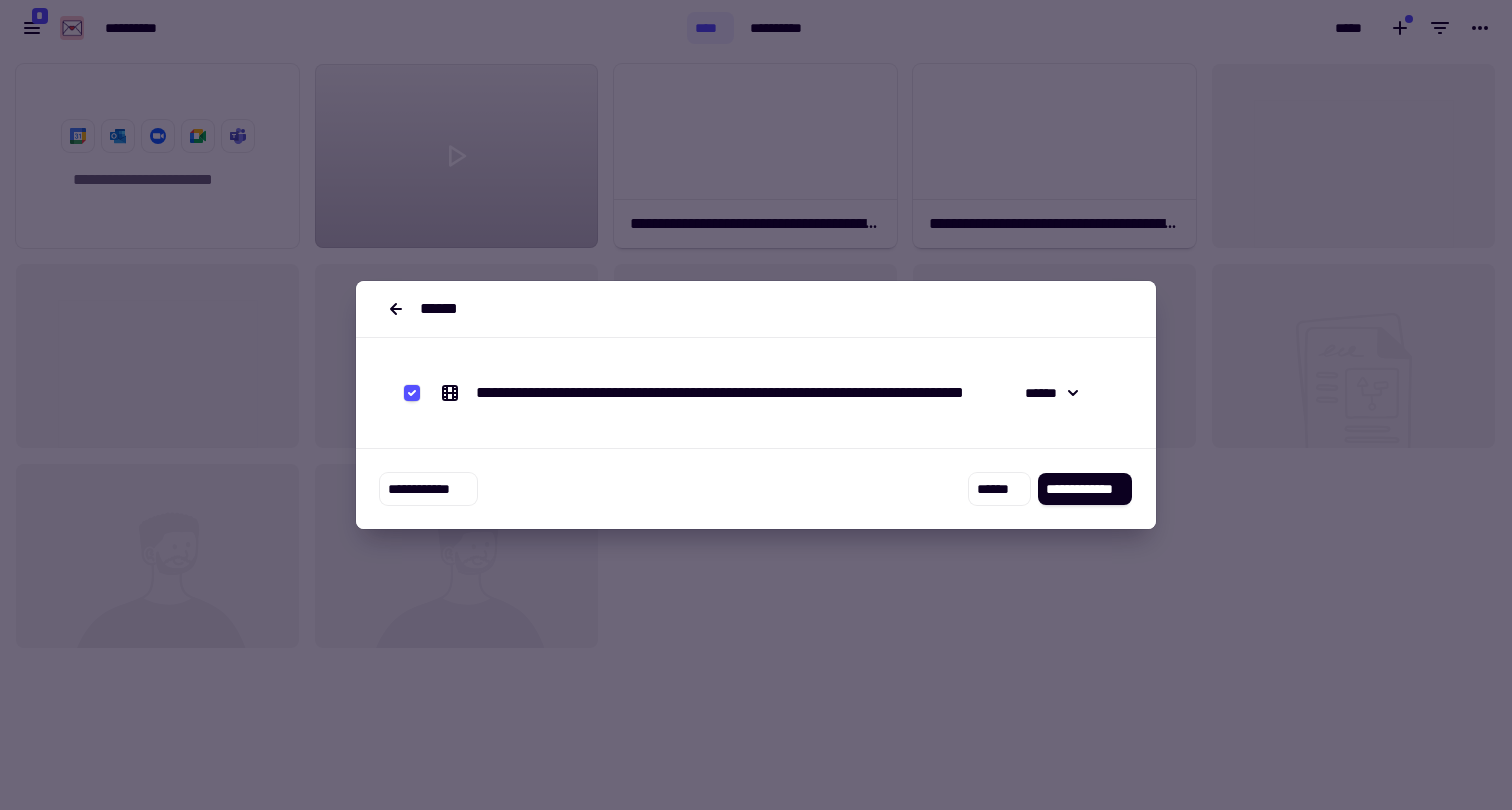 scroll, scrollTop: 0, scrollLeft: 0, axis: both 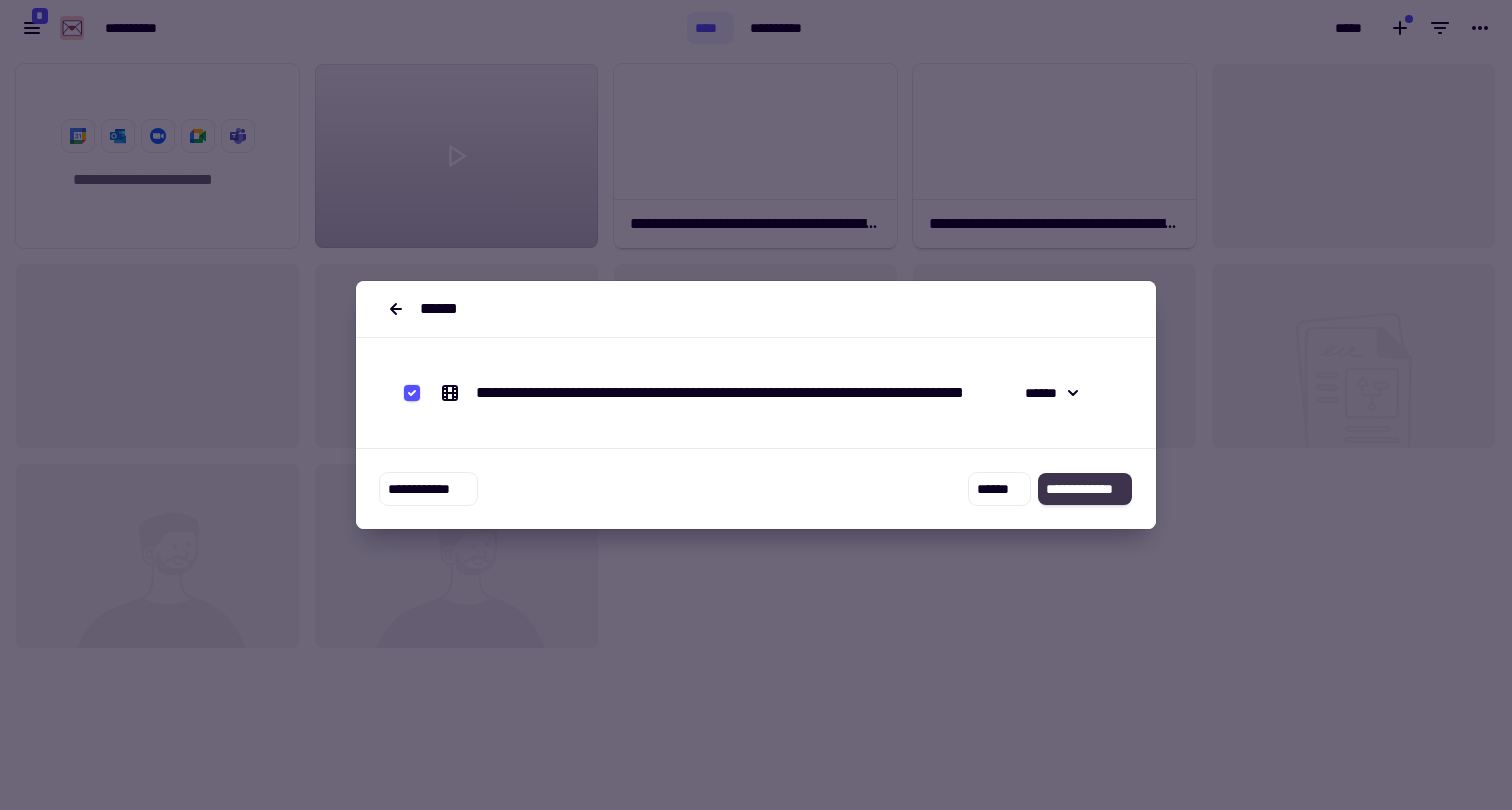 click on "**********" 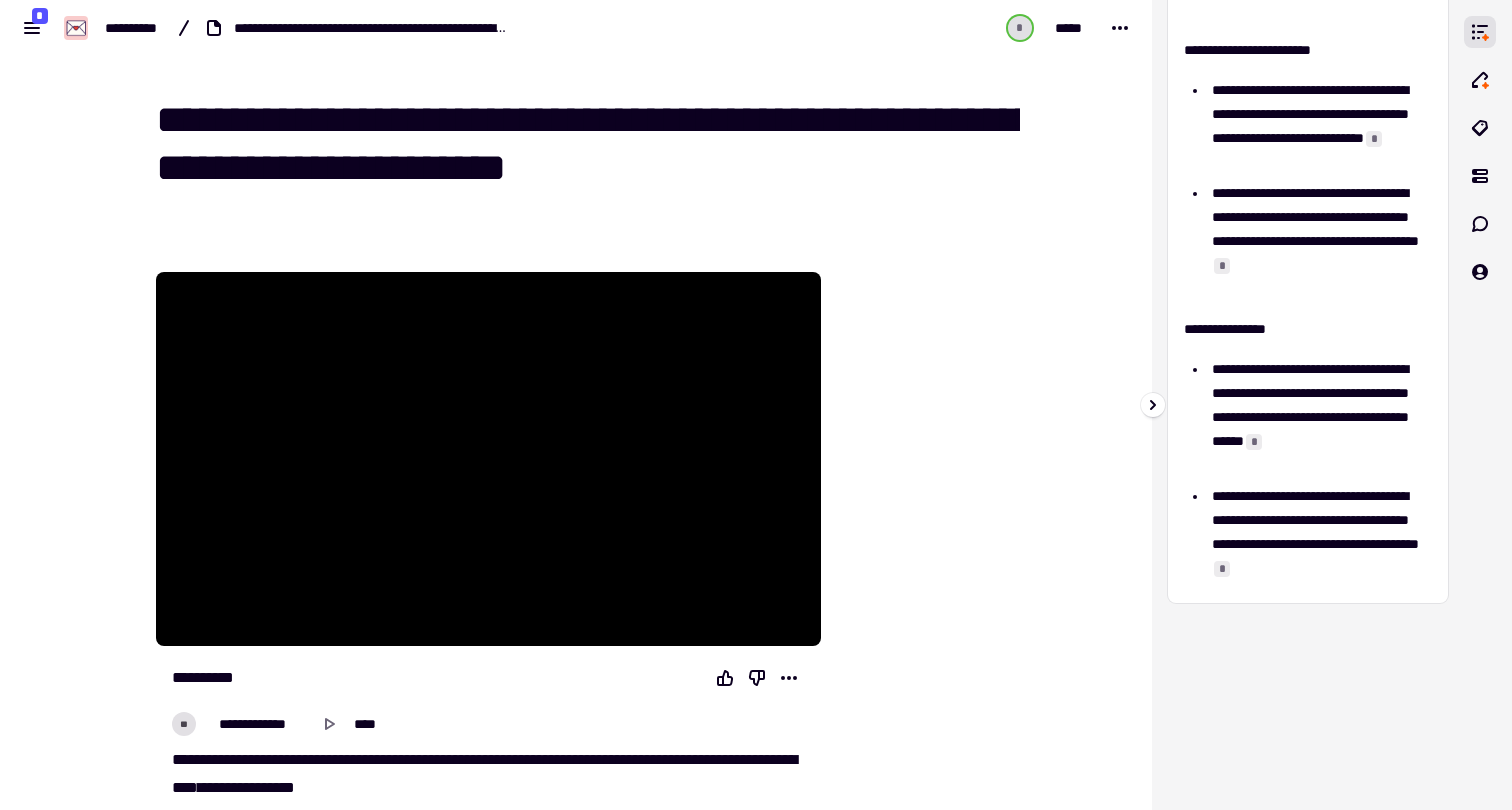 scroll, scrollTop: 0, scrollLeft: 0, axis: both 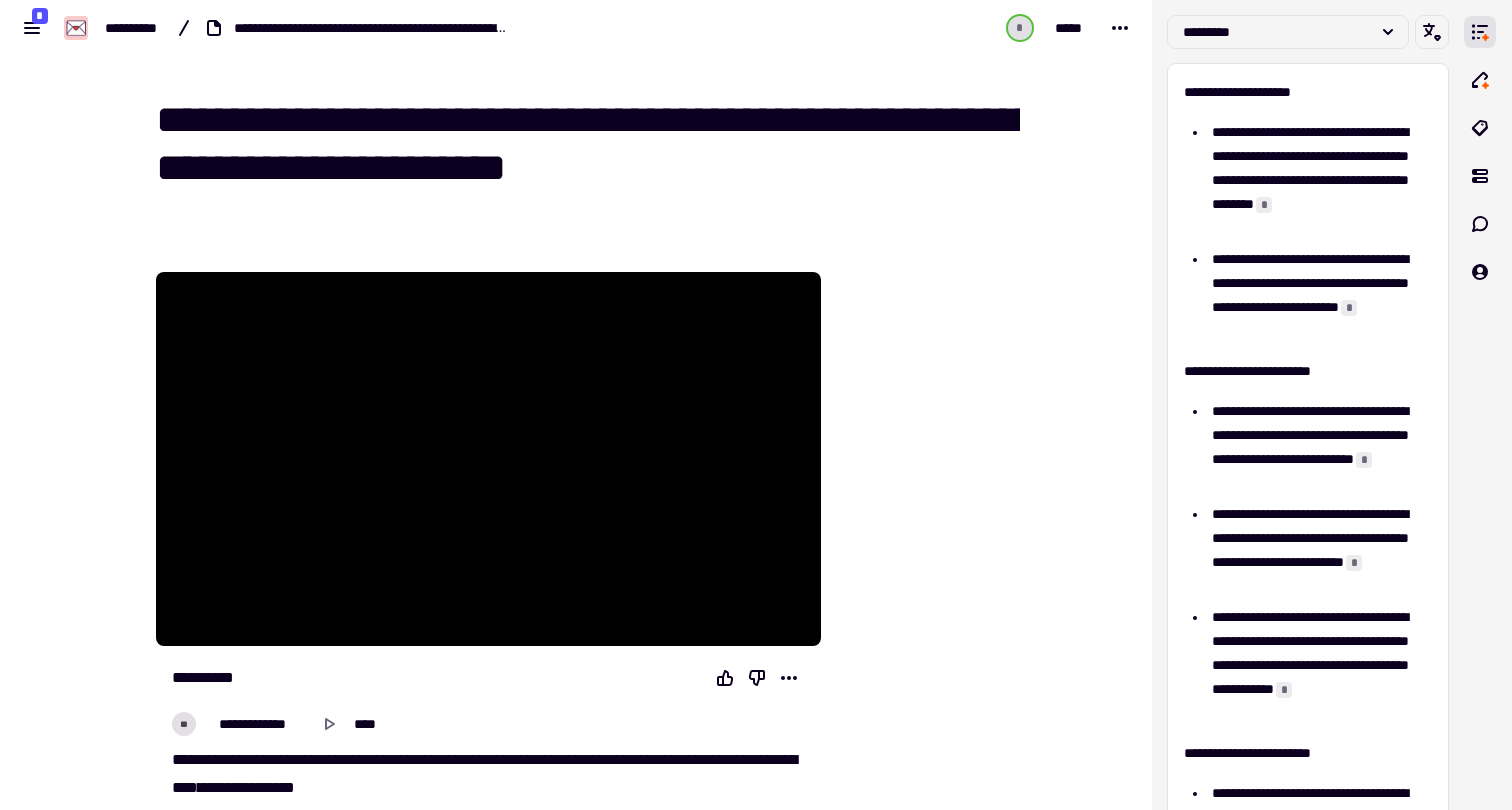click on "**********" at bounding box center (576, 405) 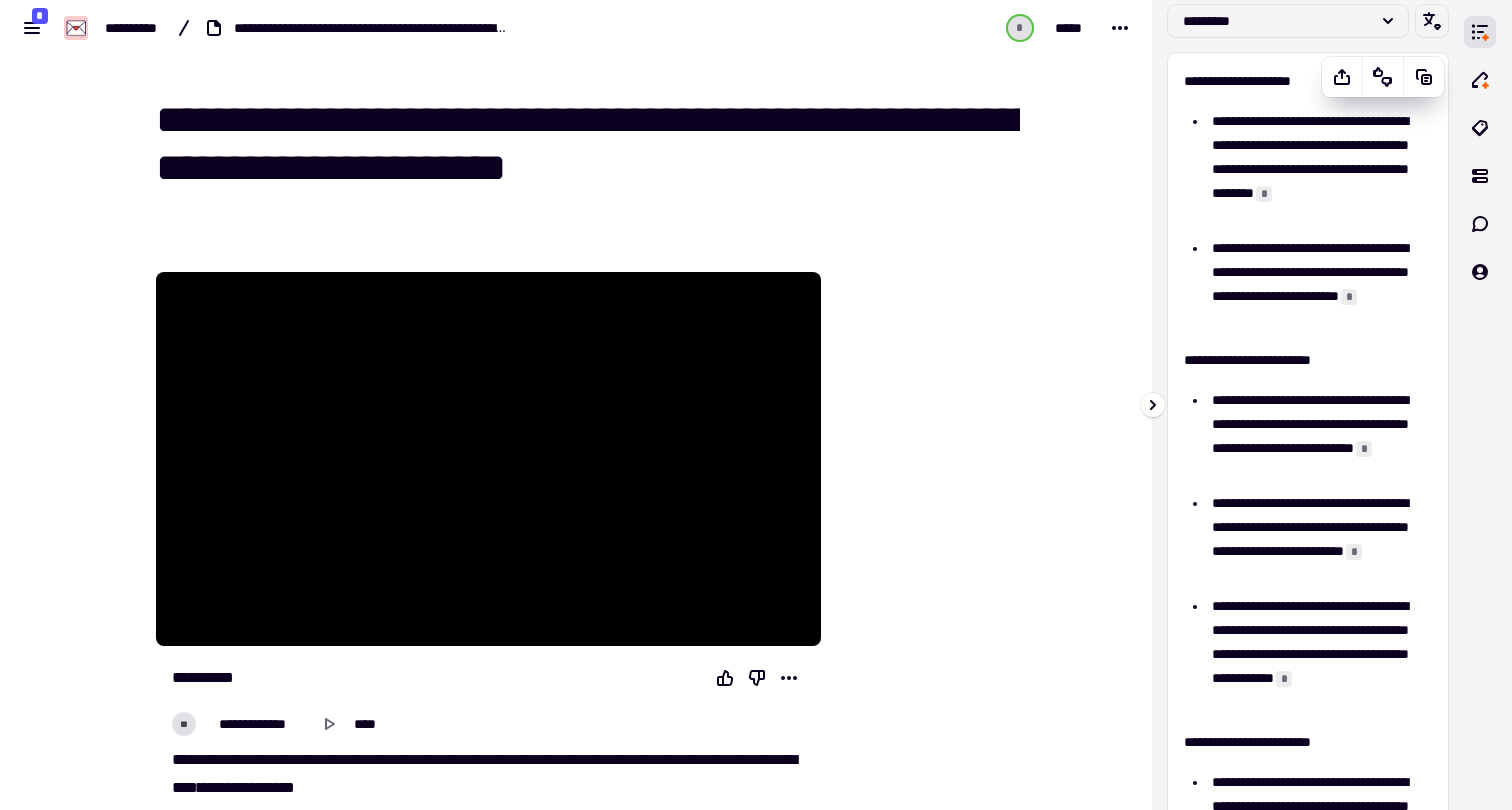 scroll, scrollTop: 0, scrollLeft: 0, axis: both 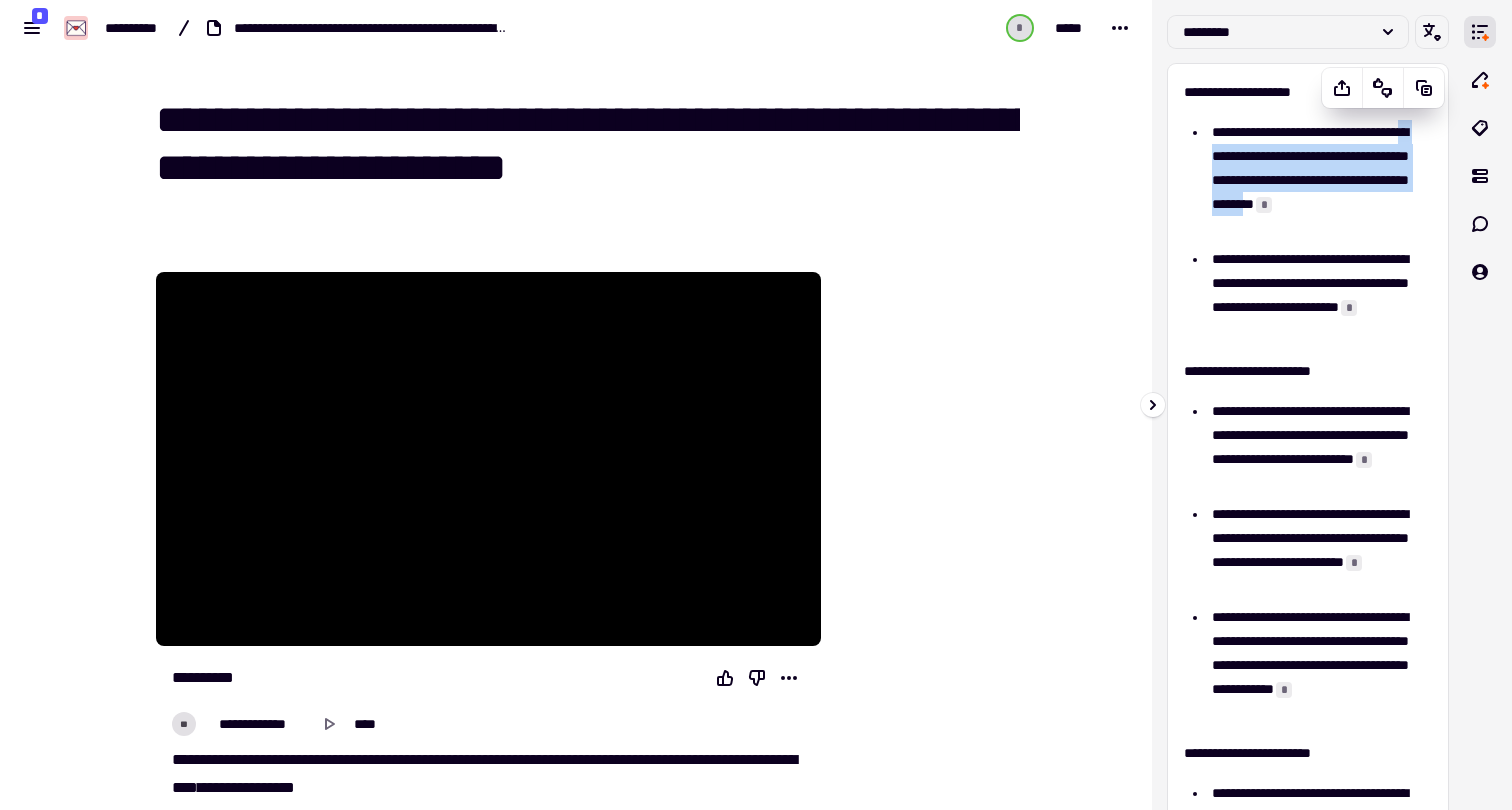 drag, startPoint x: 1276, startPoint y: 234, endPoint x: 1265, endPoint y: 158, distance: 76.79192 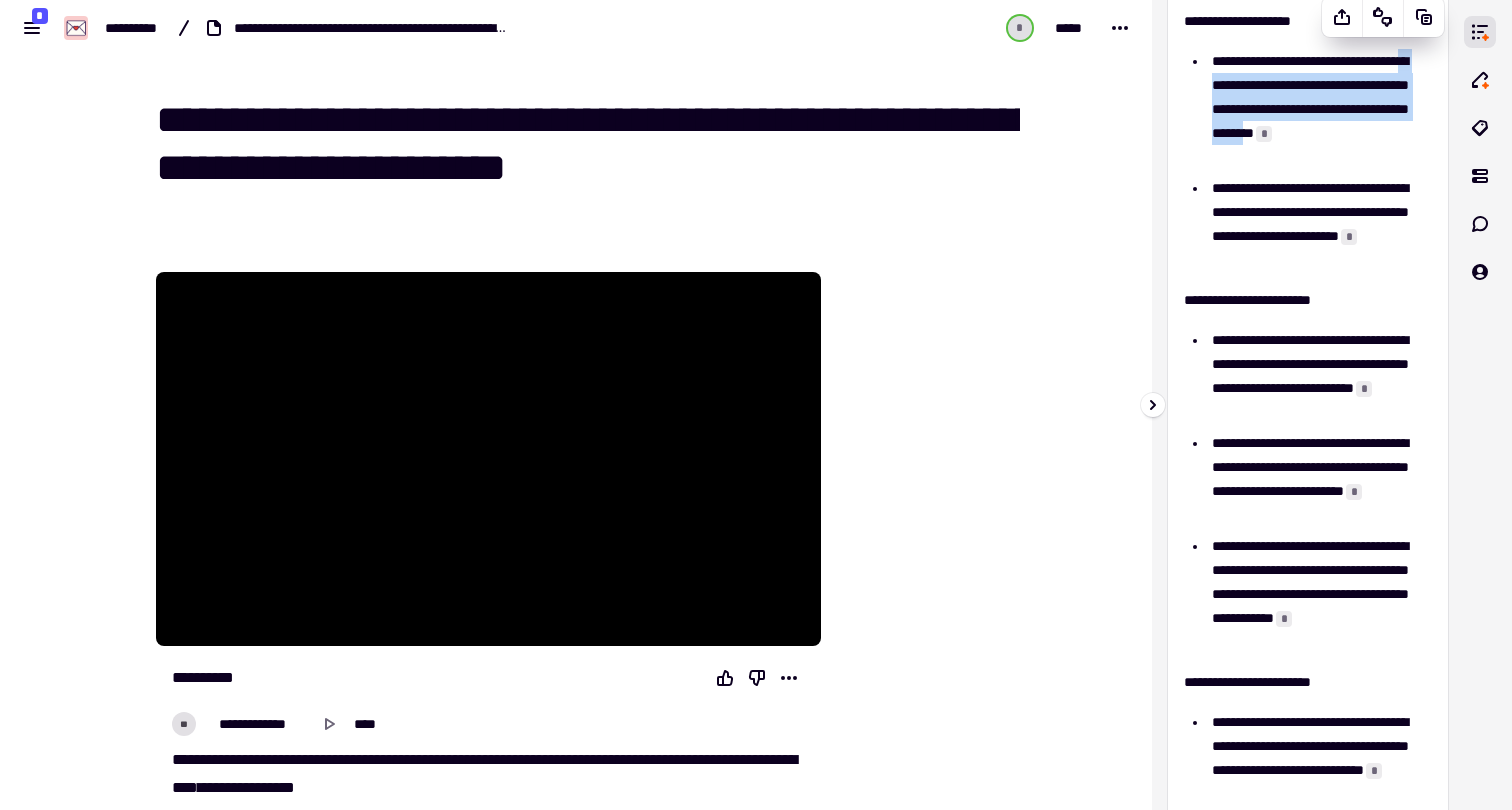 scroll, scrollTop: 77, scrollLeft: 0, axis: vertical 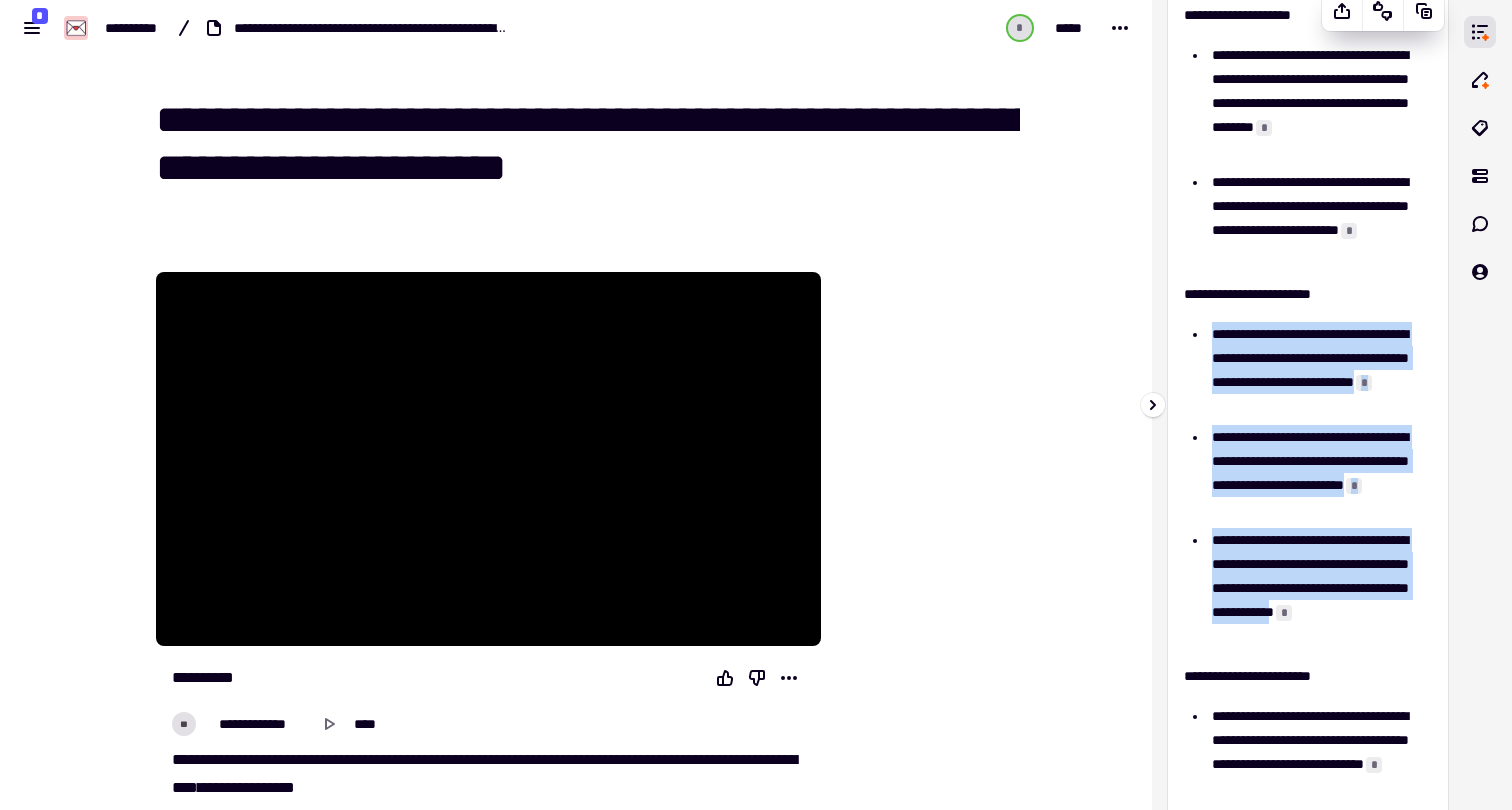 drag, startPoint x: 1431, startPoint y: 615, endPoint x: 1202, endPoint y: 335, distance: 361.7195 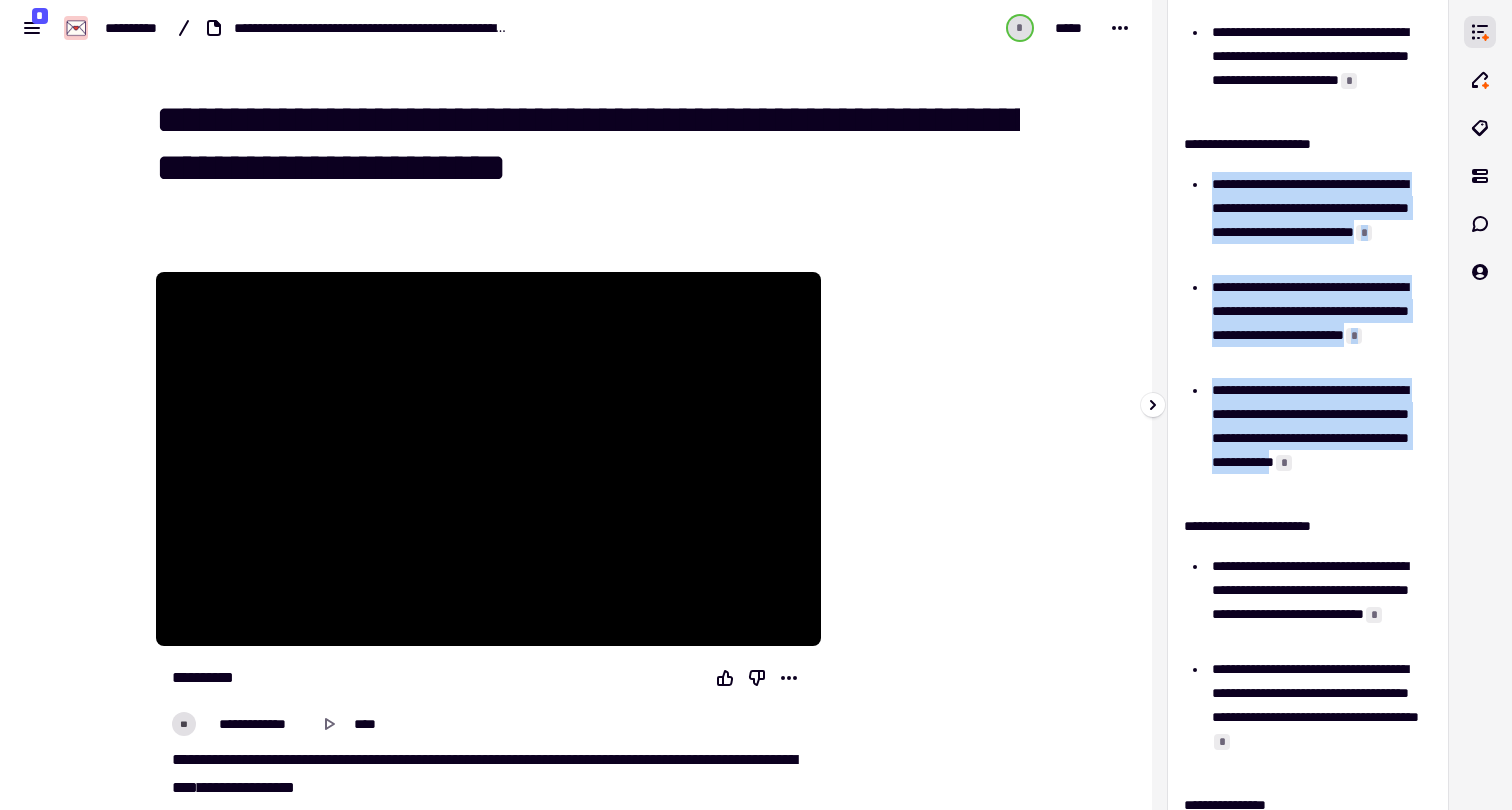 scroll, scrollTop: 439, scrollLeft: 0, axis: vertical 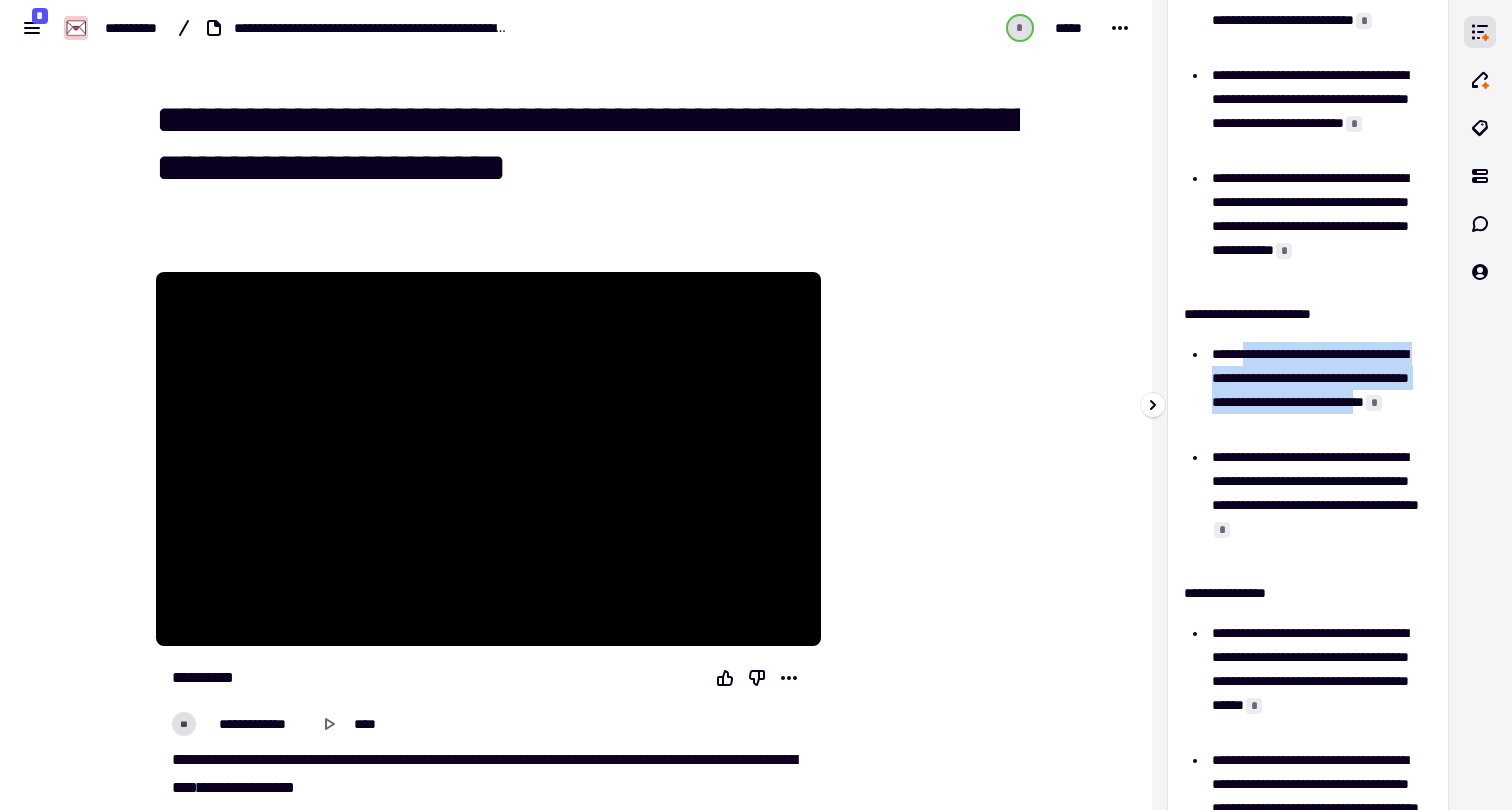 drag, startPoint x: 1307, startPoint y: 426, endPoint x: 1253, endPoint y: 359, distance: 86.05231 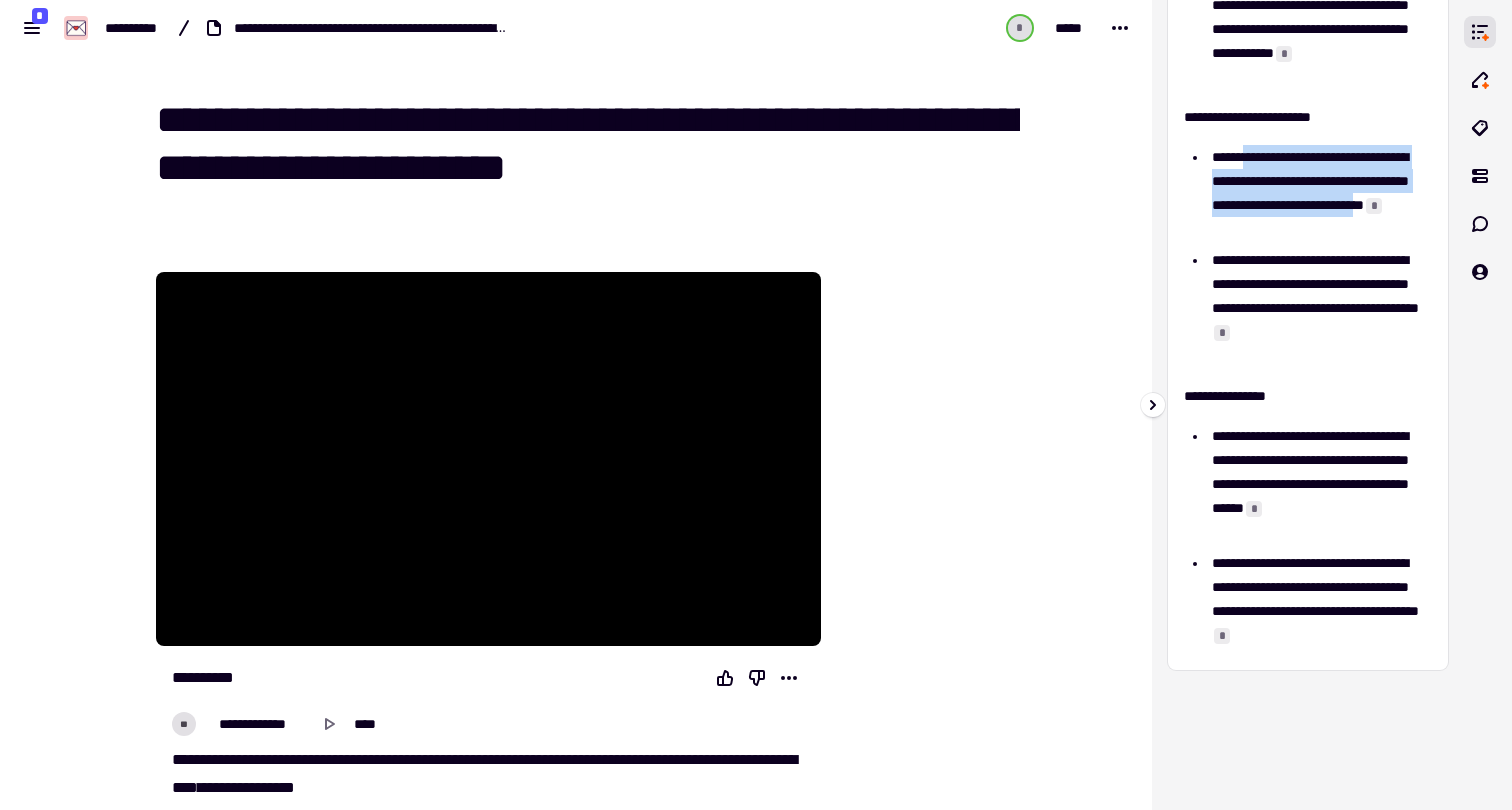 scroll, scrollTop: 703, scrollLeft: 0, axis: vertical 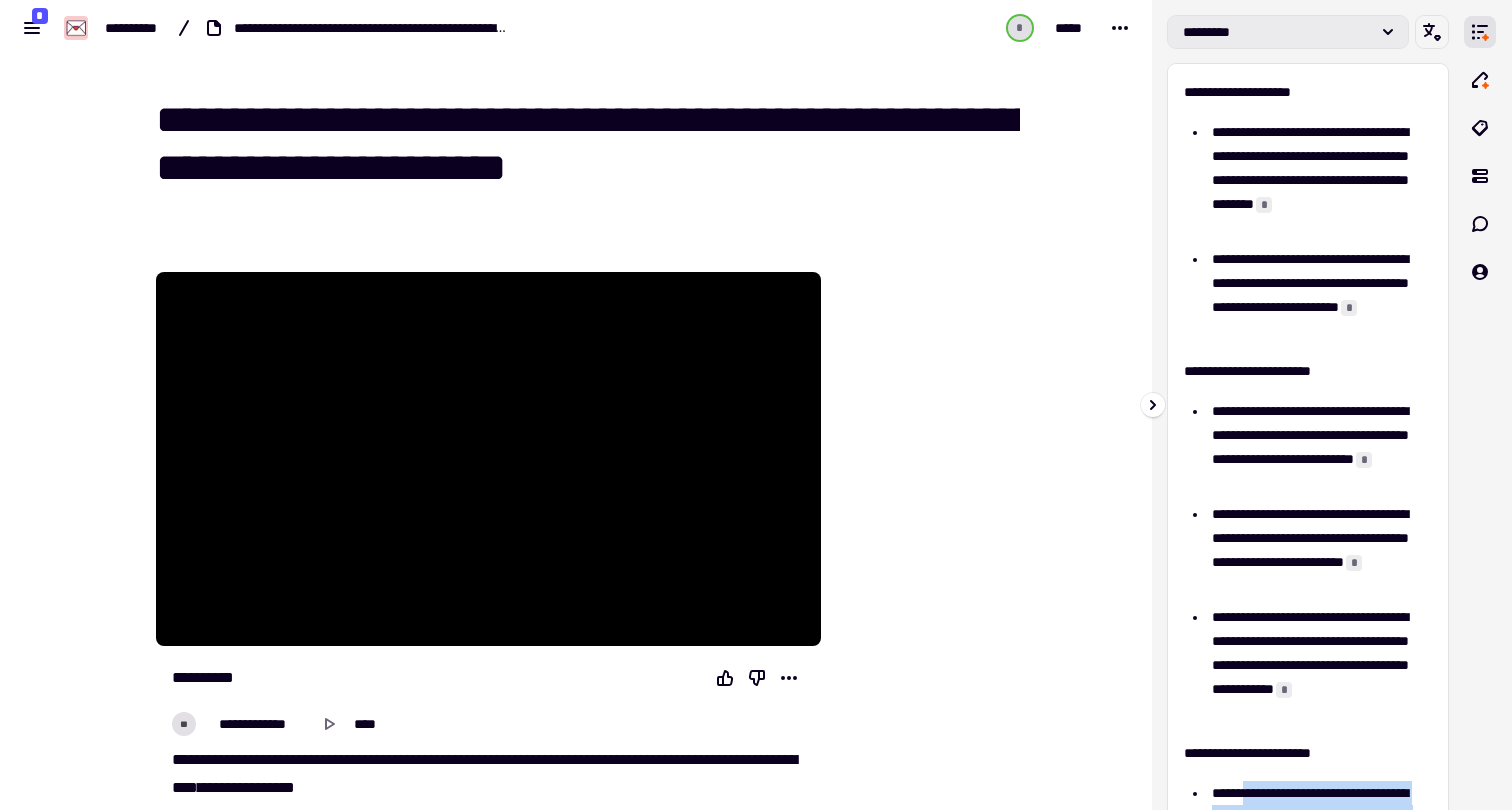click on "*********" 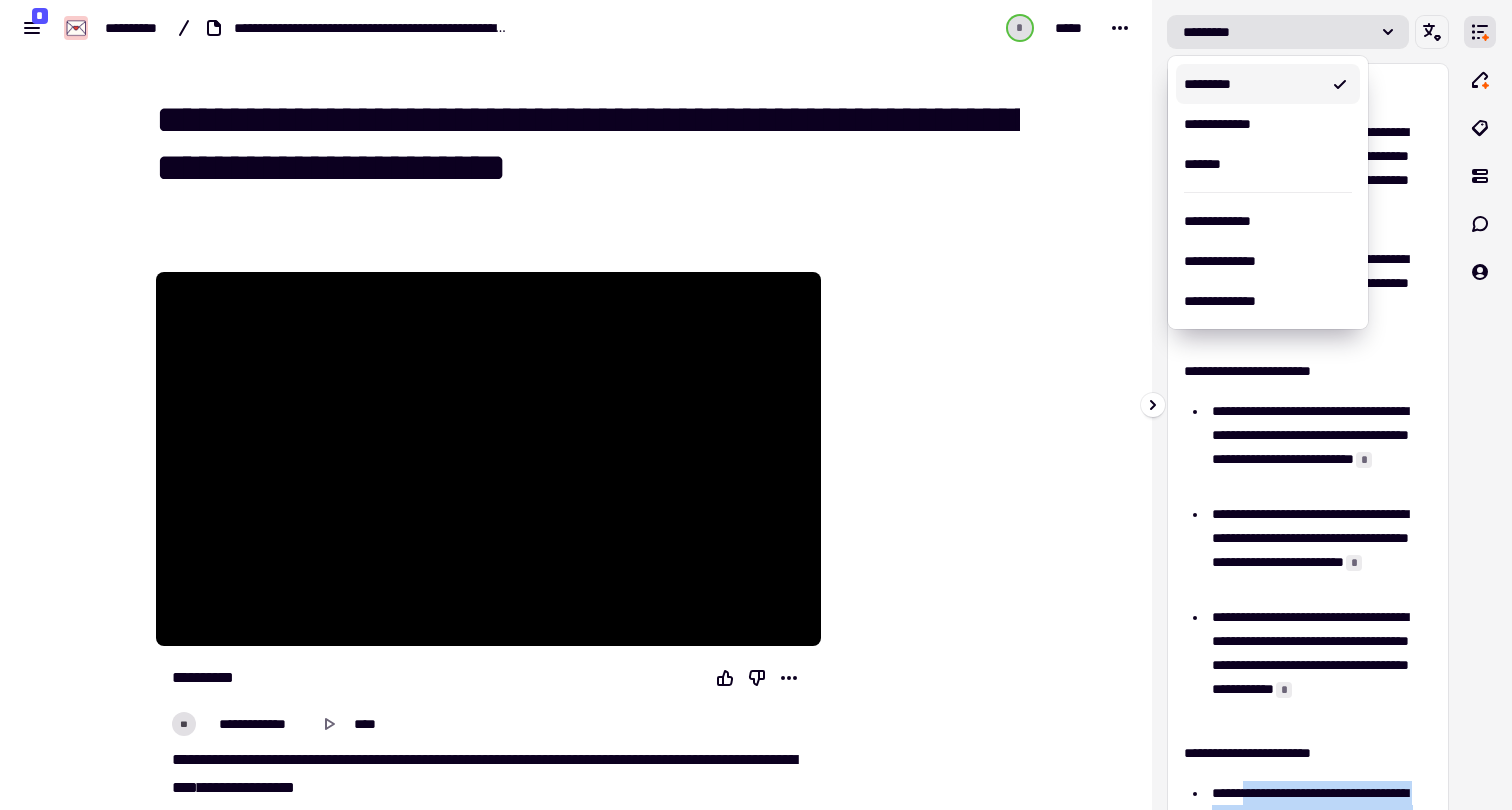 drag, startPoint x: 1381, startPoint y: 98, endPoint x: 1405, endPoint y: 159, distance: 65.551506 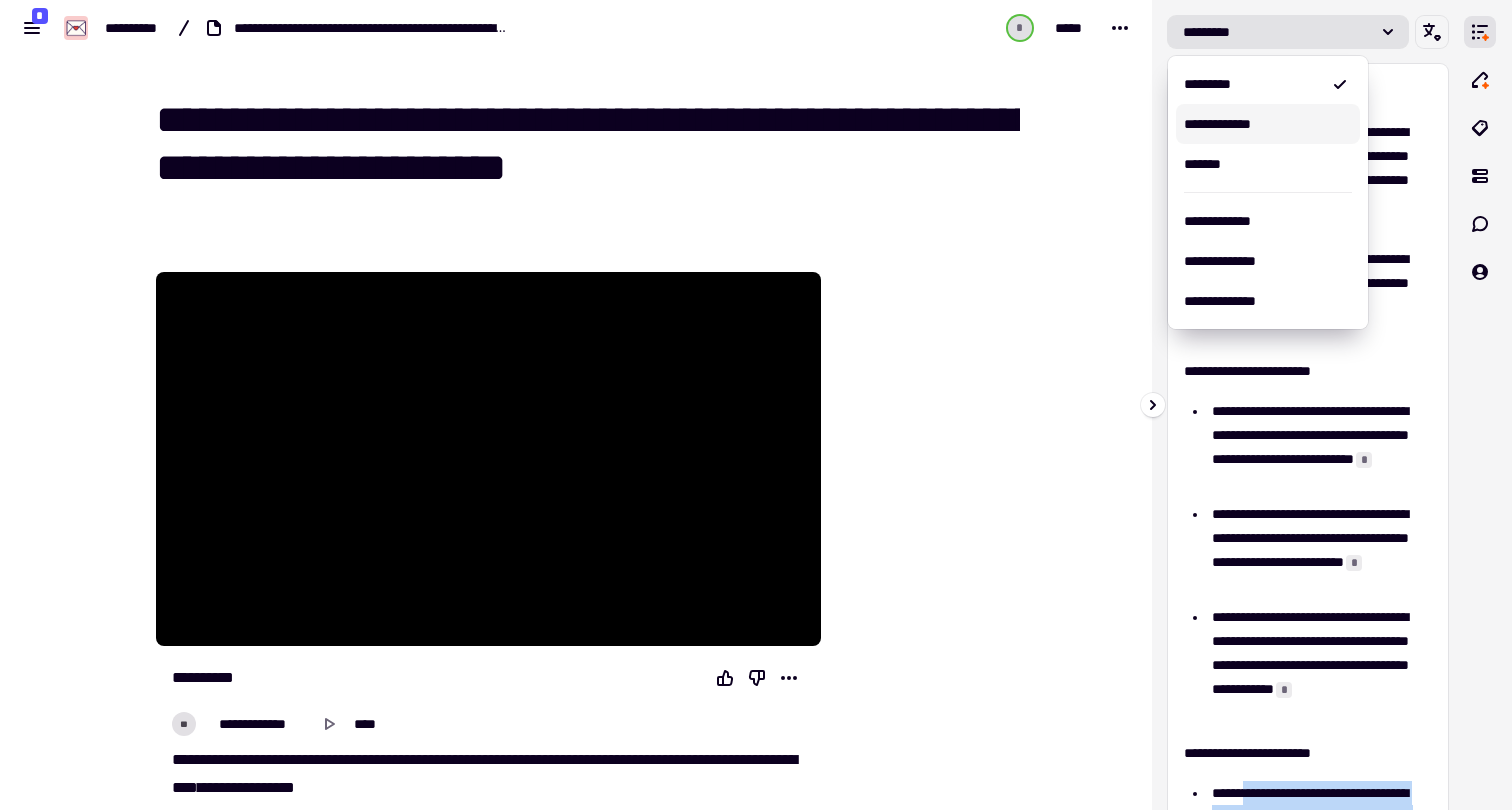 click on "**********" at bounding box center (1268, 124) 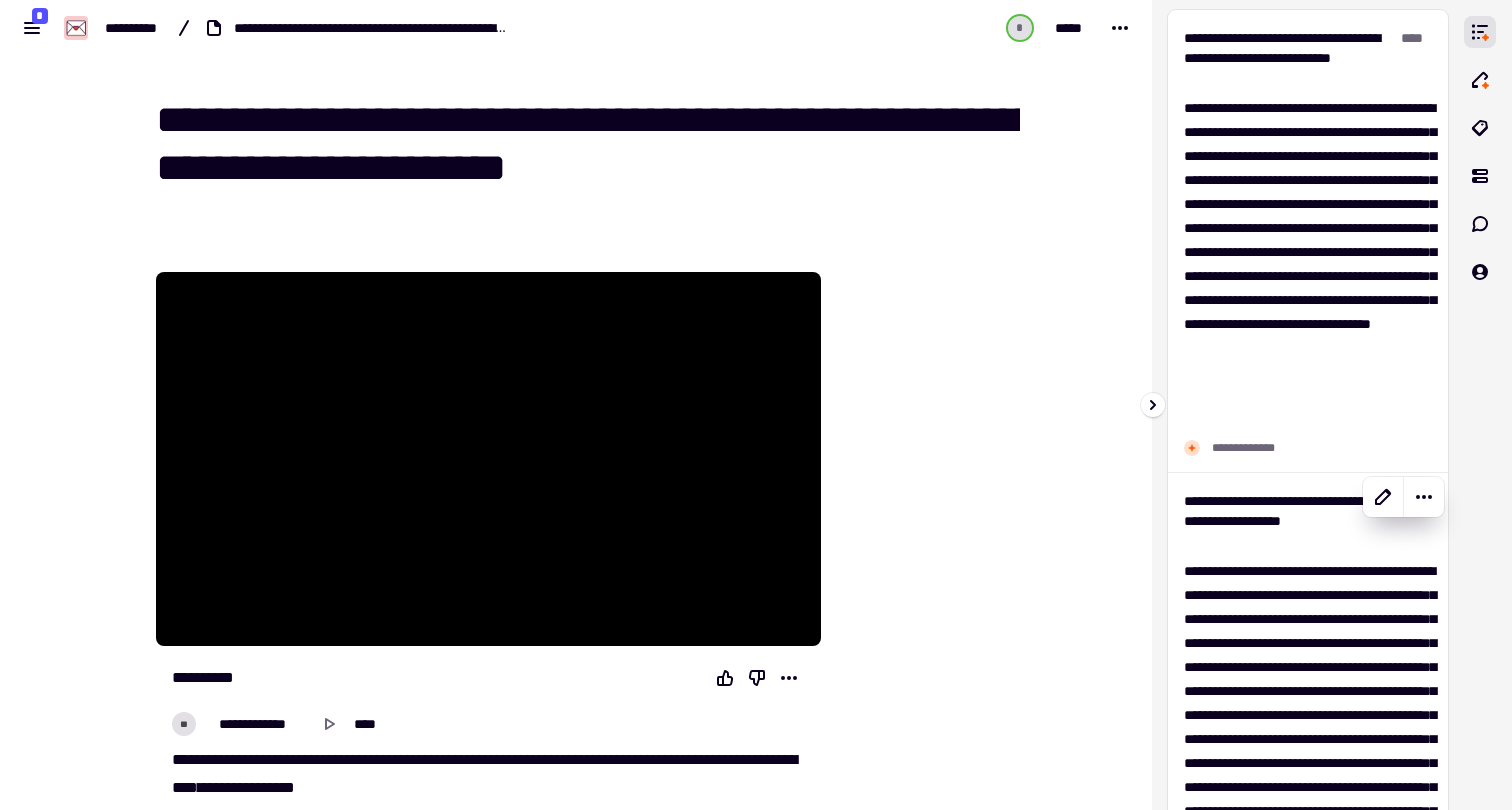 scroll, scrollTop: 0, scrollLeft: 0, axis: both 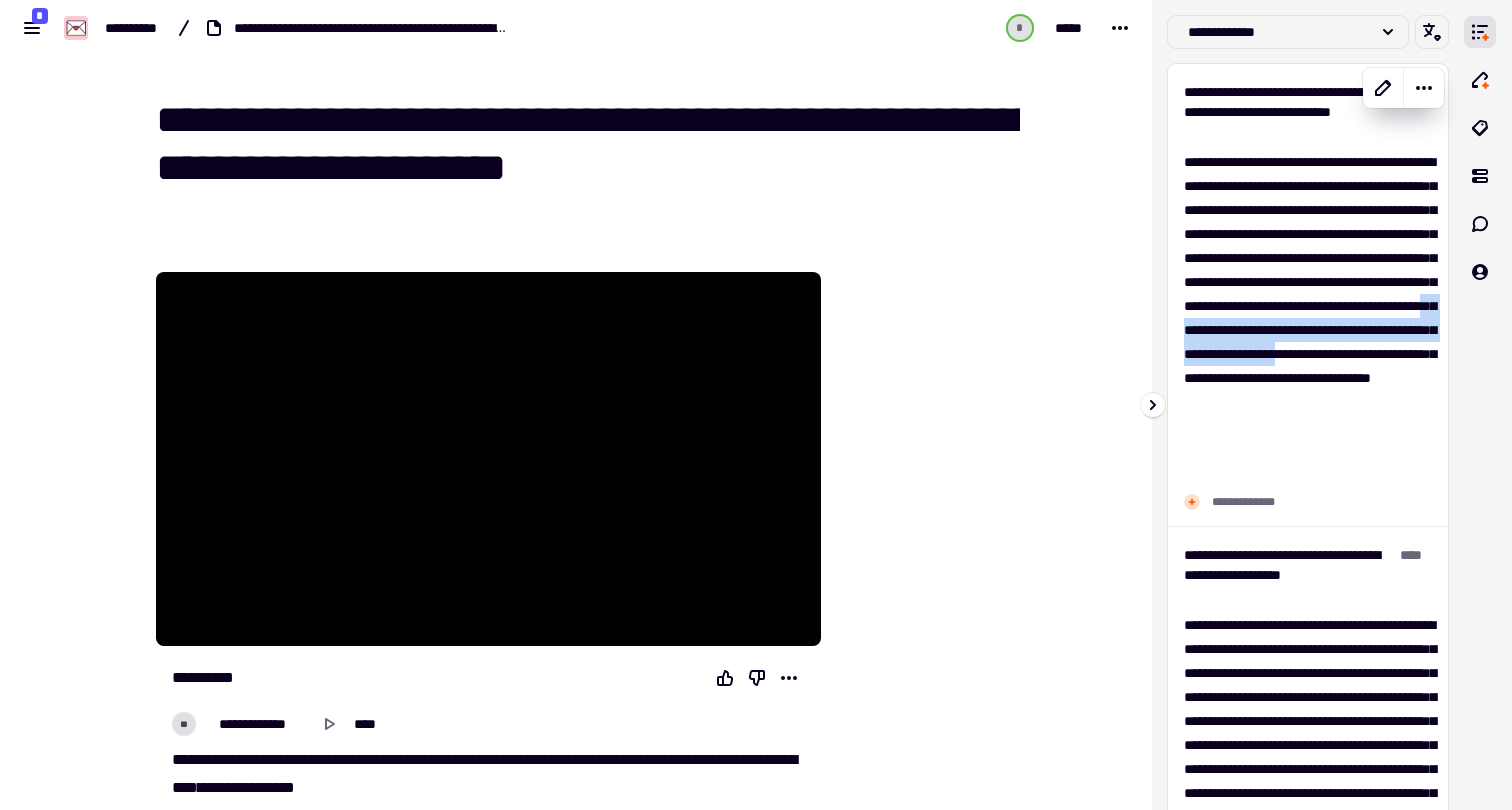 drag, startPoint x: 1280, startPoint y: 428, endPoint x: 1285, endPoint y: 382, distance: 46.270943 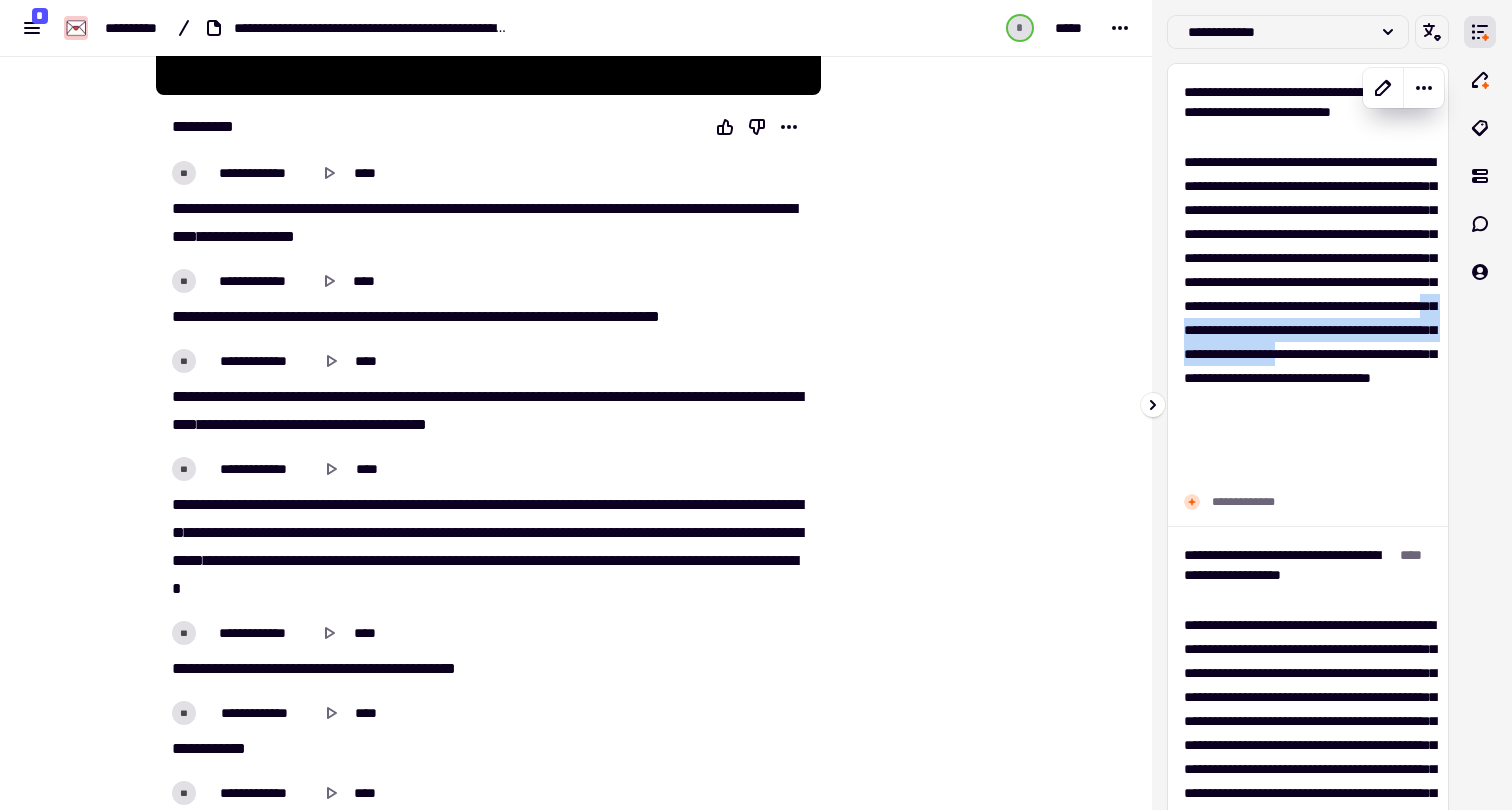 scroll, scrollTop: 559, scrollLeft: 0, axis: vertical 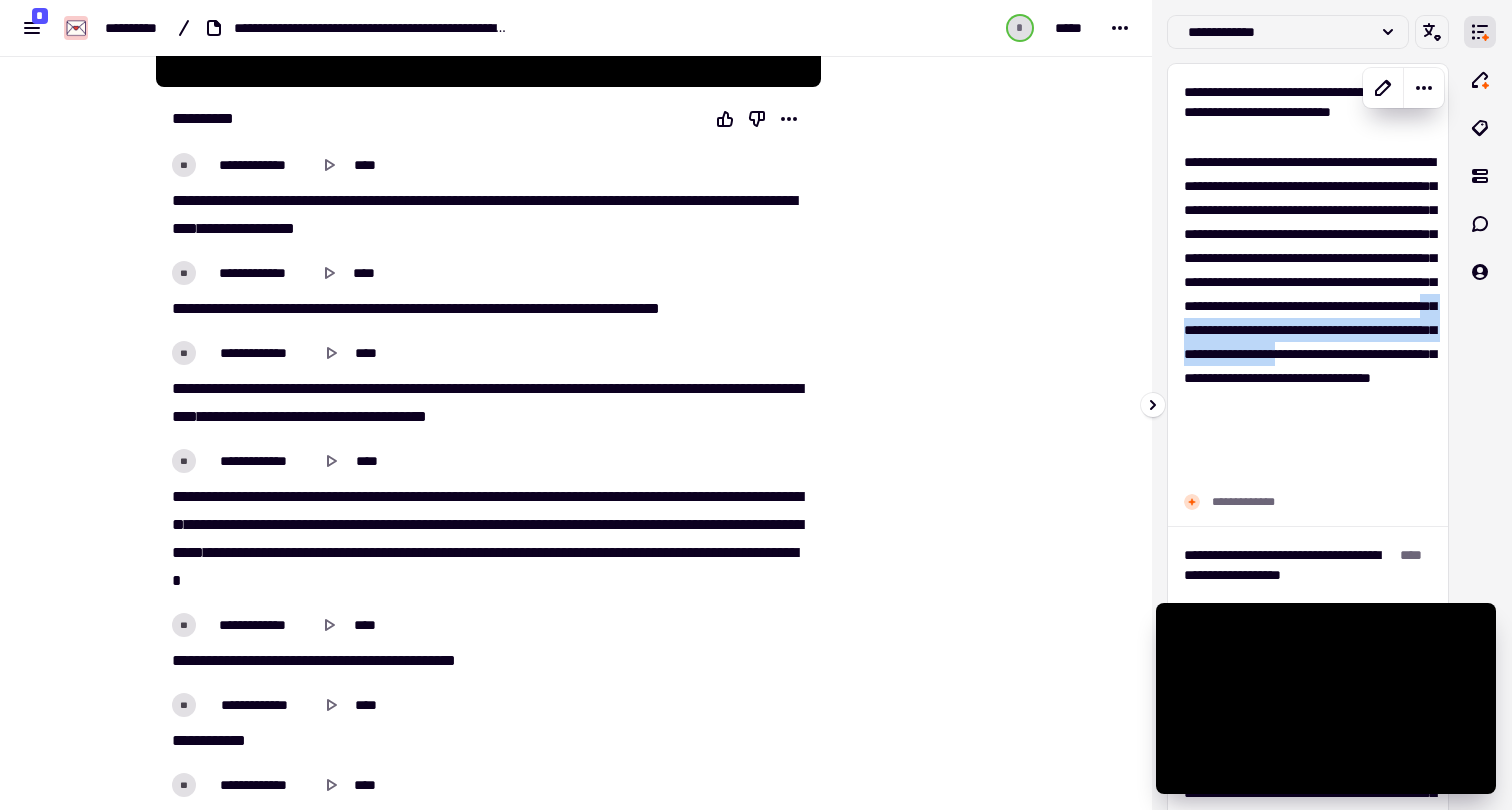 copy on "**********" 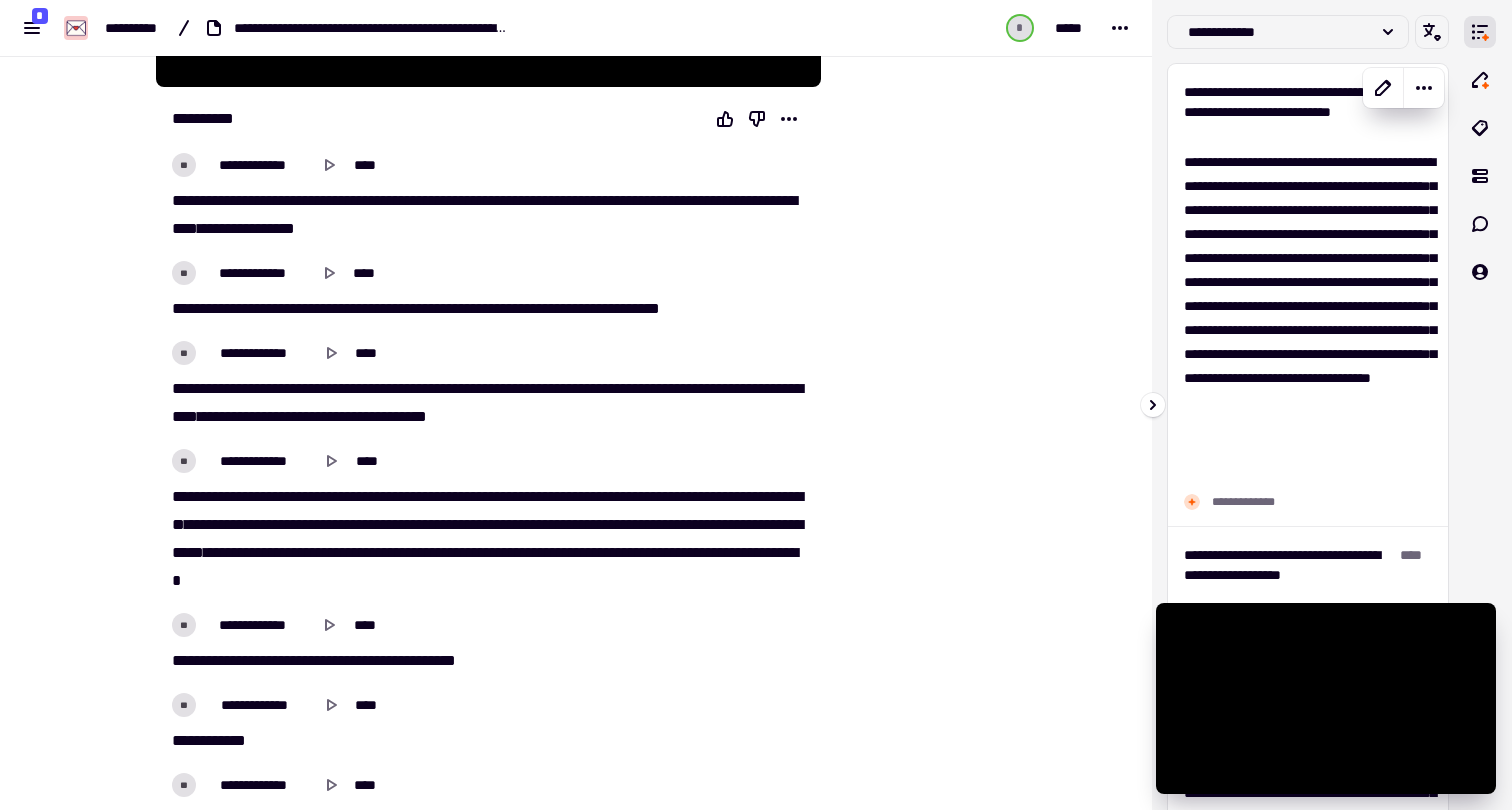 click on "**********" at bounding box center [1308, 318] 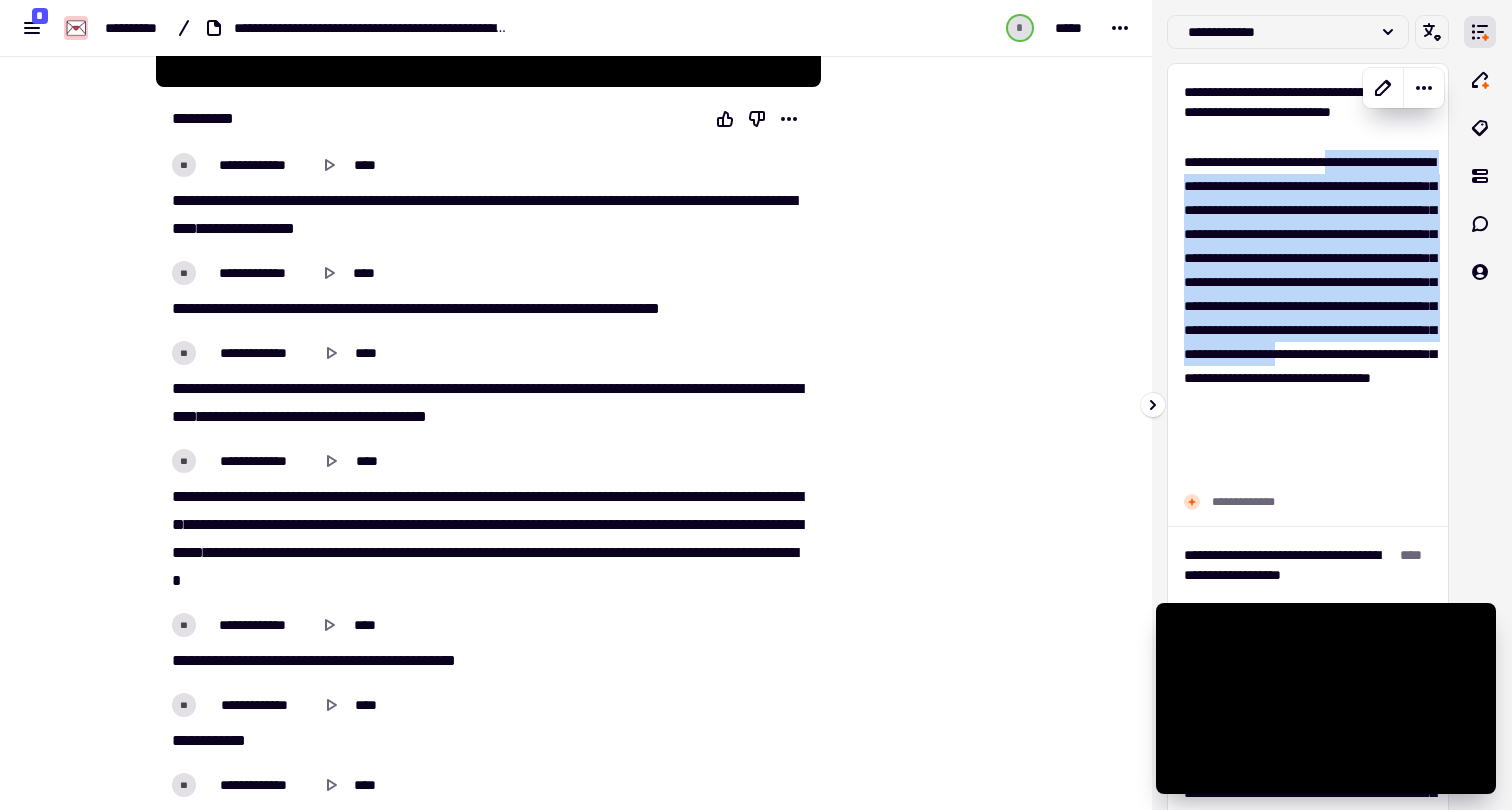 drag, startPoint x: 1357, startPoint y: 166, endPoint x: 1281, endPoint y: 432, distance: 276.64417 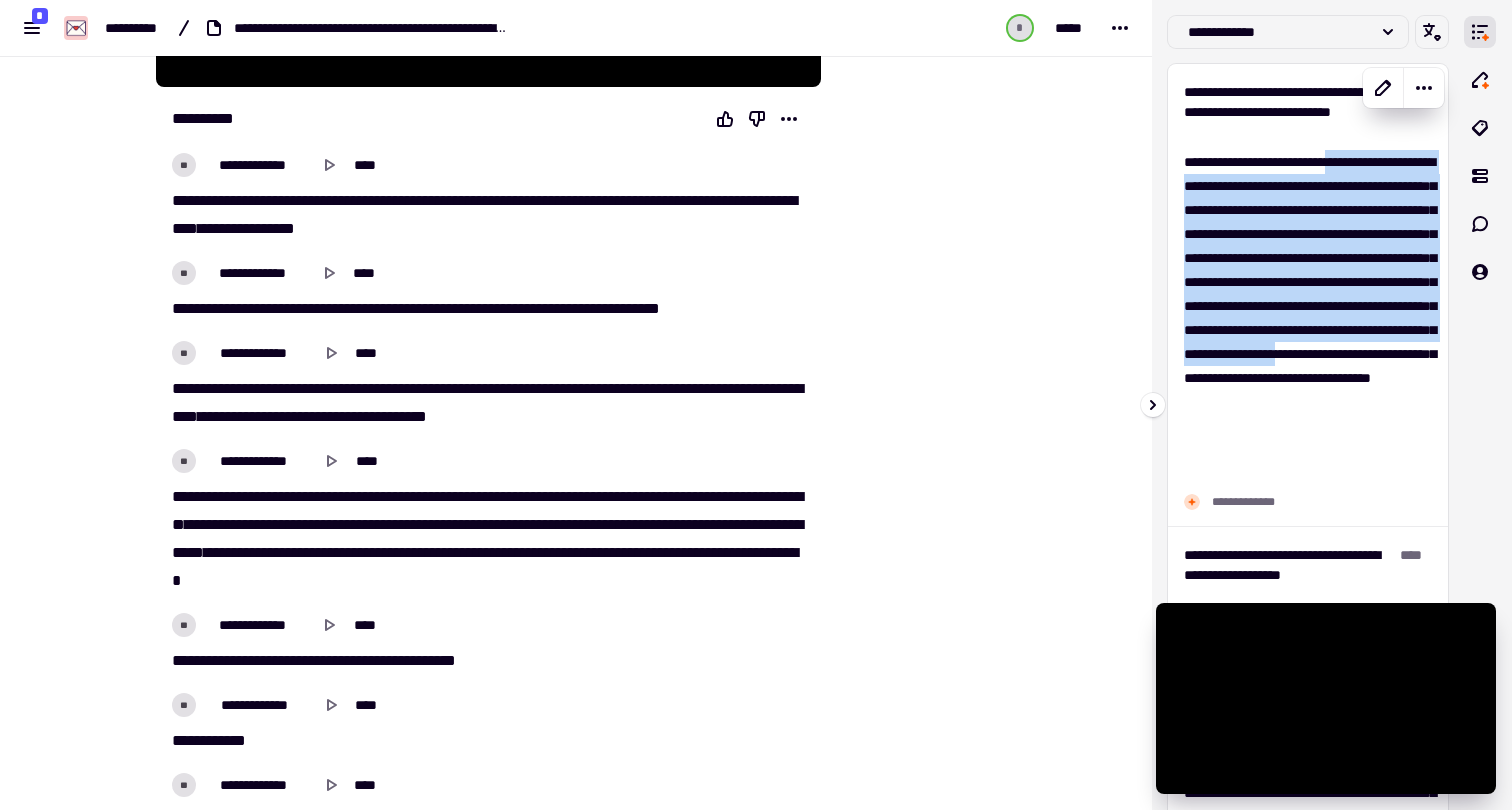 copy on "**********" 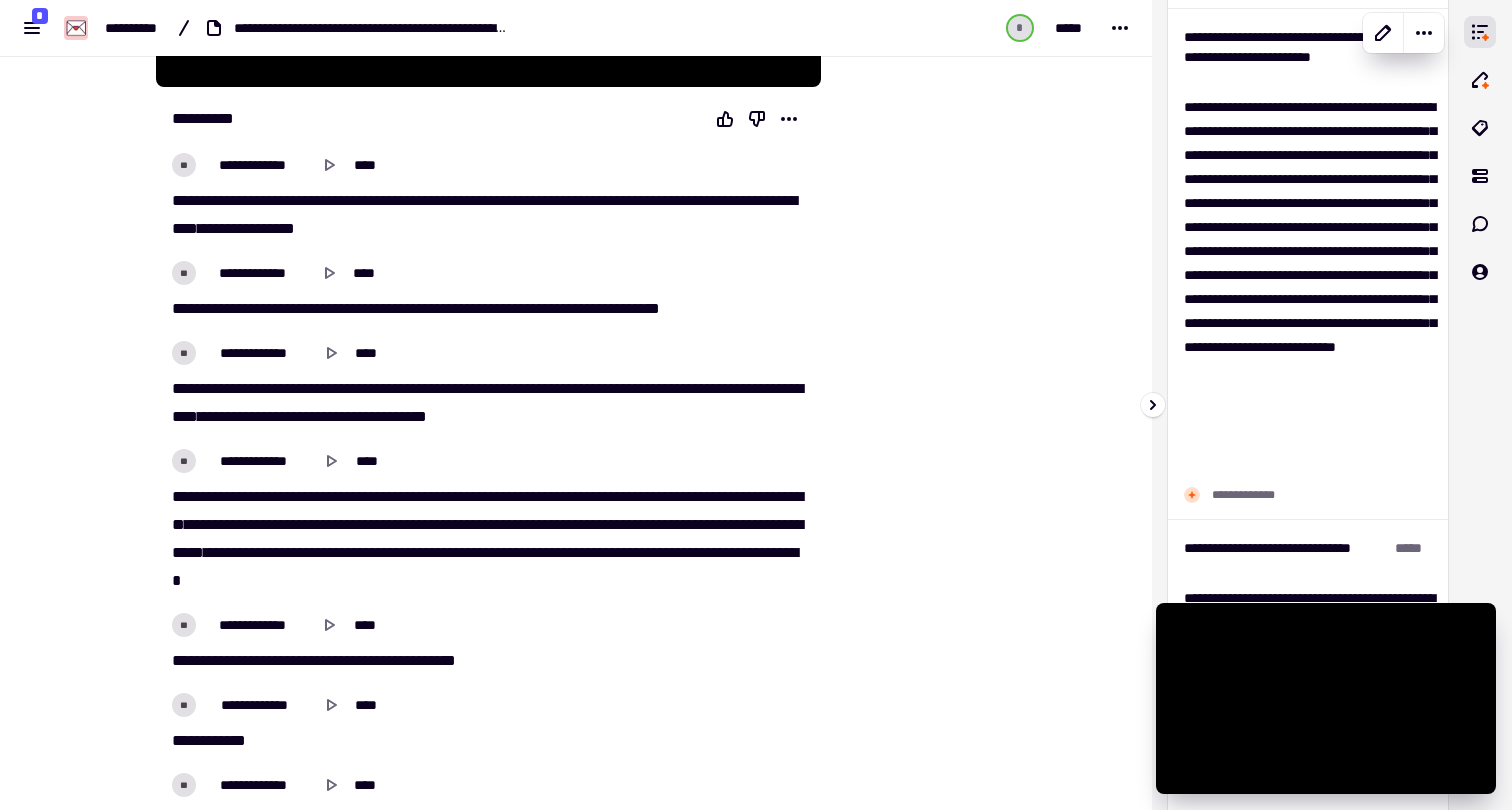 scroll, scrollTop: 1540, scrollLeft: 0, axis: vertical 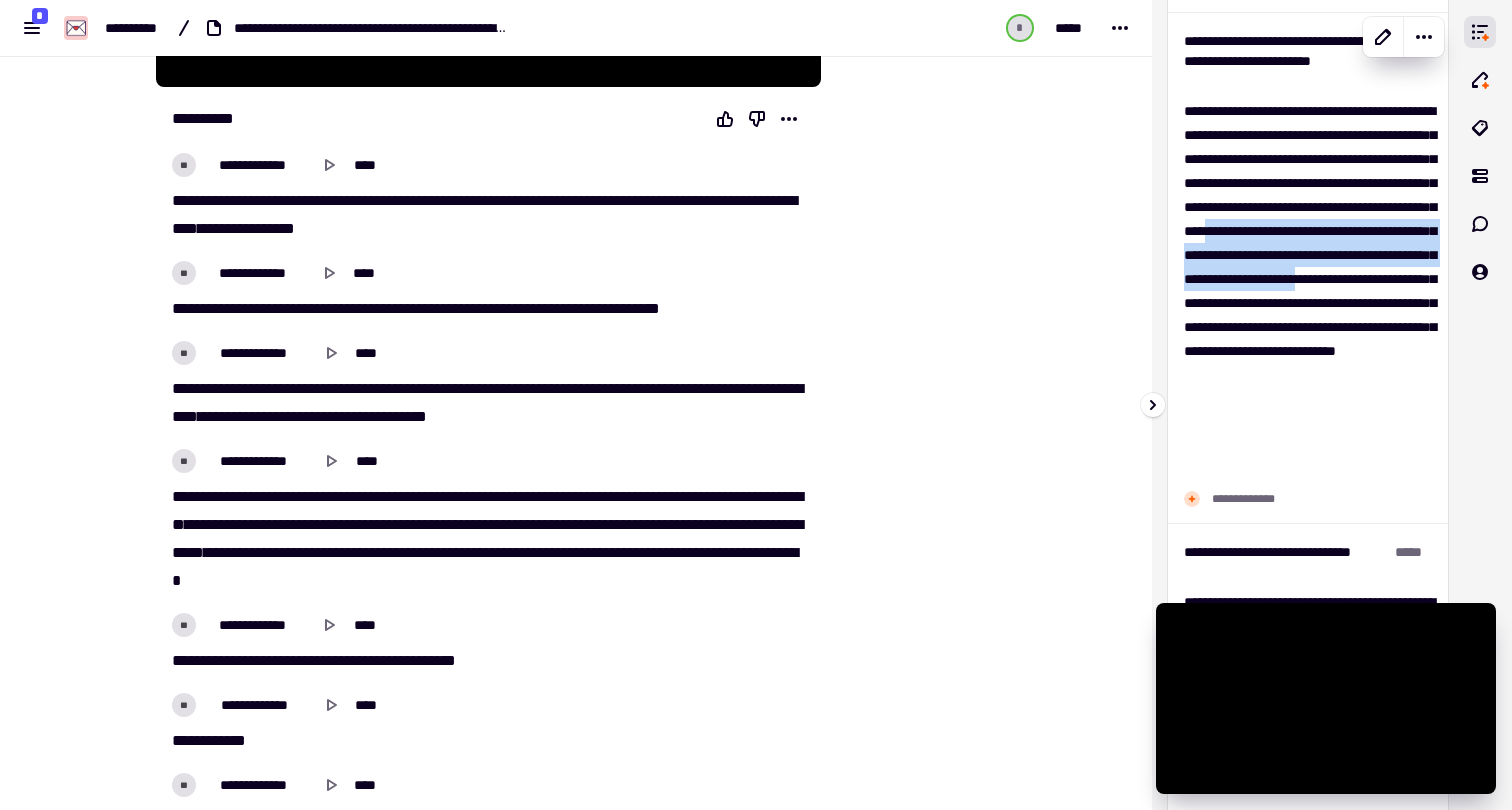 drag, startPoint x: 1348, startPoint y: 352, endPoint x: 1219, endPoint y: 282, distance: 146.76852 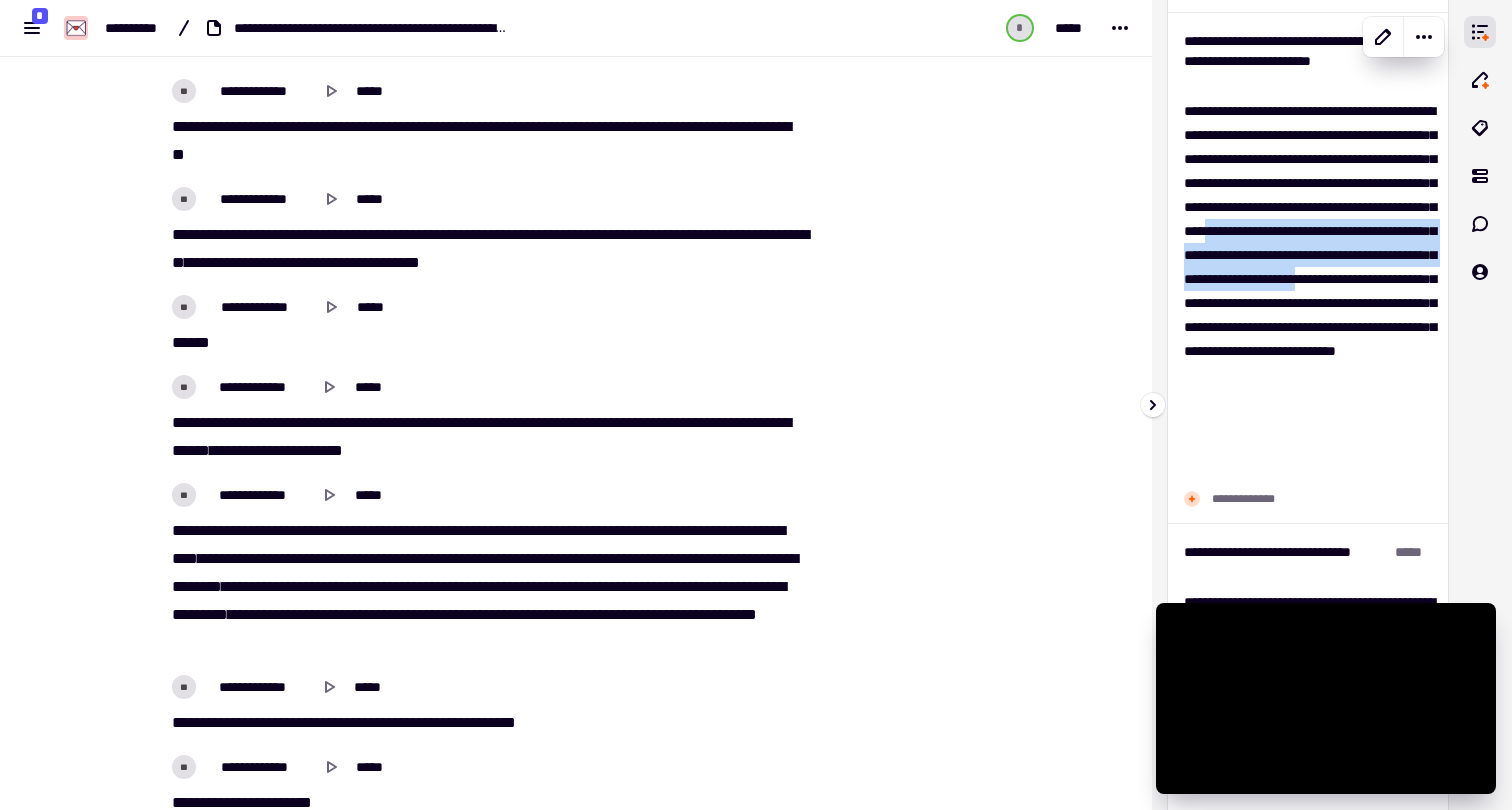 scroll, scrollTop: 8347, scrollLeft: 0, axis: vertical 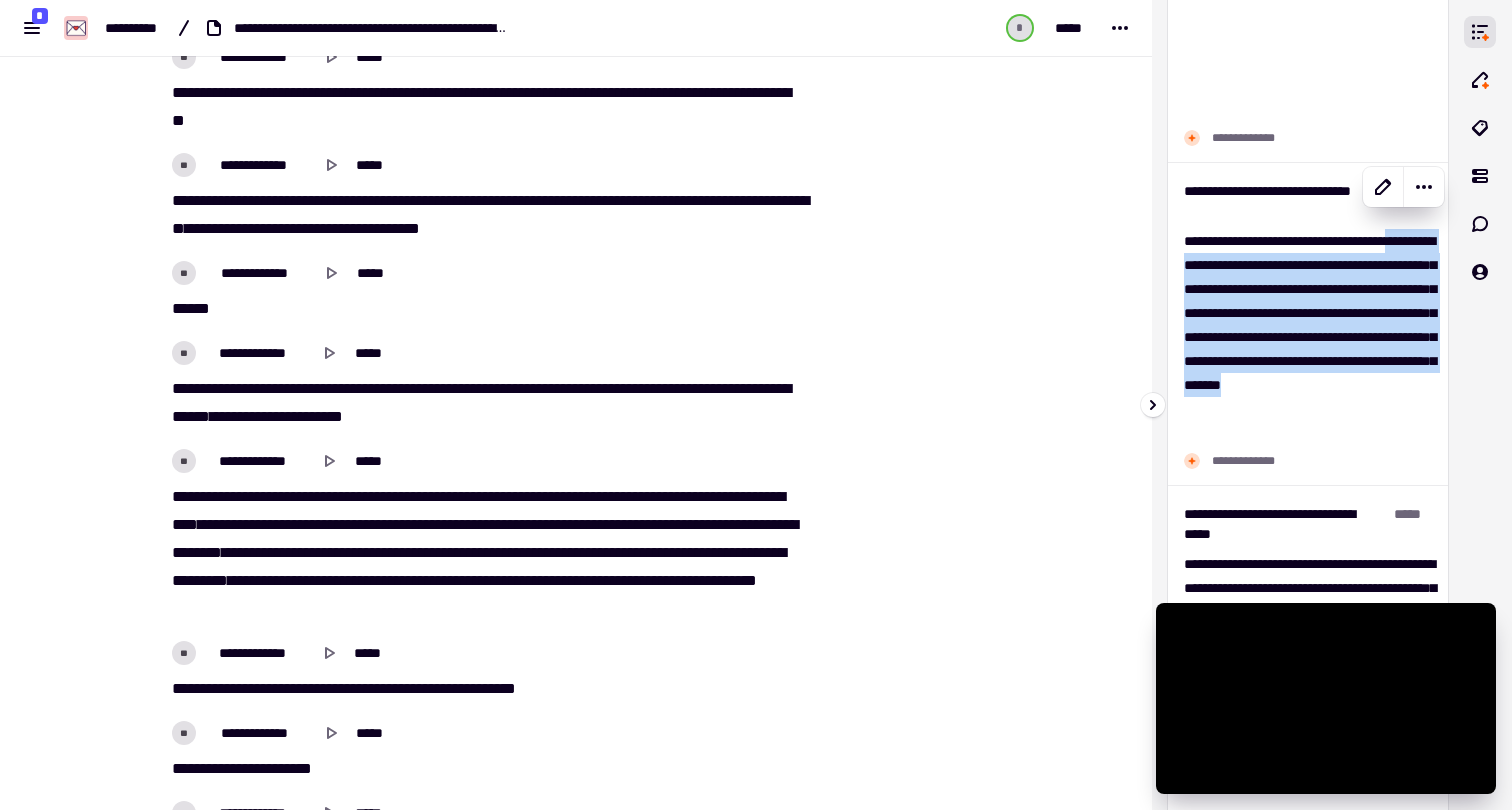 drag, startPoint x: 1321, startPoint y: 438, endPoint x: 1184, endPoint y: 269, distance: 217.5546 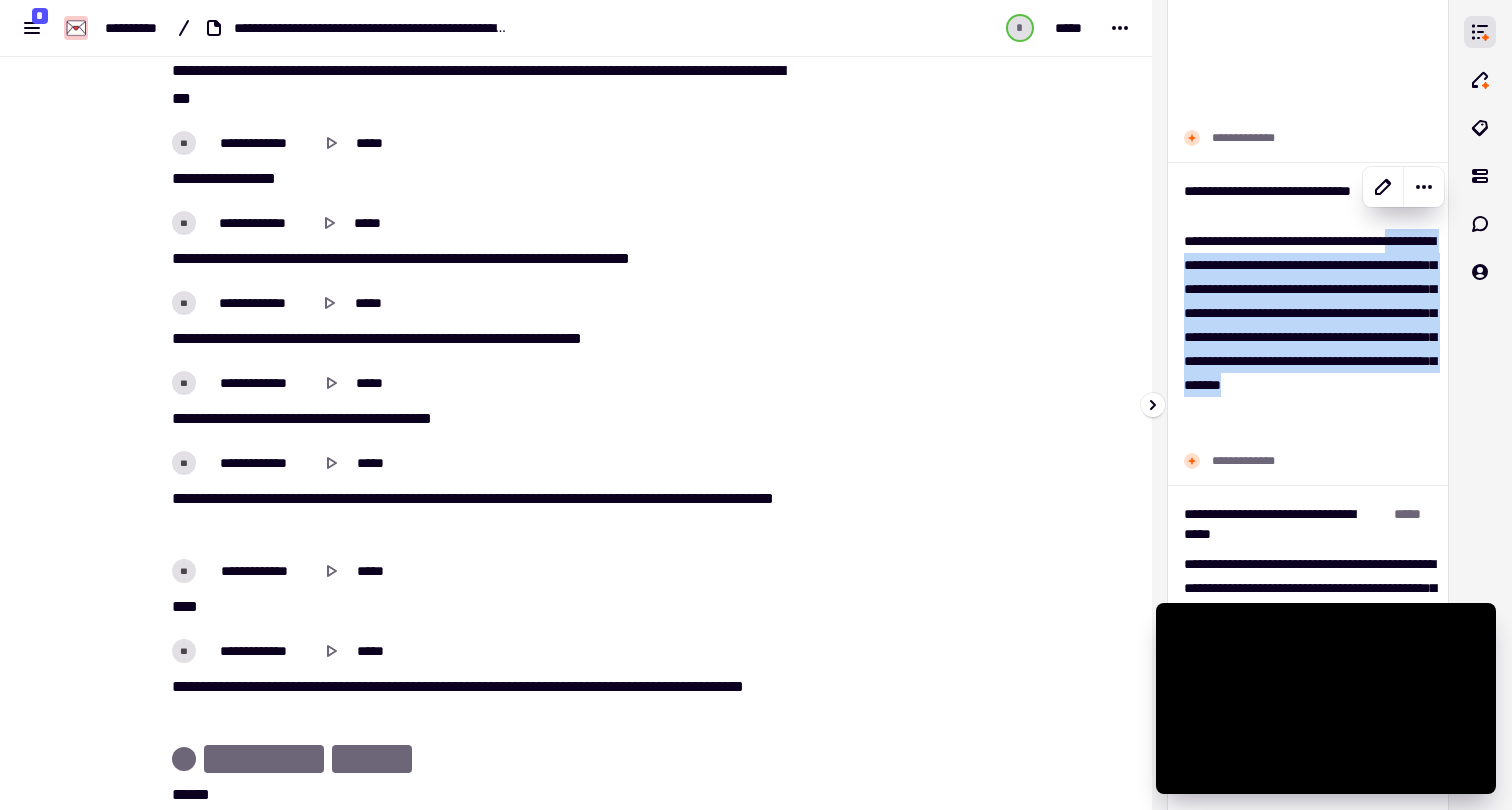 scroll, scrollTop: 10883, scrollLeft: 0, axis: vertical 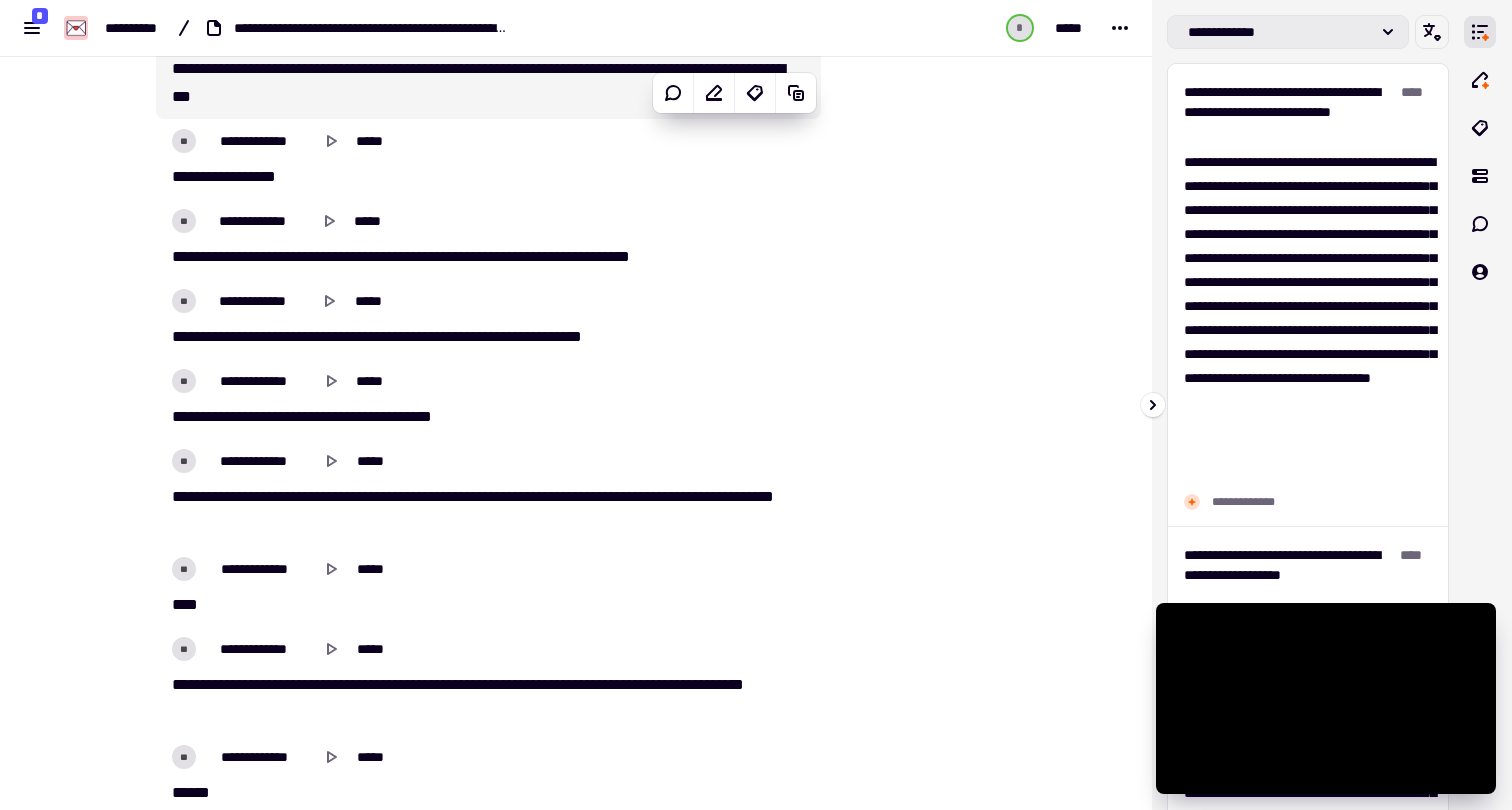 click on "**********" 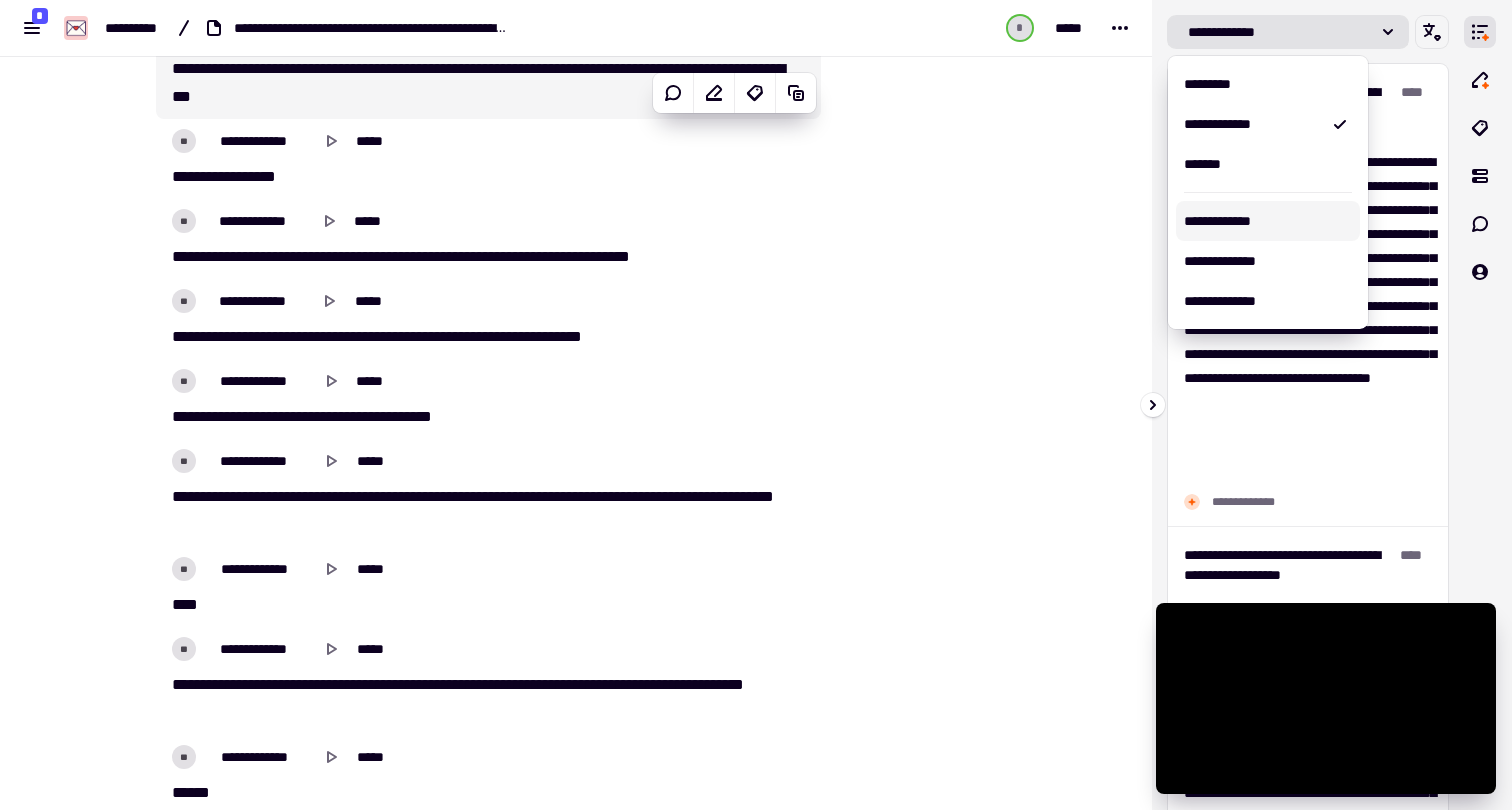 click on "**********" at bounding box center [1268, 221] 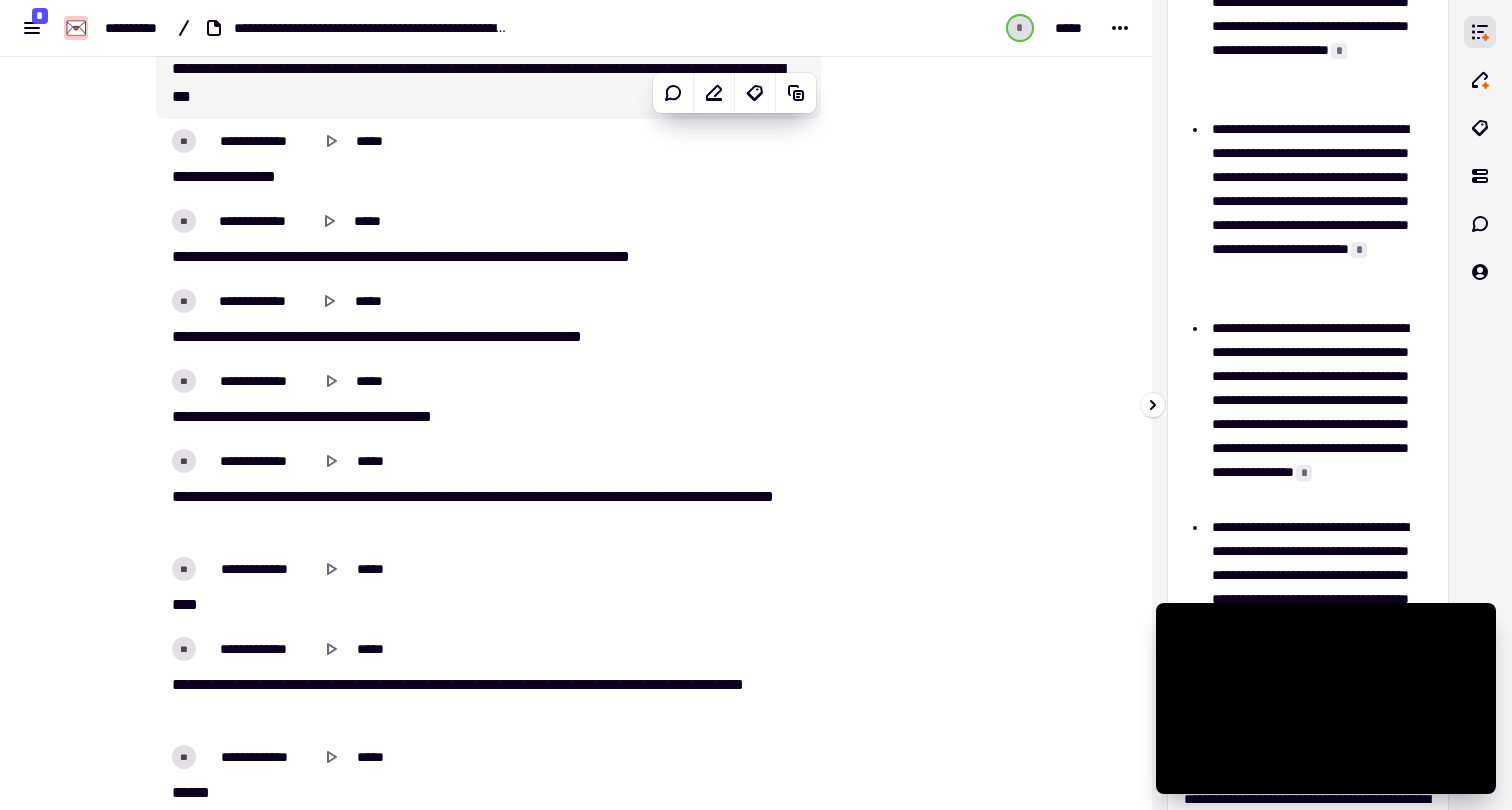 scroll, scrollTop: 0, scrollLeft: 0, axis: both 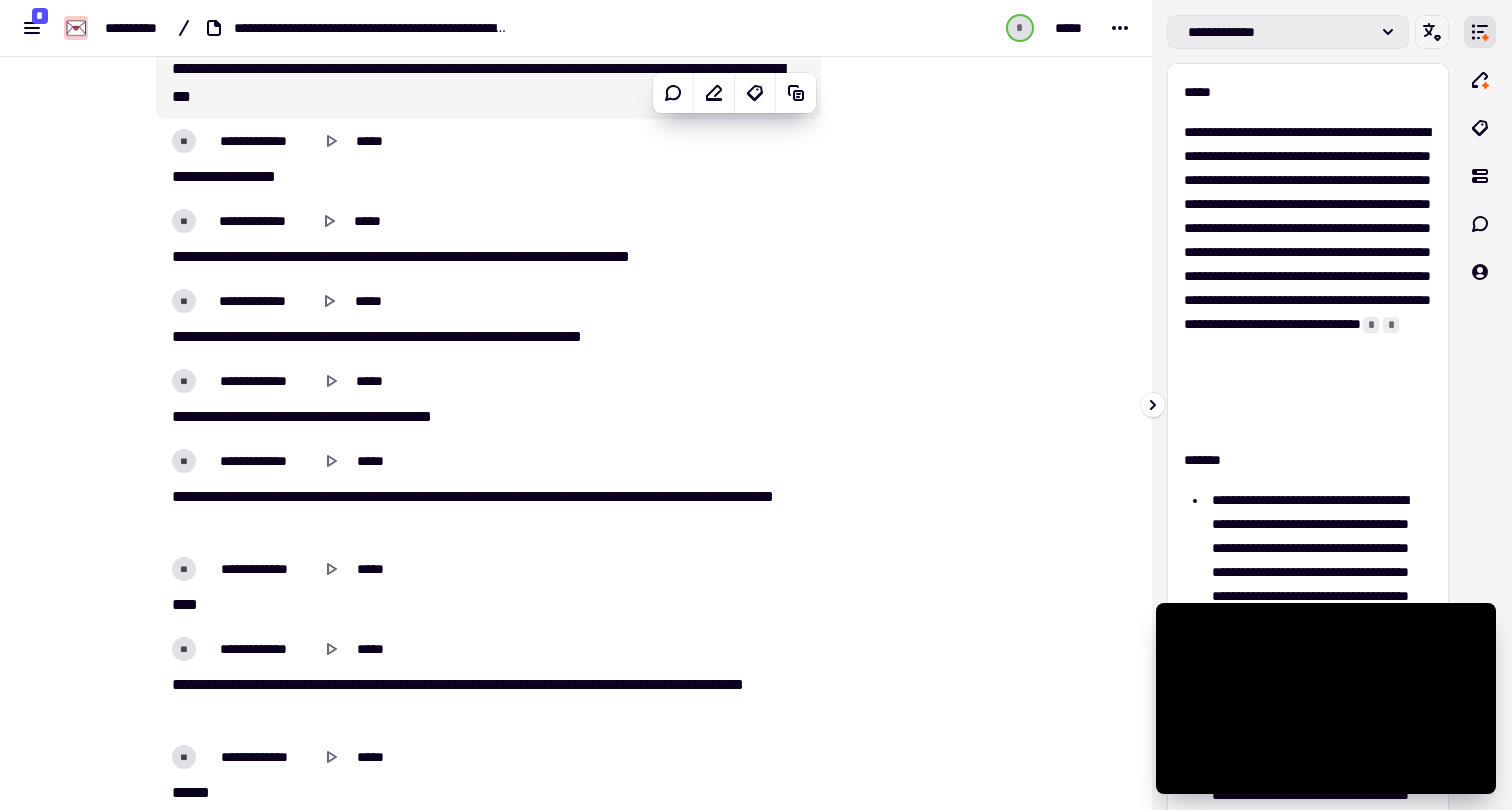 click on "**********" 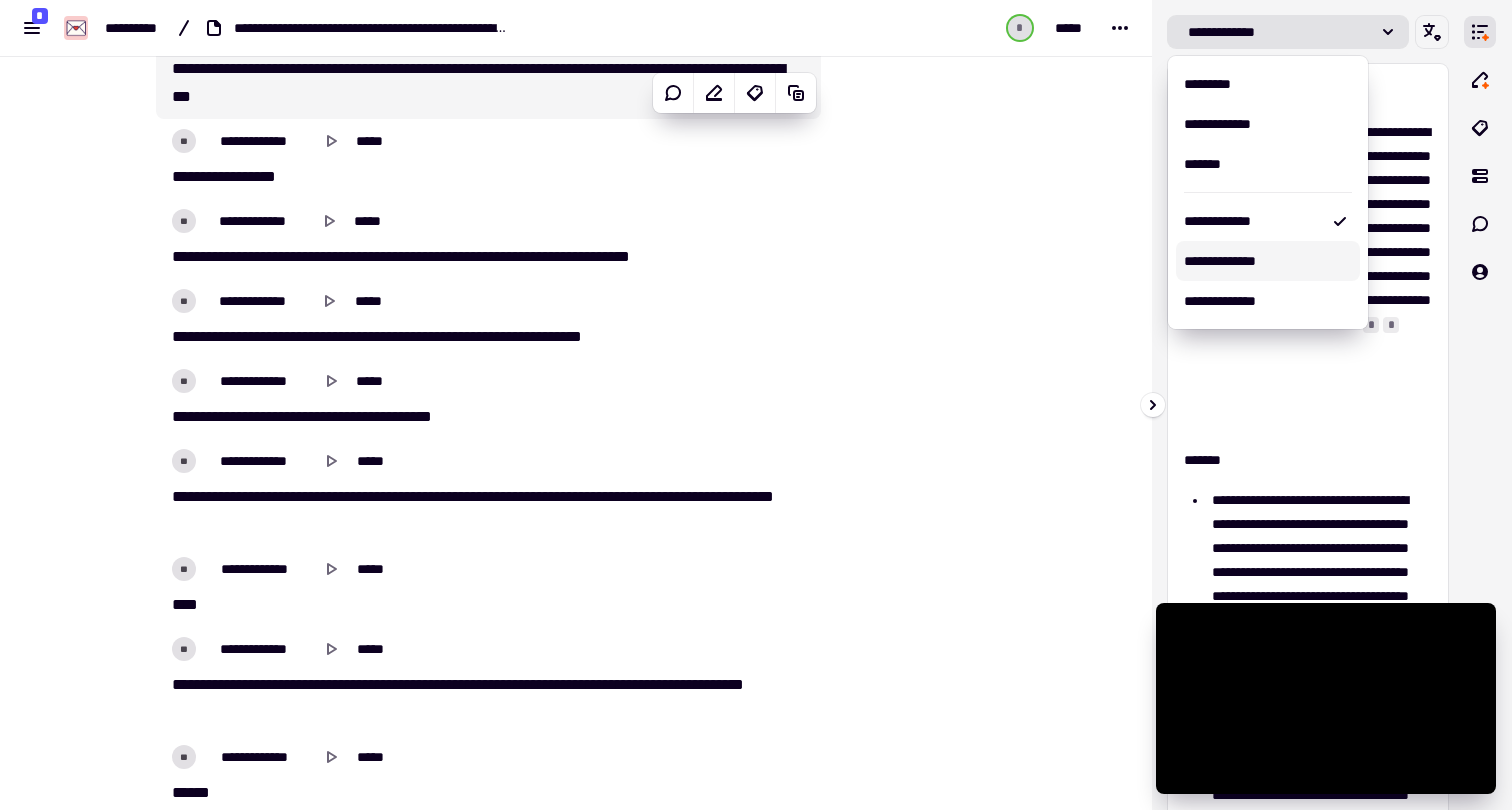 click on "**********" at bounding box center (1268, 261) 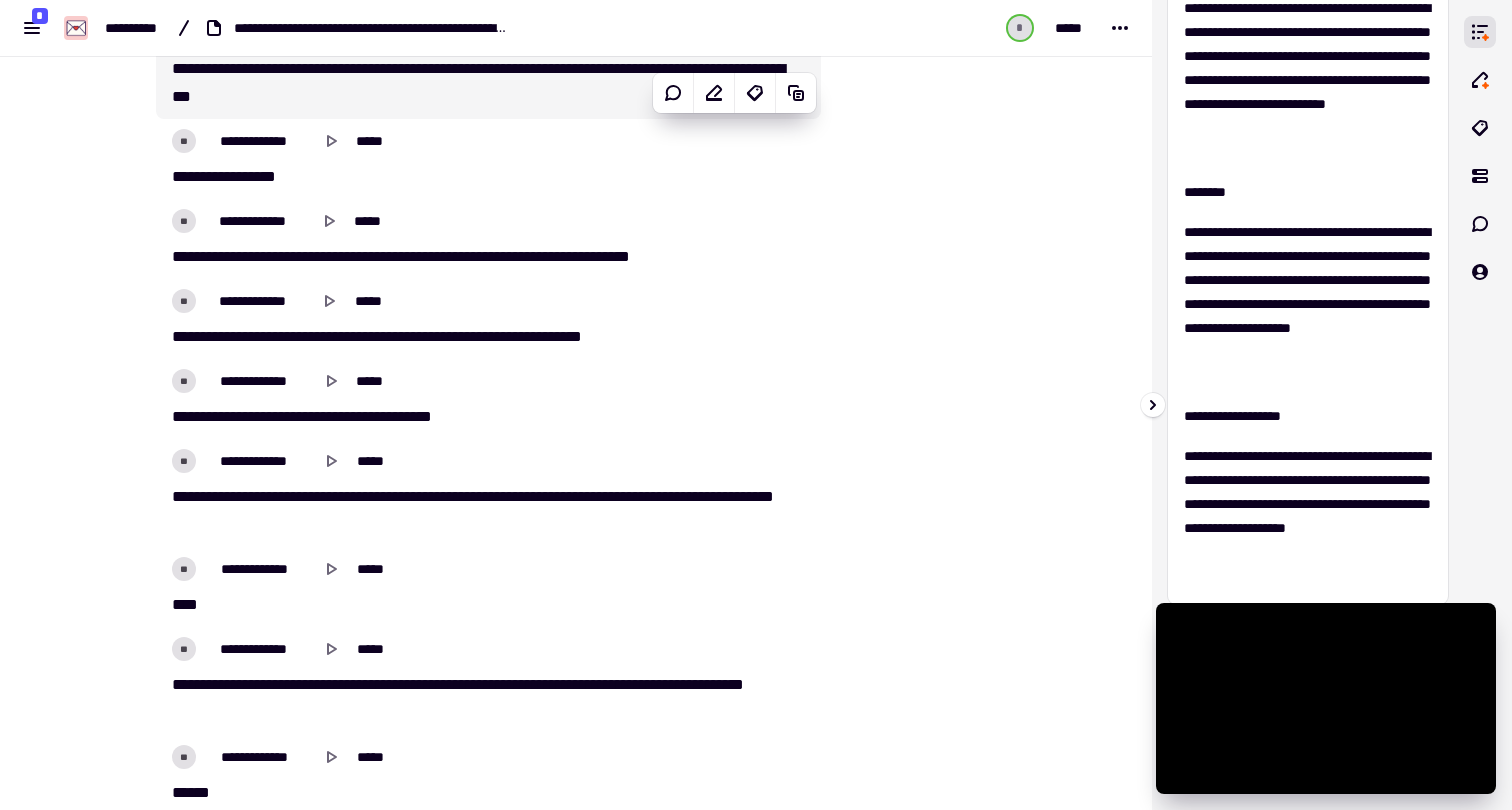scroll, scrollTop: 852, scrollLeft: 0, axis: vertical 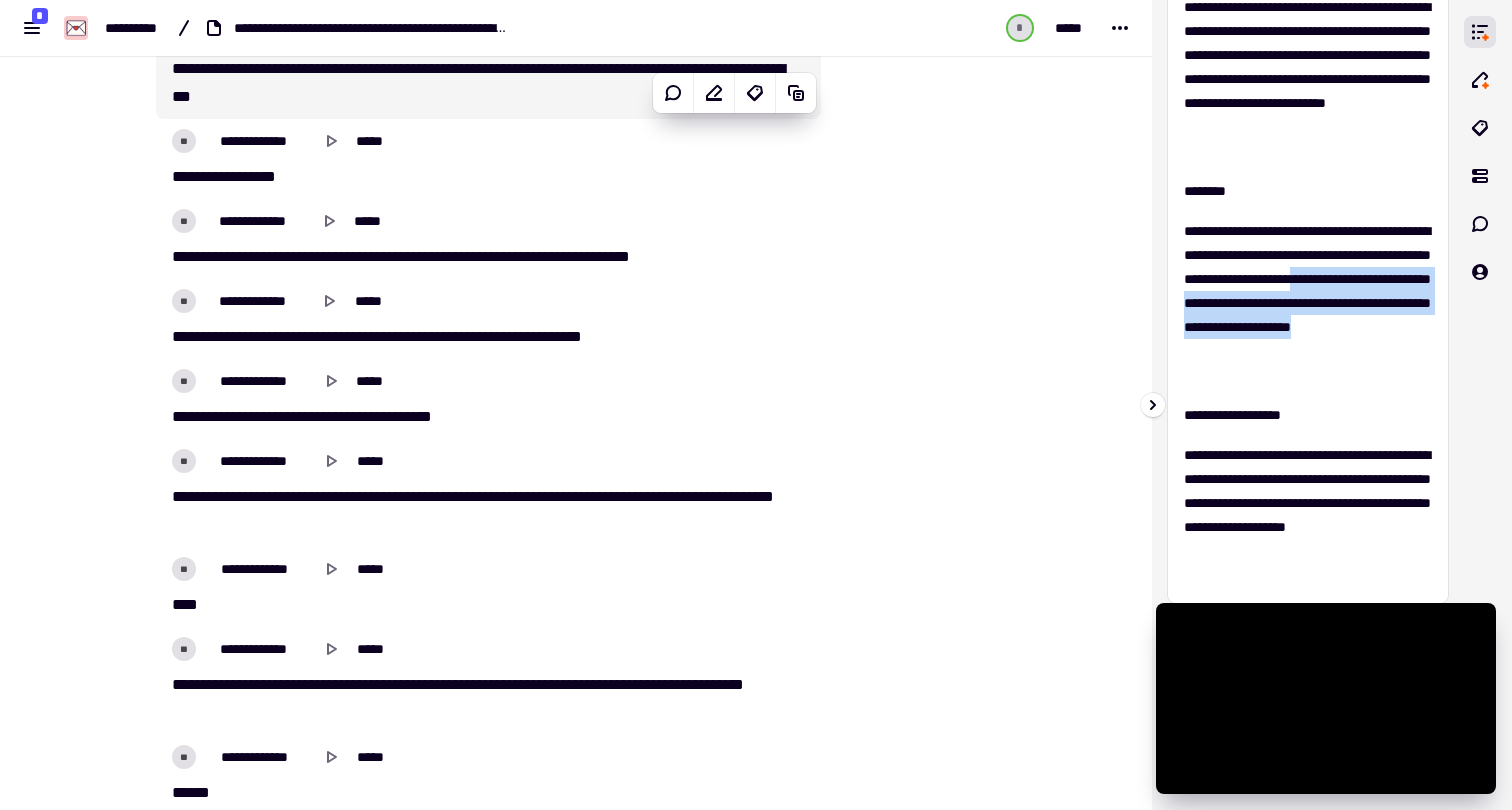 drag, startPoint x: 1260, startPoint y: 375, endPoint x: 1274, endPoint y: 311, distance: 65.51336 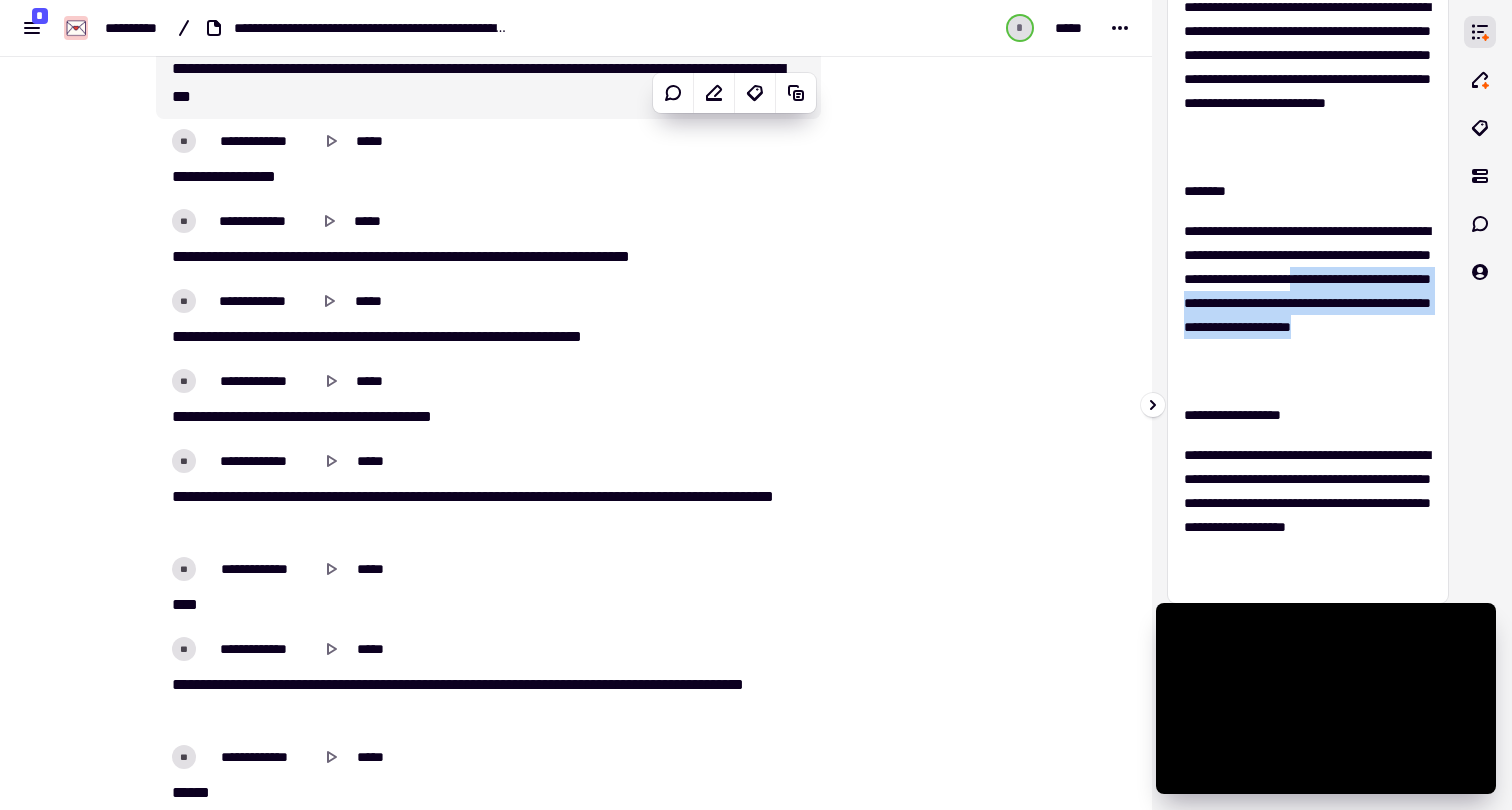 scroll, scrollTop: 900, scrollLeft: 0, axis: vertical 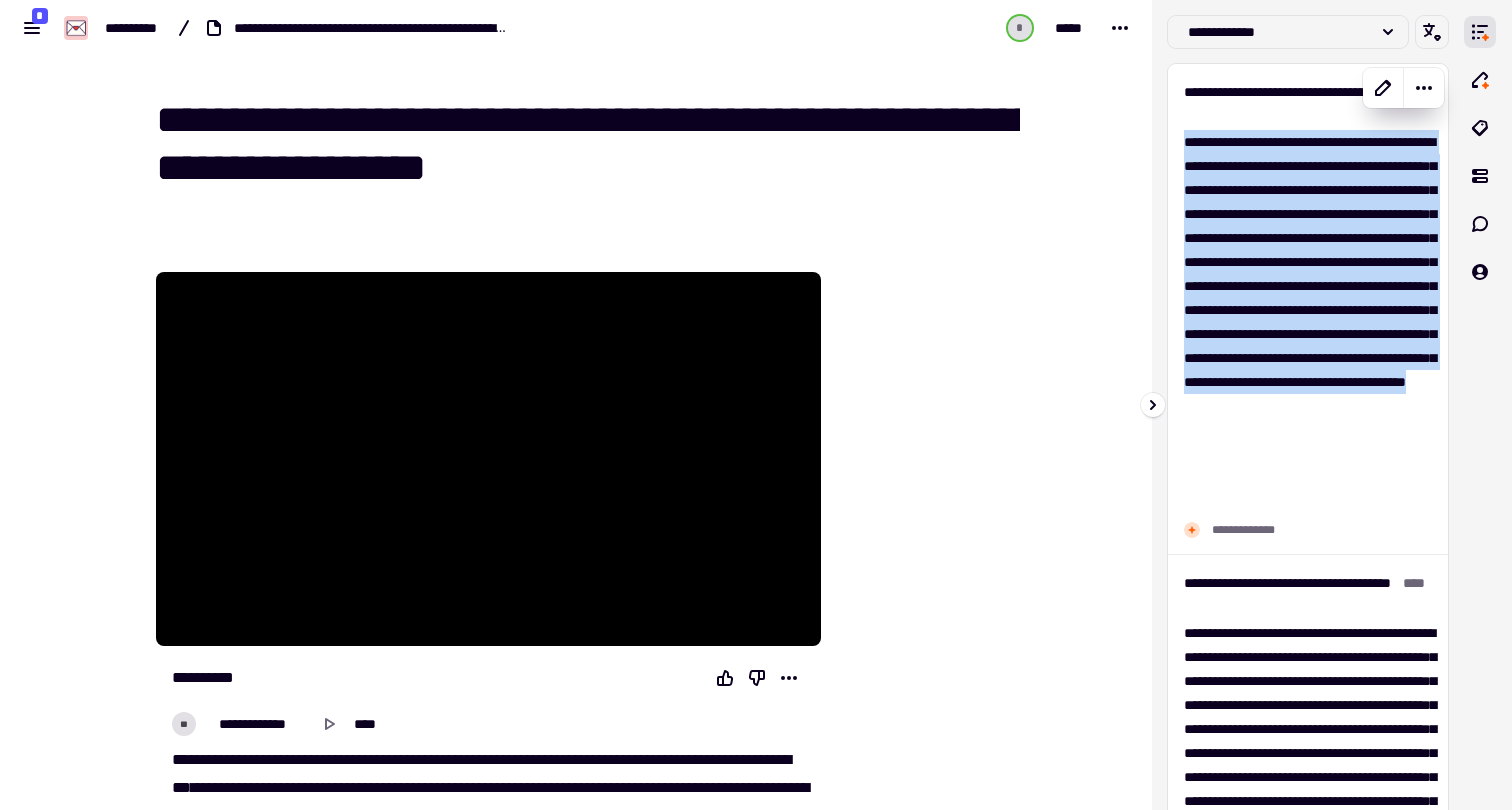 drag, startPoint x: 1416, startPoint y: 497, endPoint x: 1186, endPoint y: 138, distance: 426.35782 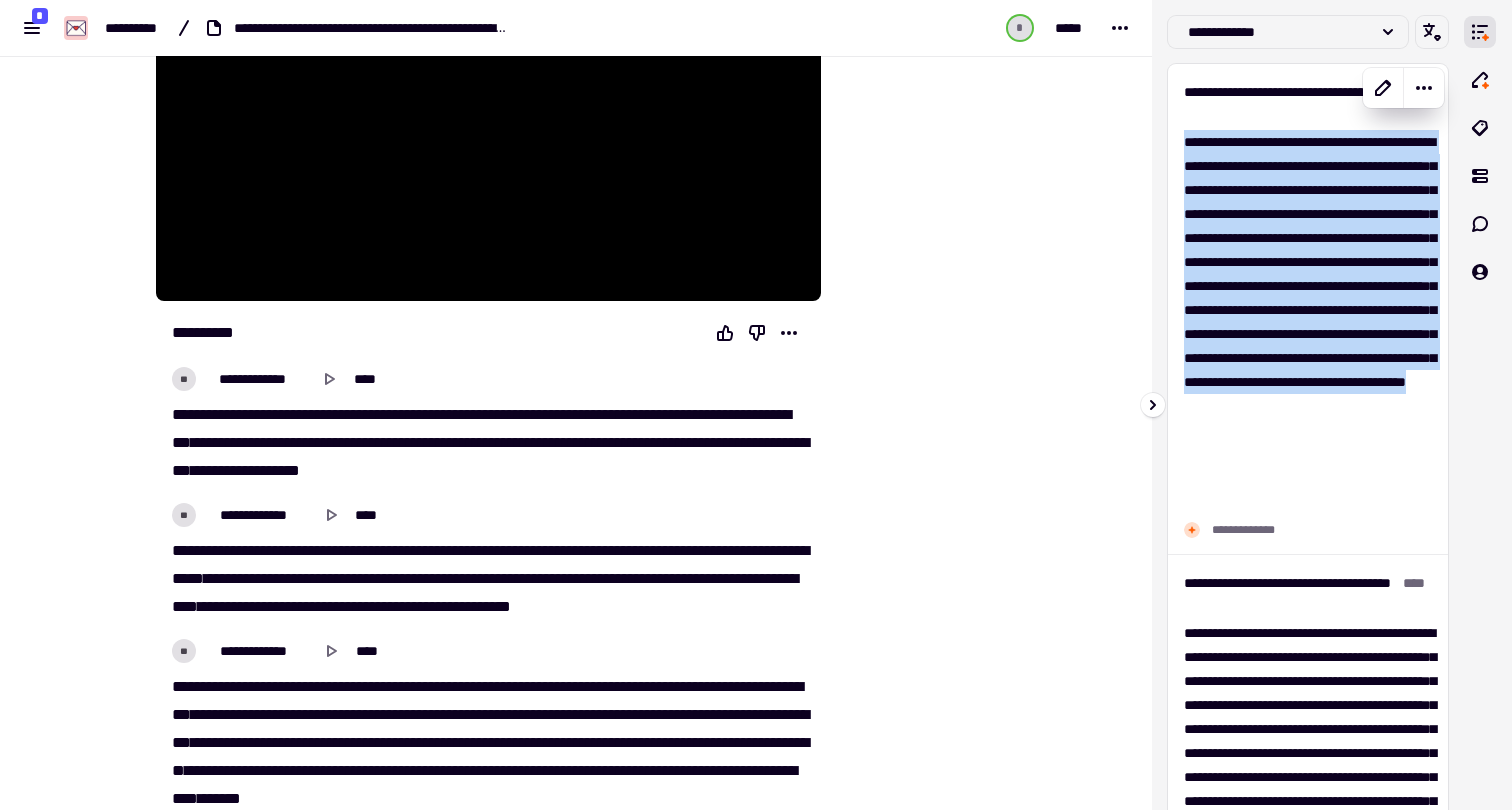 copy on "**********" 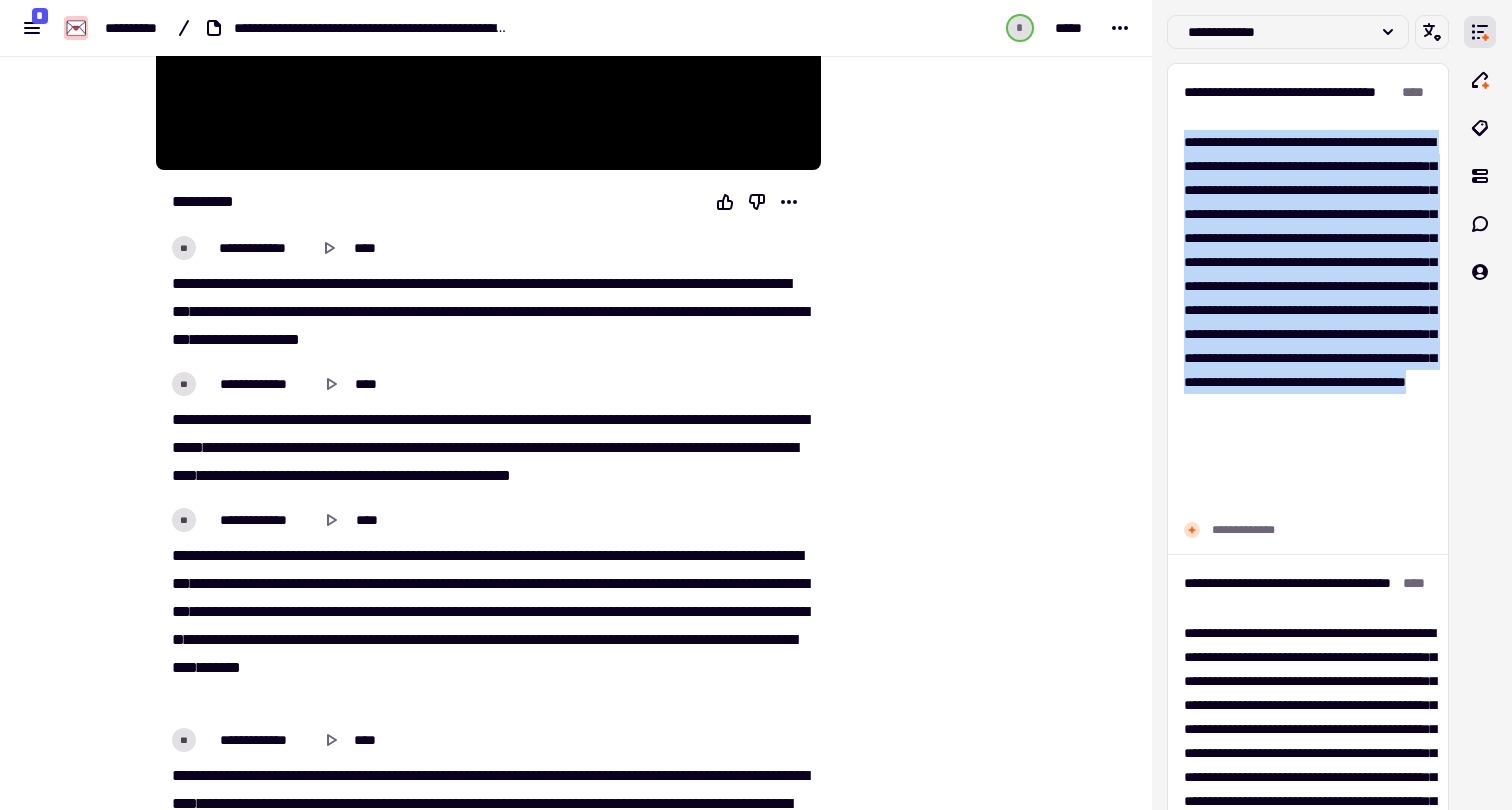 scroll, scrollTop: 479, scrollLeft: 0, axis: vertical 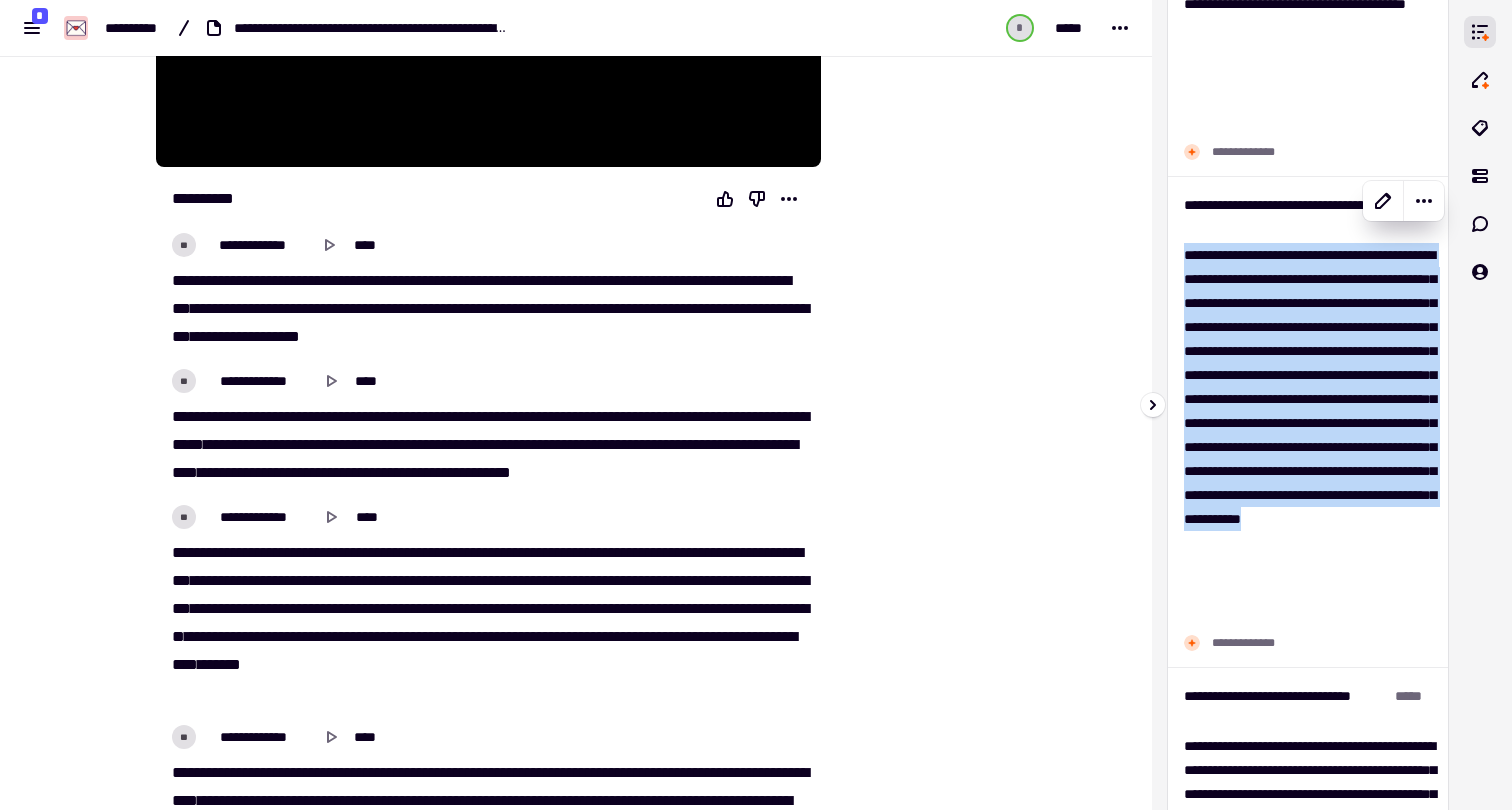 drag, startPoint x: 1415, startPoint y: 618, endPoint x: 1183, endPoint y: 262, distance: 424.92352 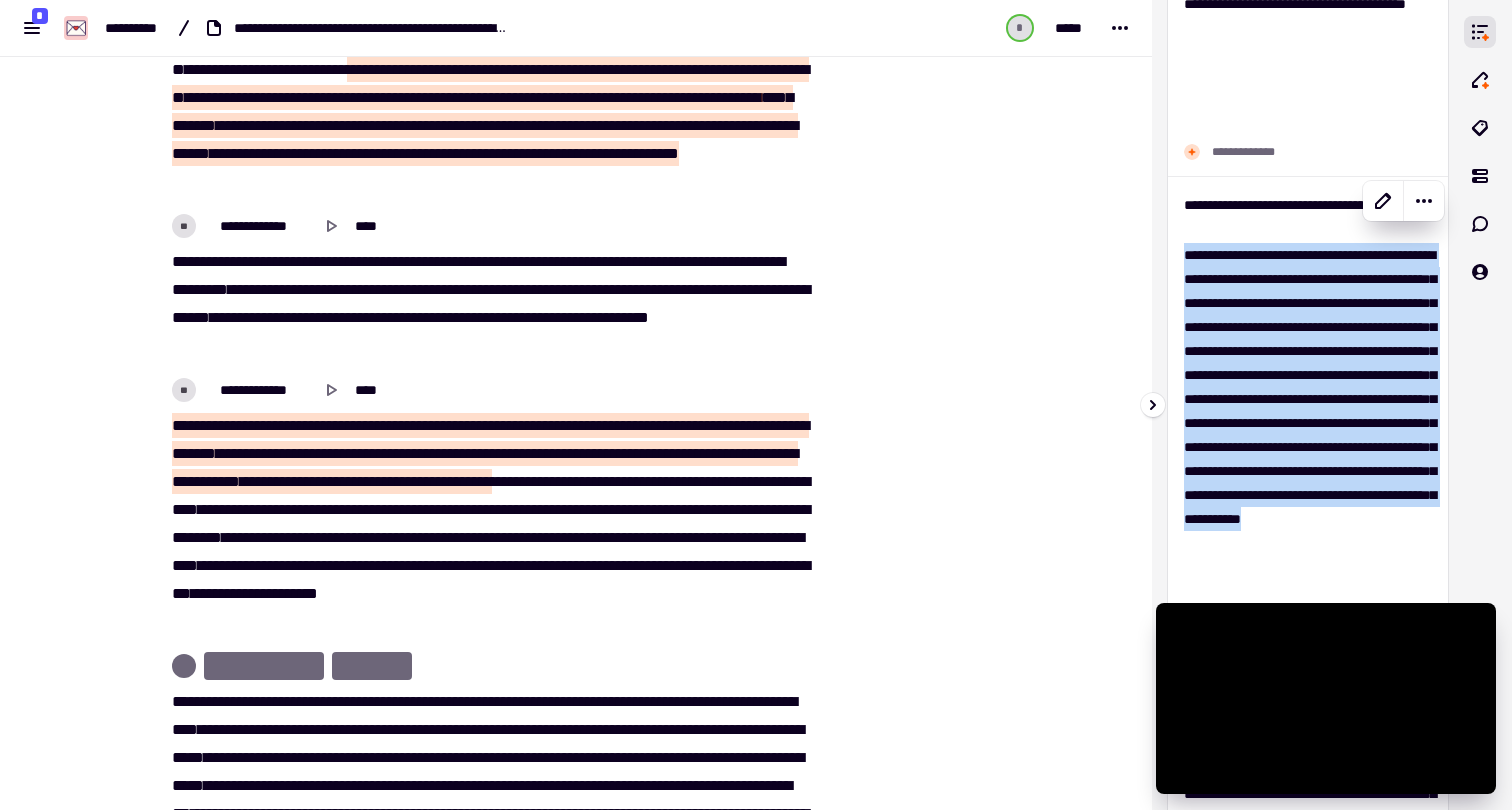 scroll, scrollTop: 2515, scrollLeft: 0, axis: vertical 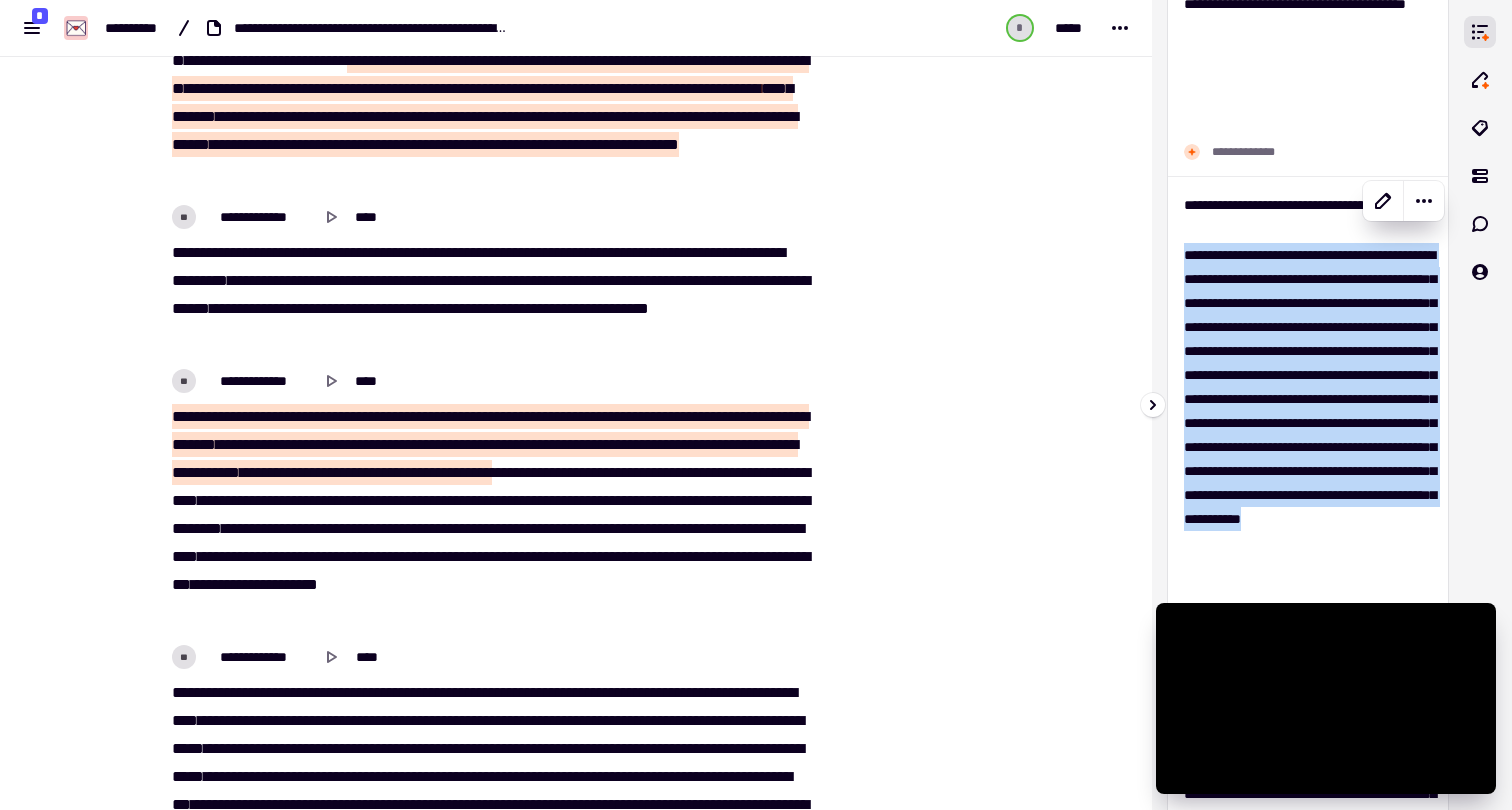 copy on "**********" 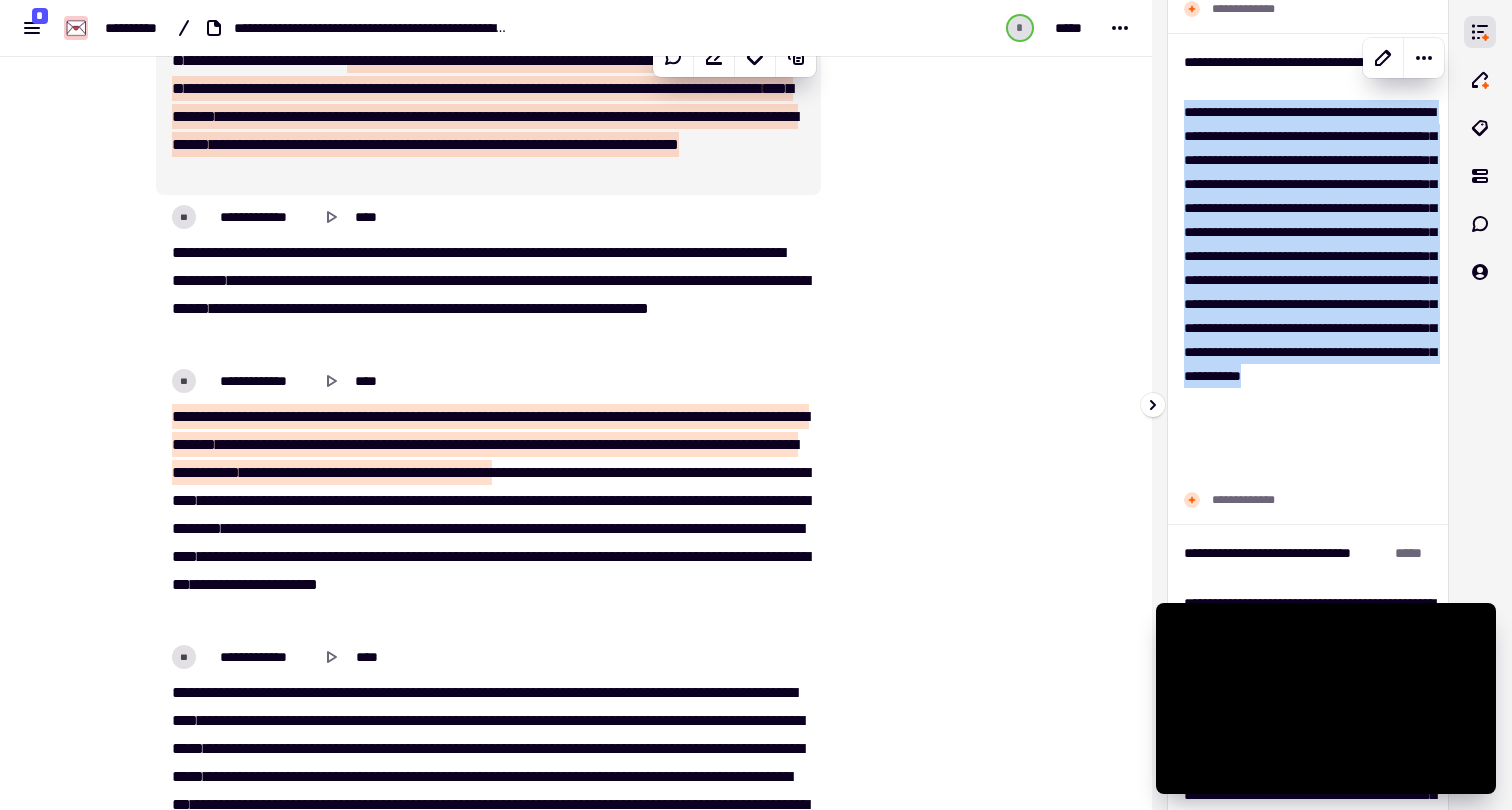 scroll, scrollTop: 543, scrollLeft: 0, axis: vertical 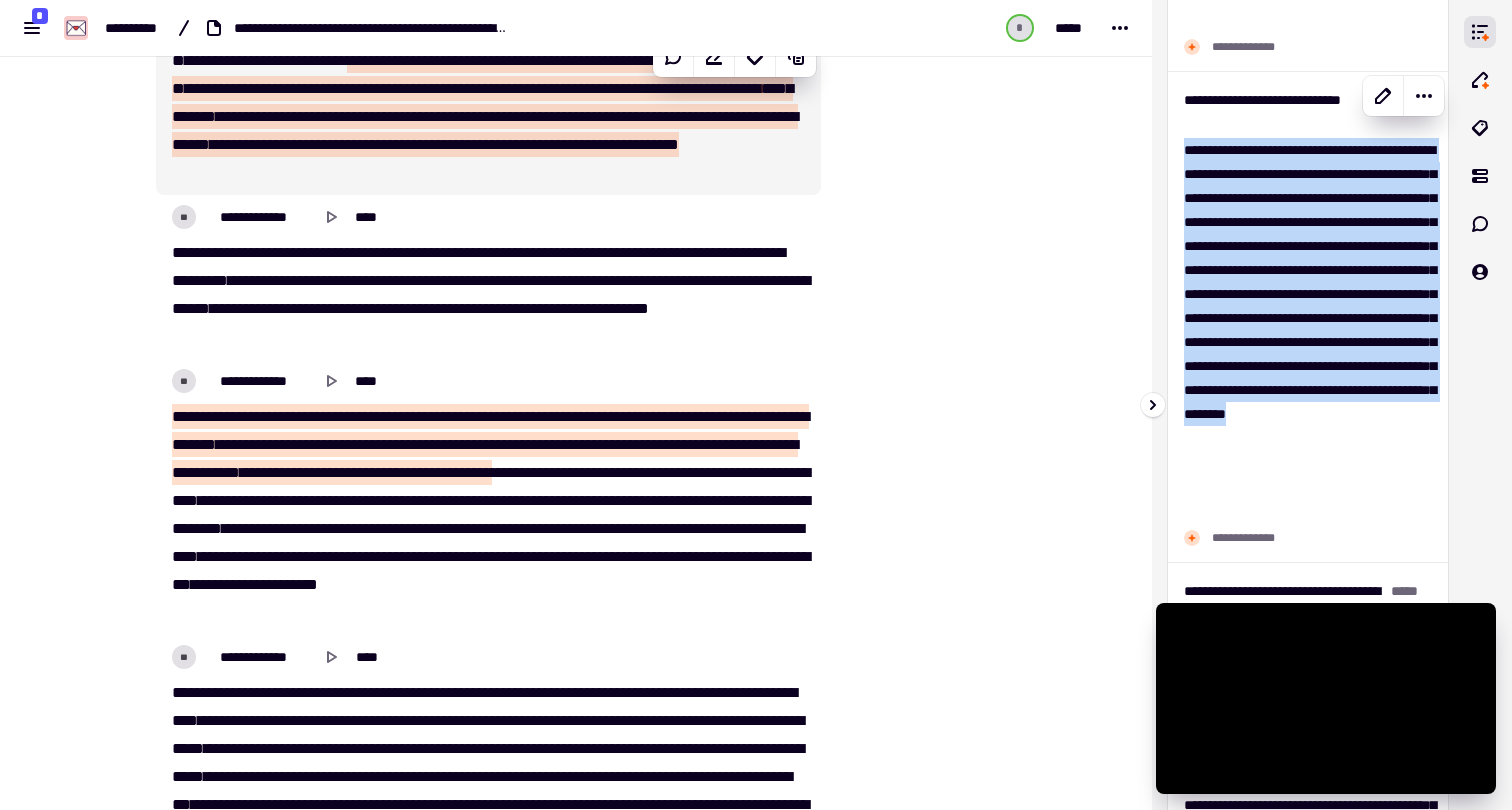 drag, startPoint x: 1363, startPoint y: 511, endPoint x: 1177, endPoint y: 149, distance: 406.98895 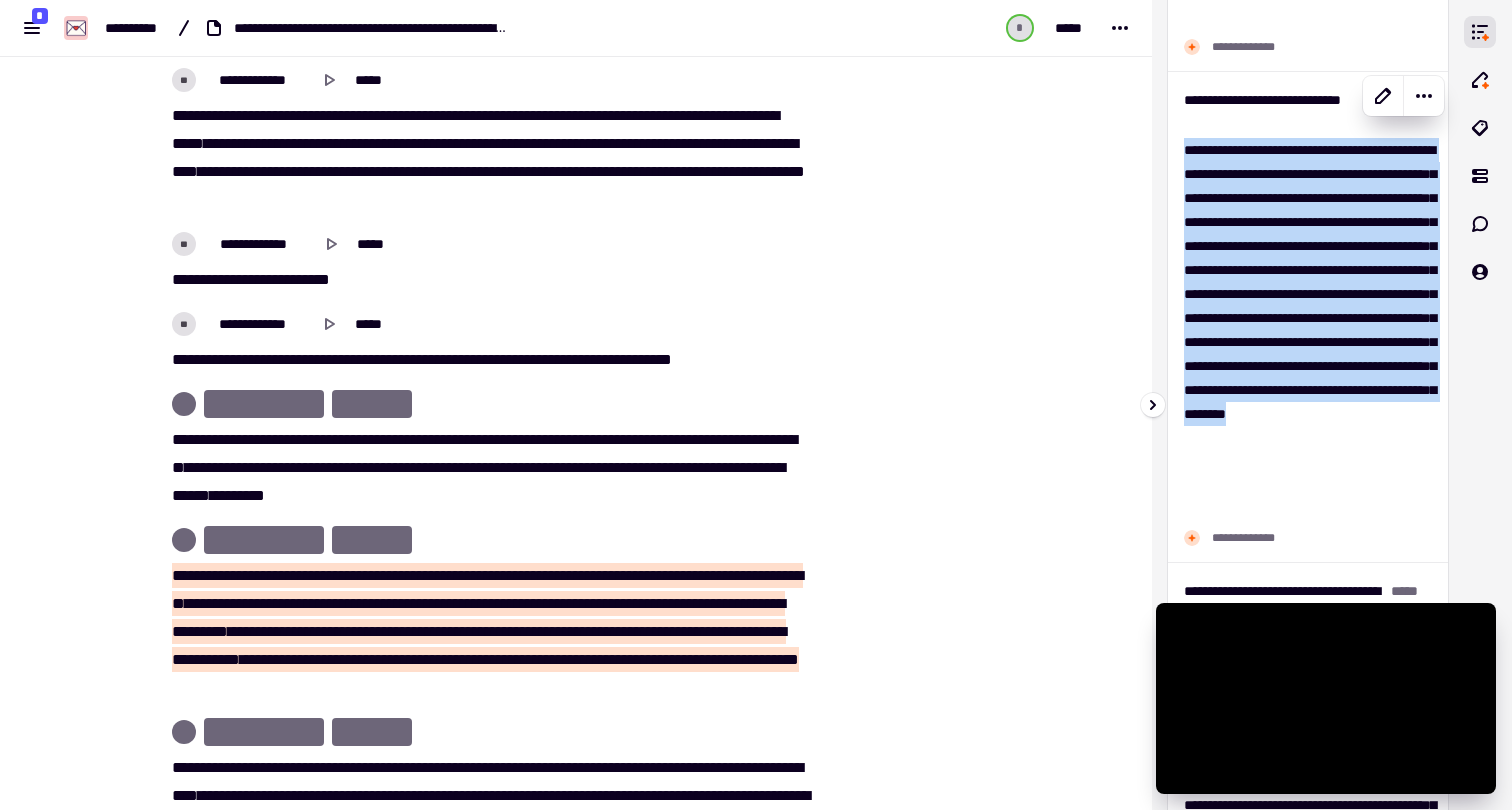 scroll, scrollTop: 6663, scrollLeft: 0, axis: vertical 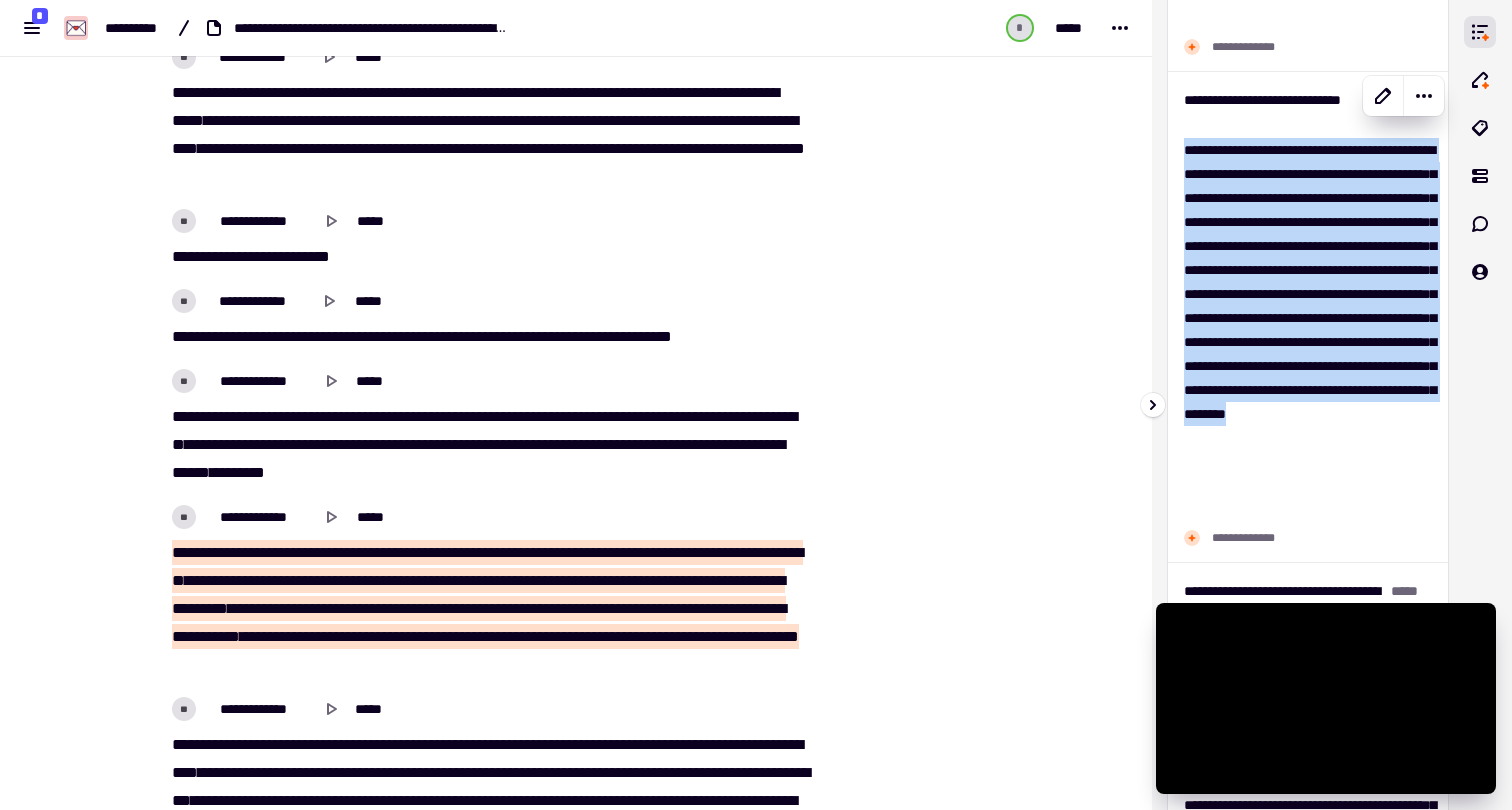 copy on "**********" 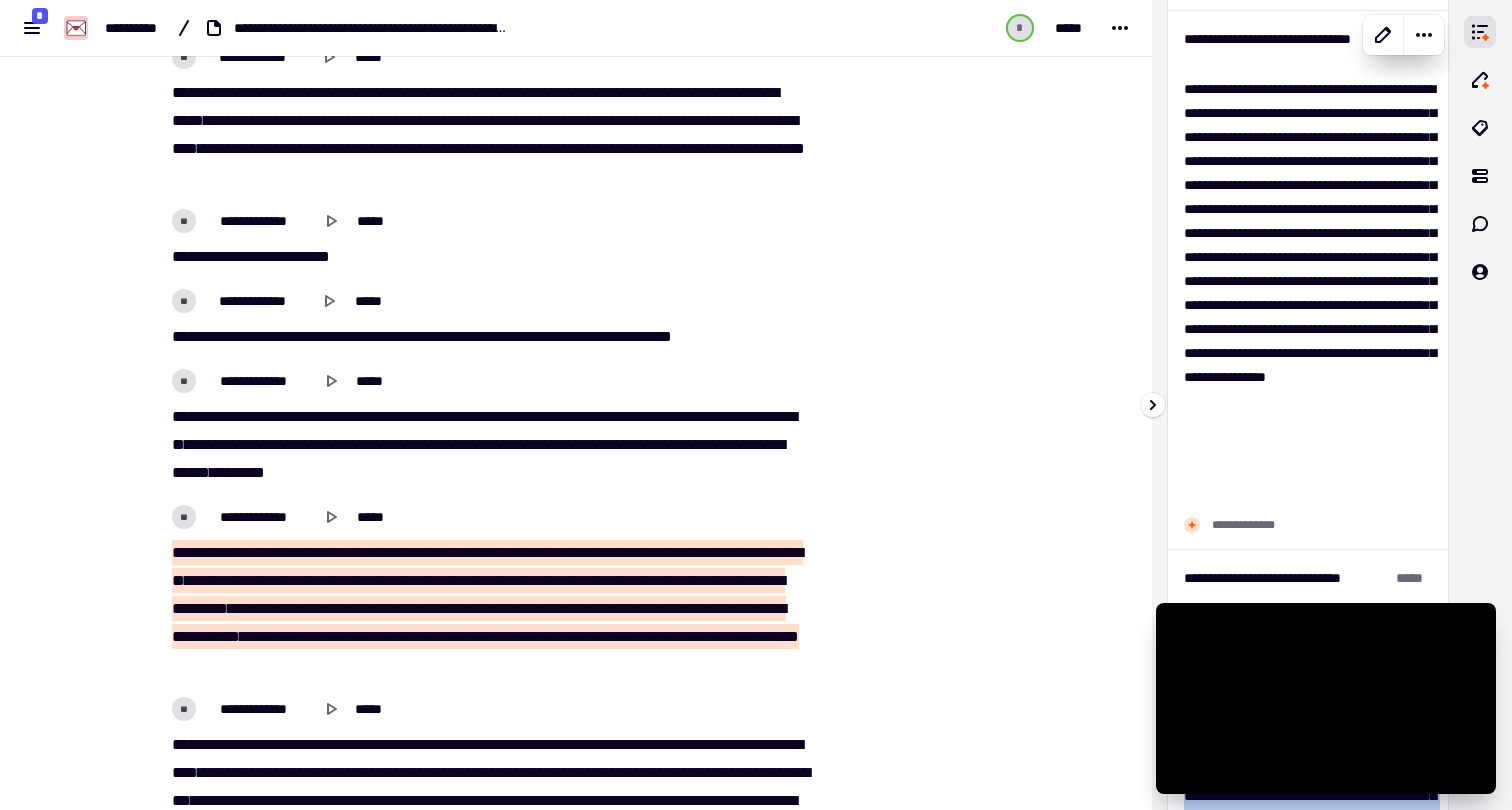 scroll, scrollTop: 1023, scrollLeft: 0, axis: vertical 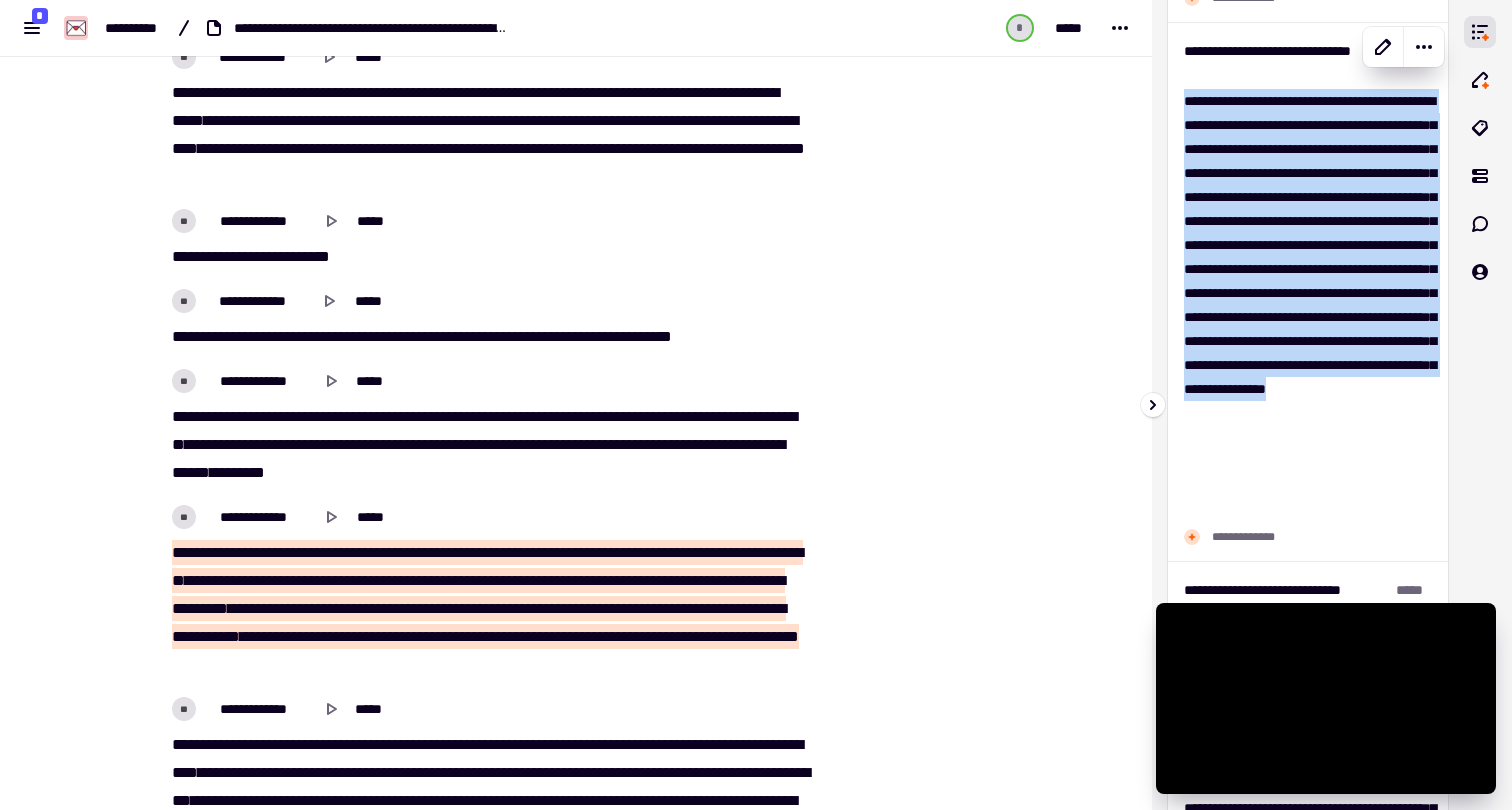 drag, startPoint x: 1243, startPoint y: 508, endPoint x: 1185, endPoint y: 110, distance: 402.20392 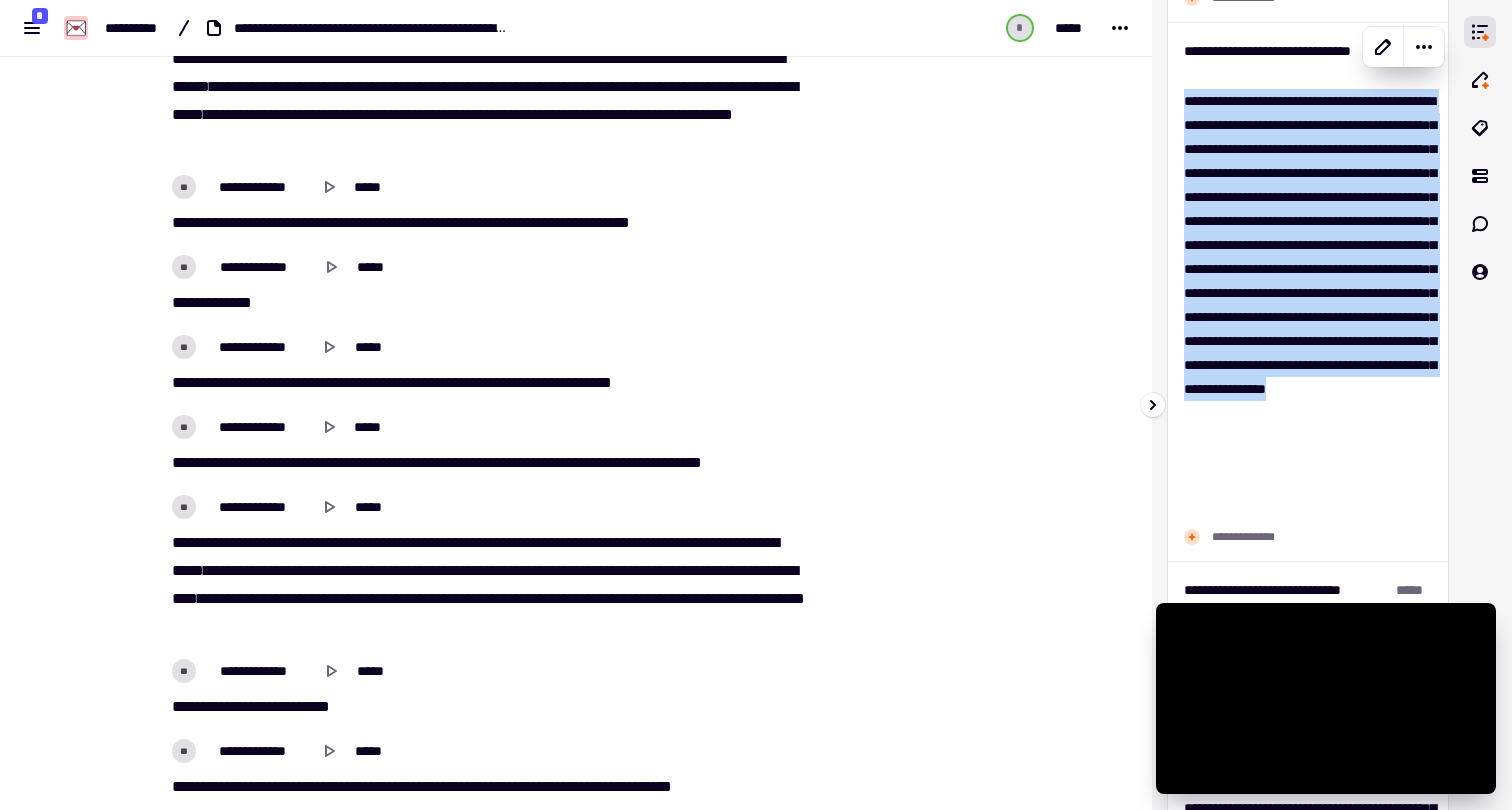 copy on "**********" 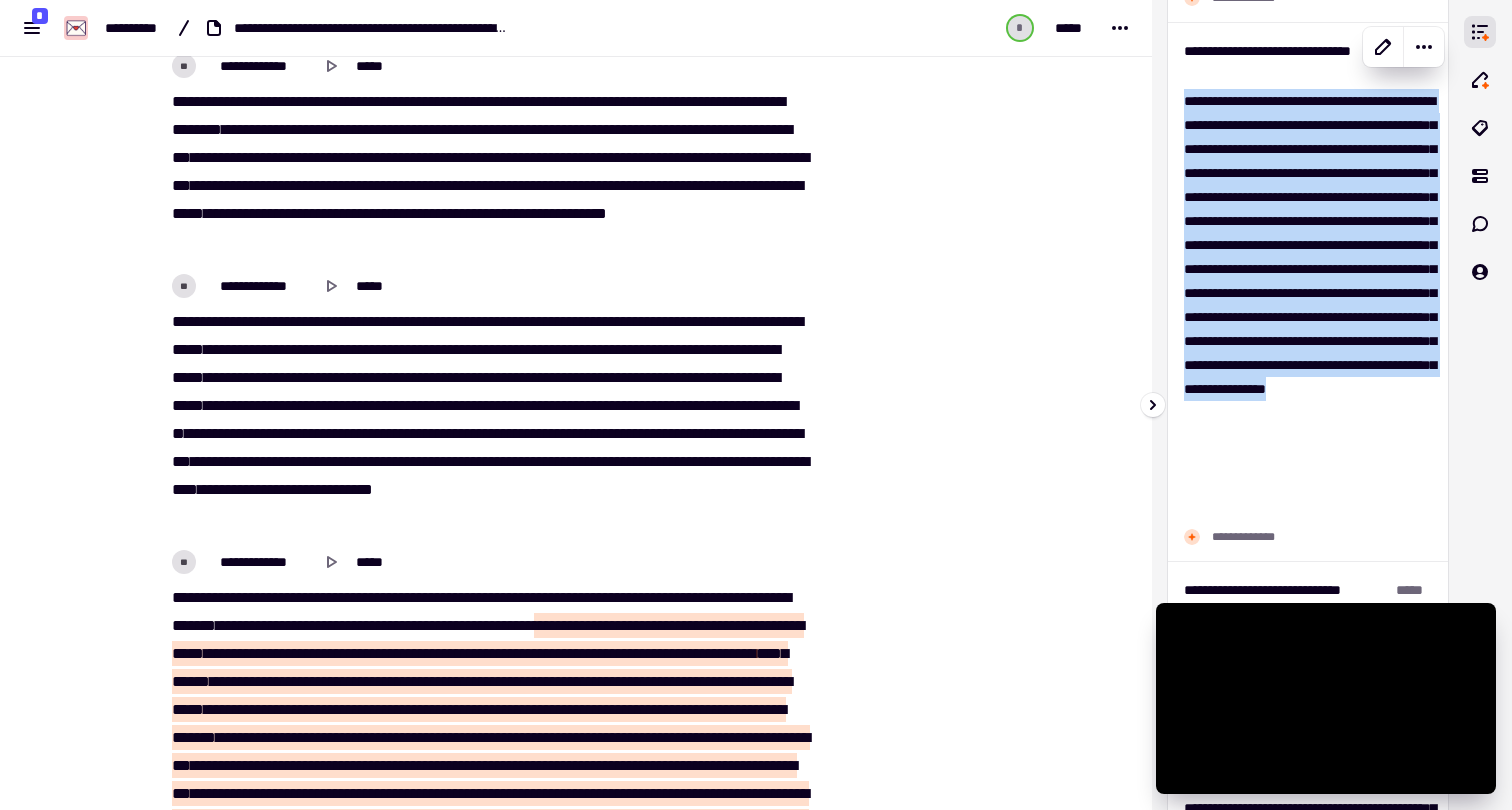 scroll, scrollTop: 4971, scrollLeft: 0, axis: vertical 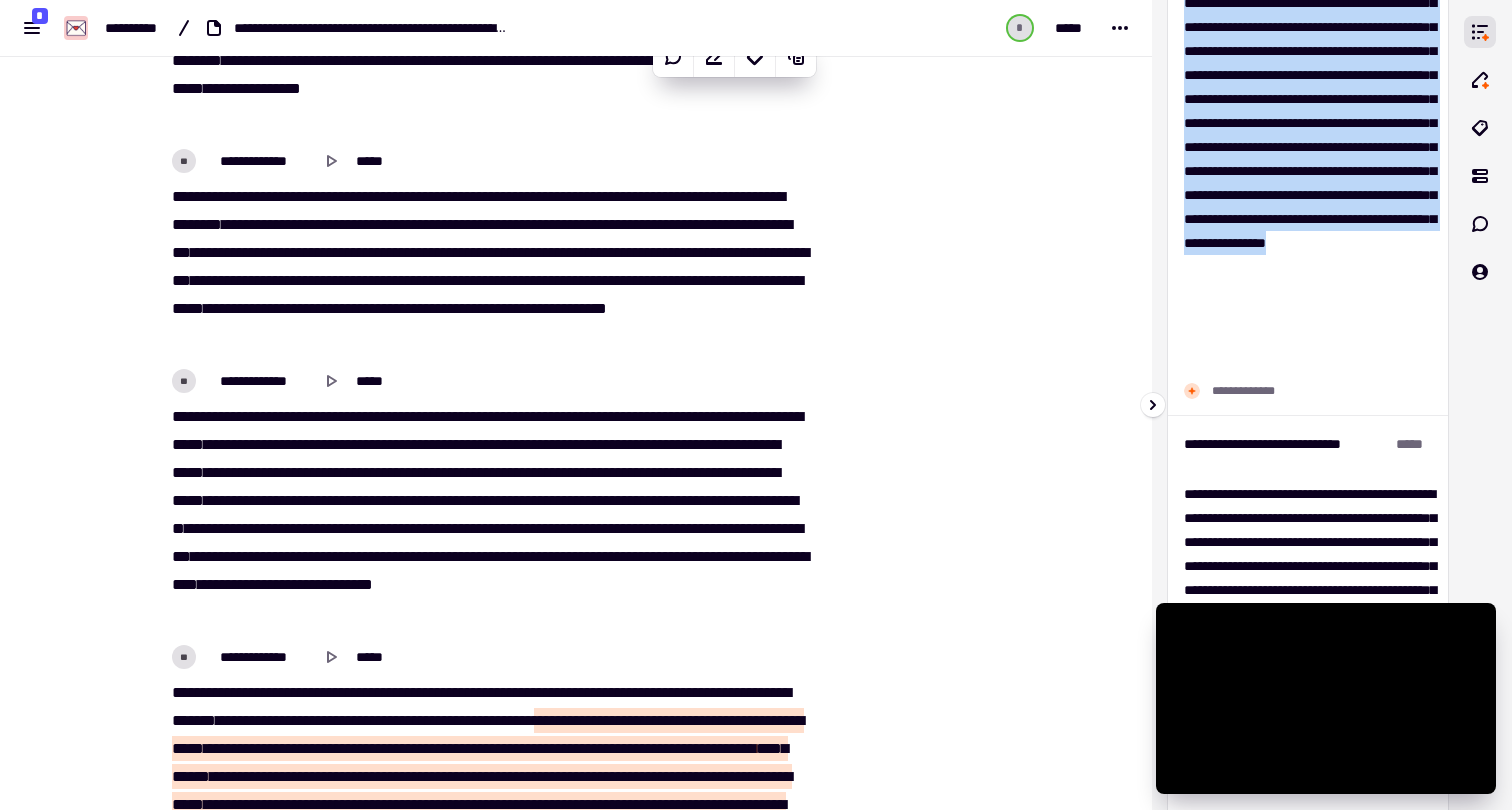 copy on "**********" 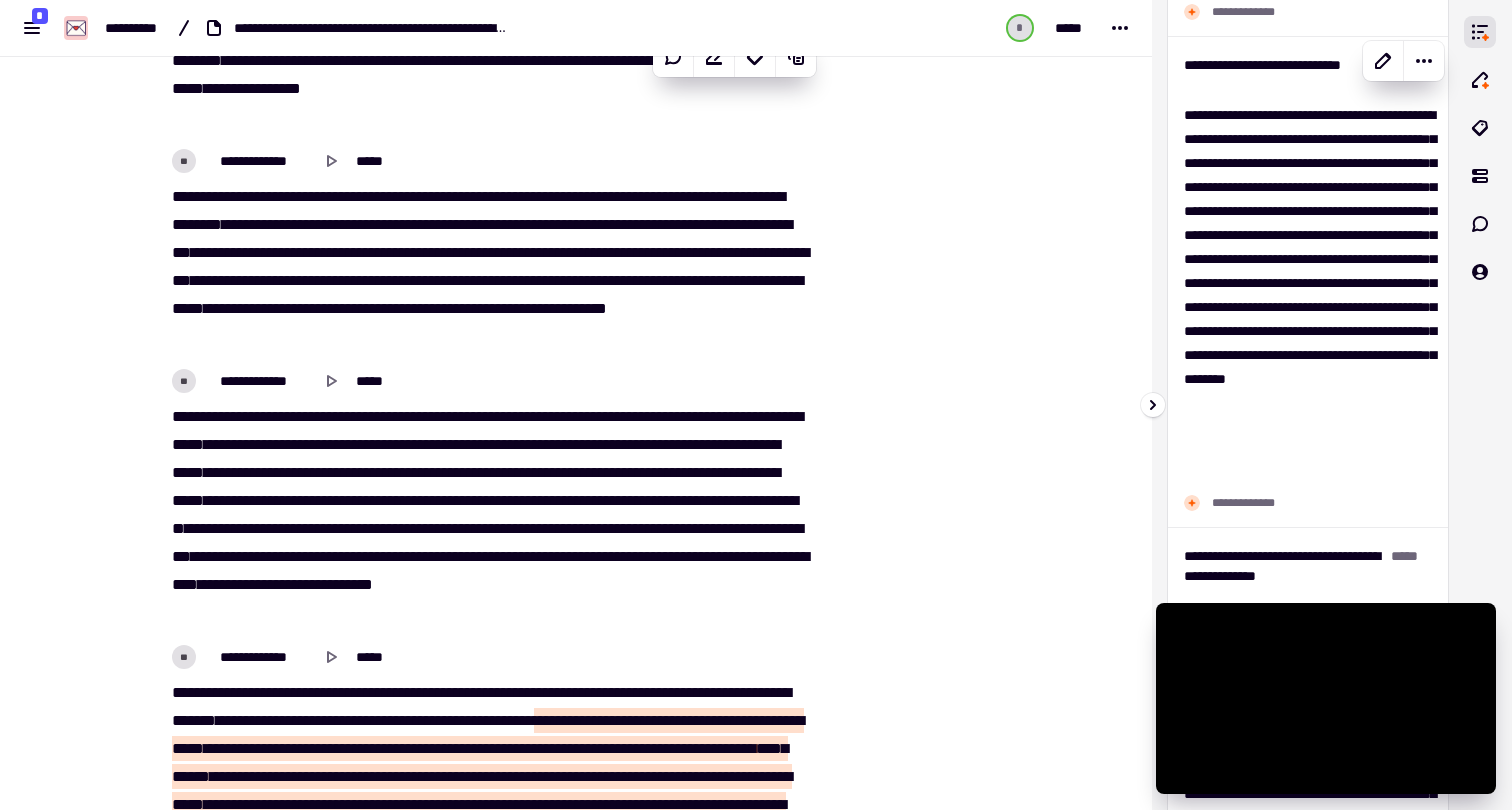 scroll, scrollTop: 1544, scrollLeft: 0, axis: vertical 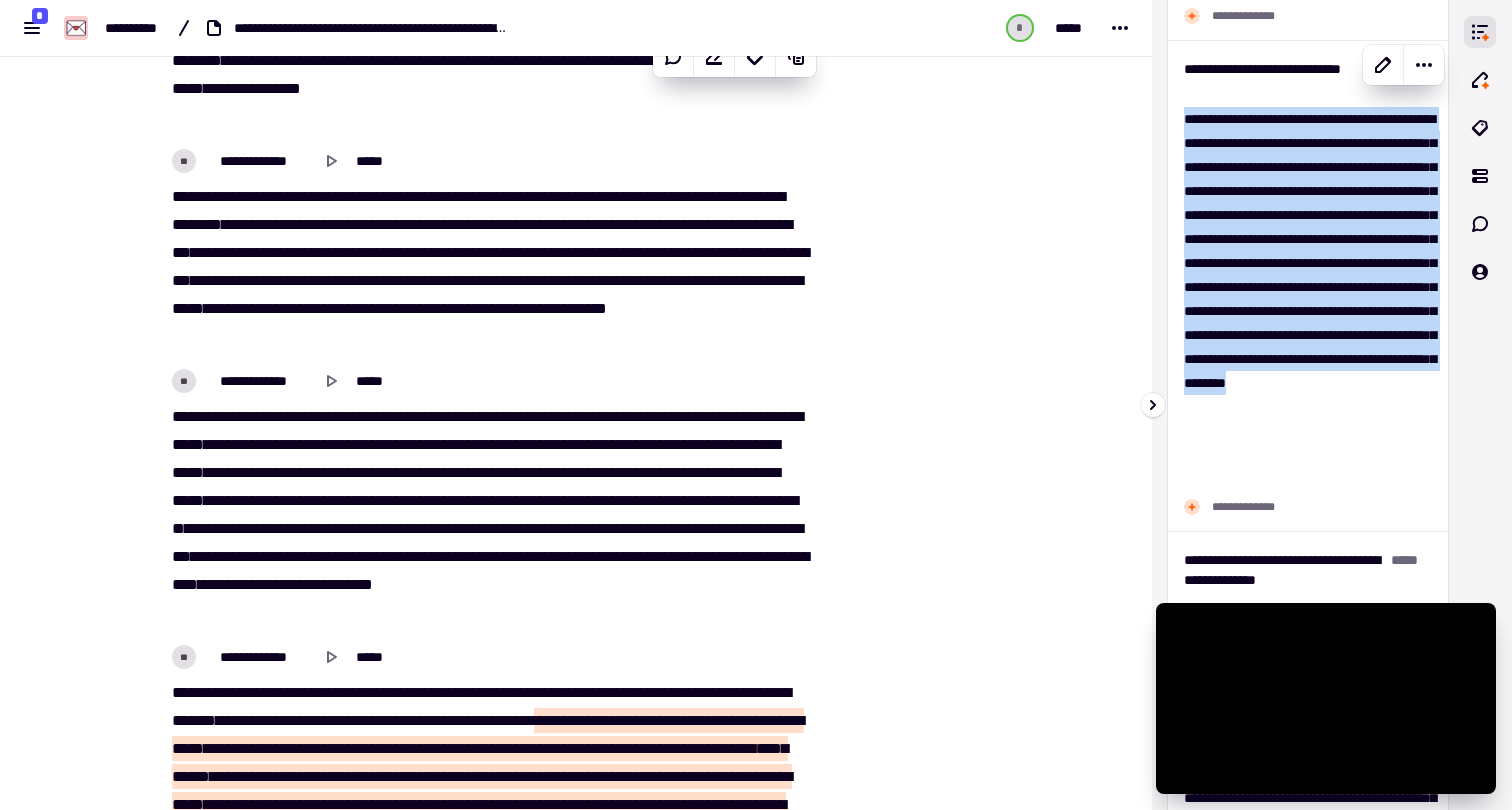 drag, startPoint x: 1361, startPoint y: 480, endPoint x: 1183, endPoint y: 121, distance: 400.70563 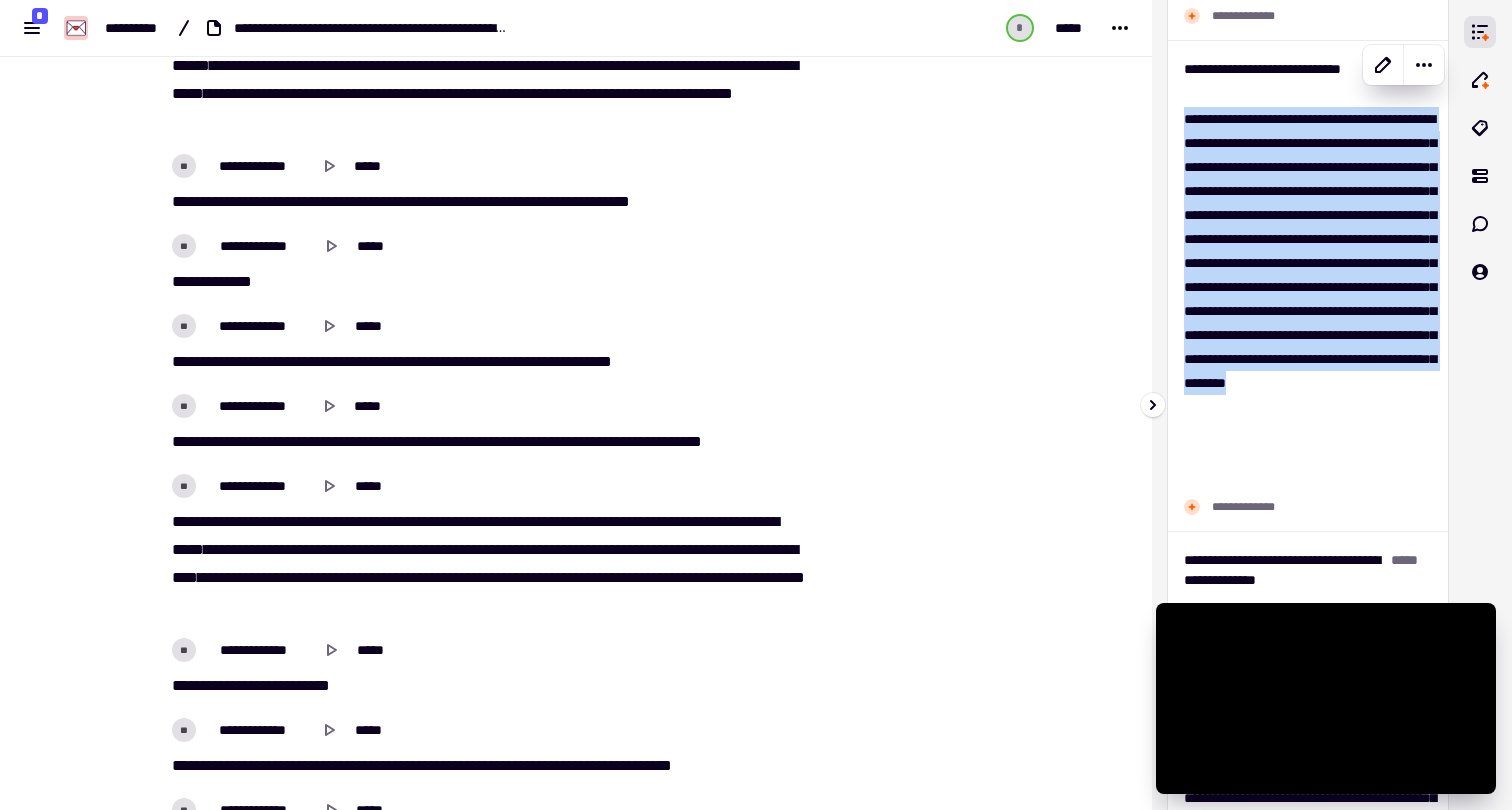 copy on "**********" 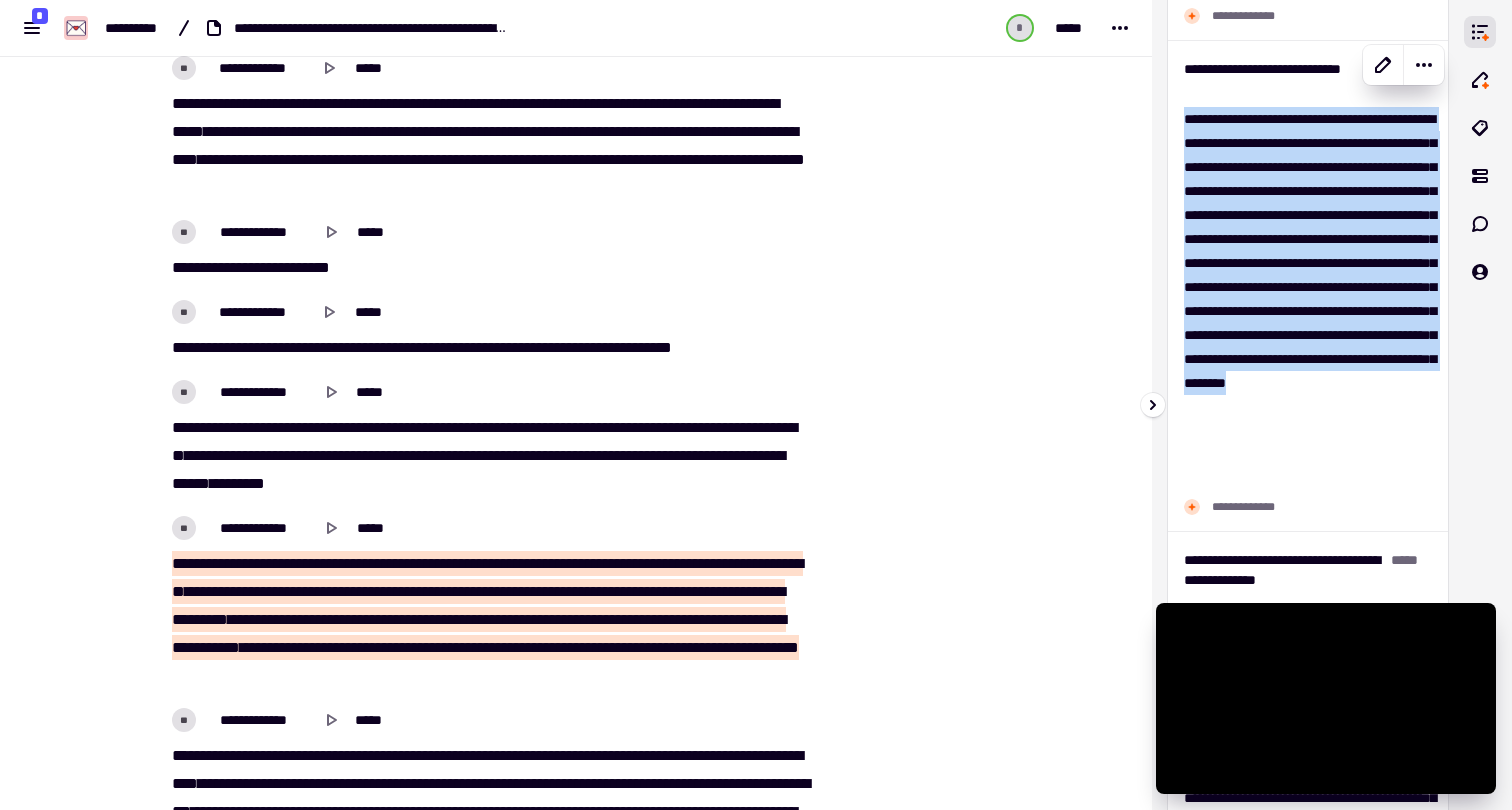 scroll, scrollTop: 6663, scrollLeft: 0, axis: vertical 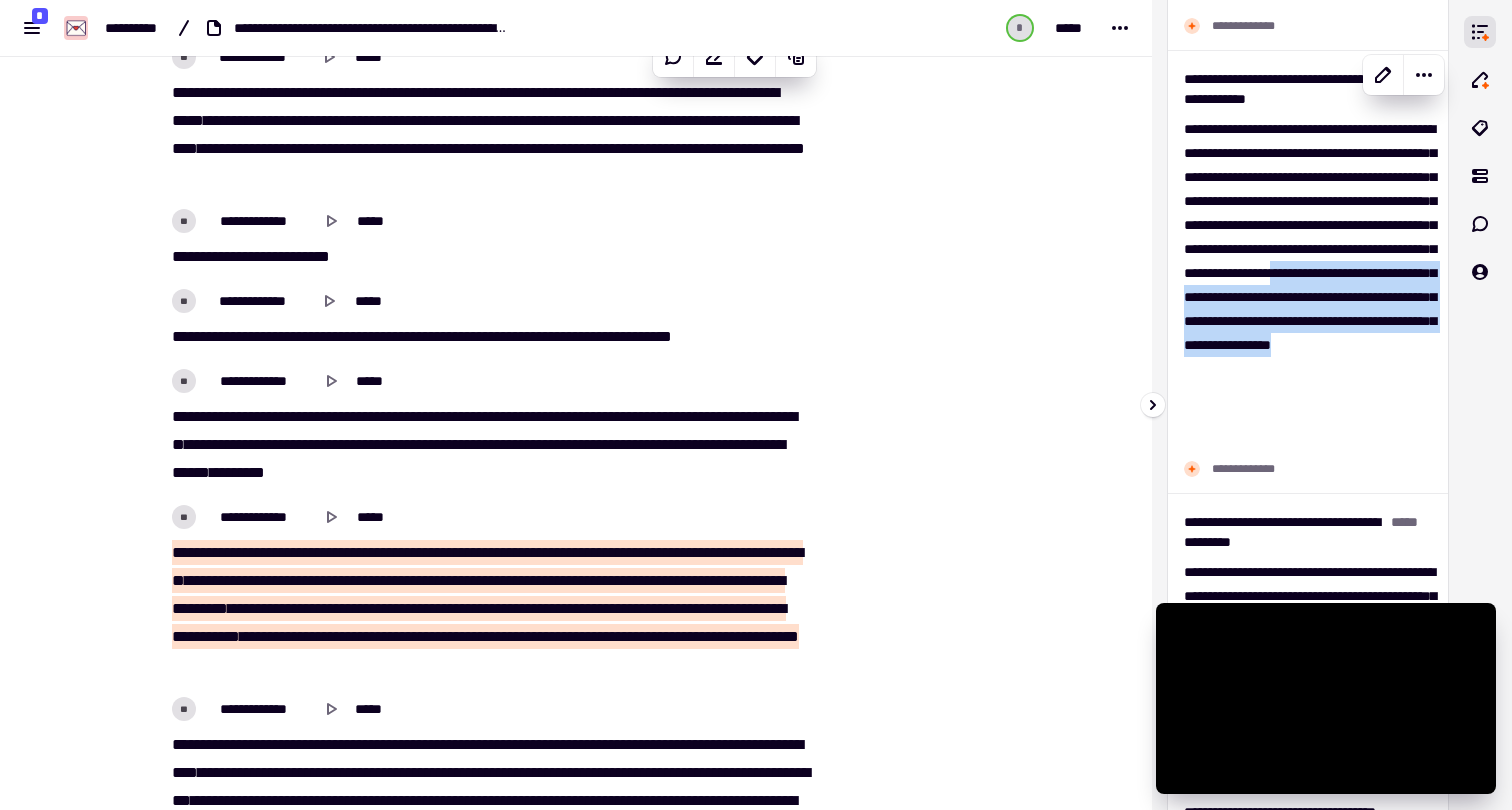 drag, startPoint x: 1395, startPoint y: 440, endPoint x: 1269, endPoint y: 349, distance: 155.42522 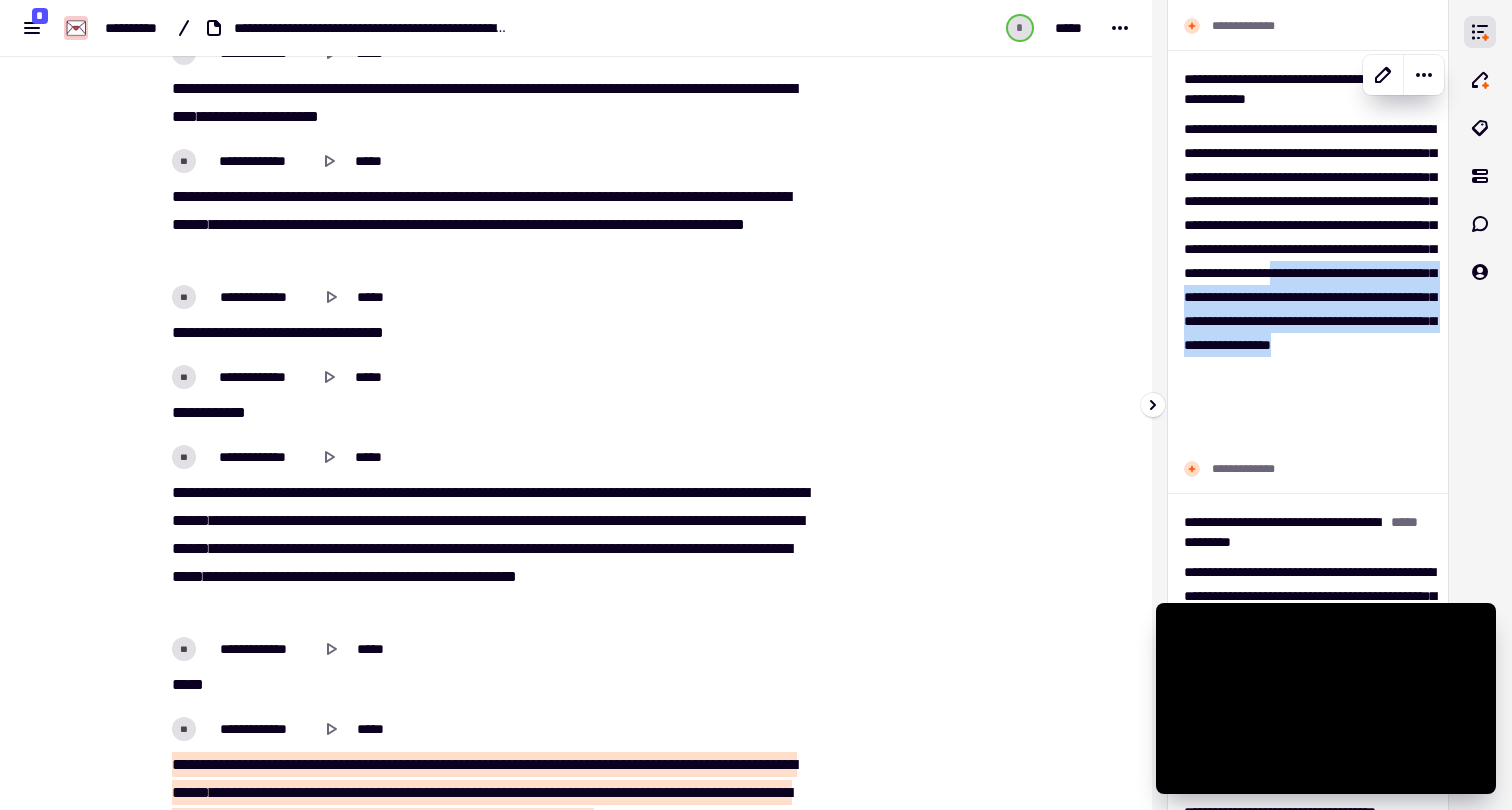 scroll, scrollTop: 14531, scrollLeft: 0, axis: vertical 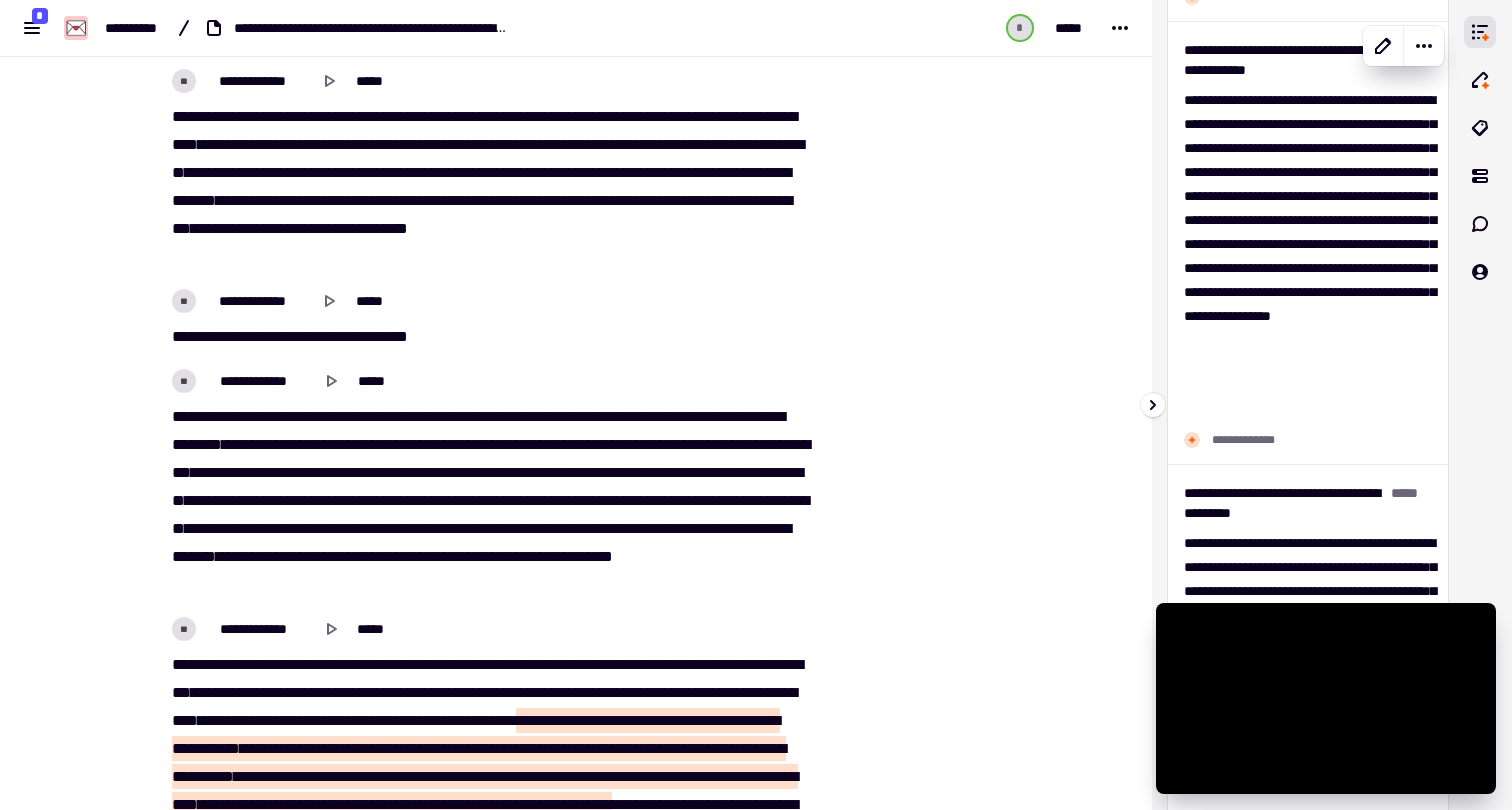 click on "**********" at bounding box center (1308, 256) 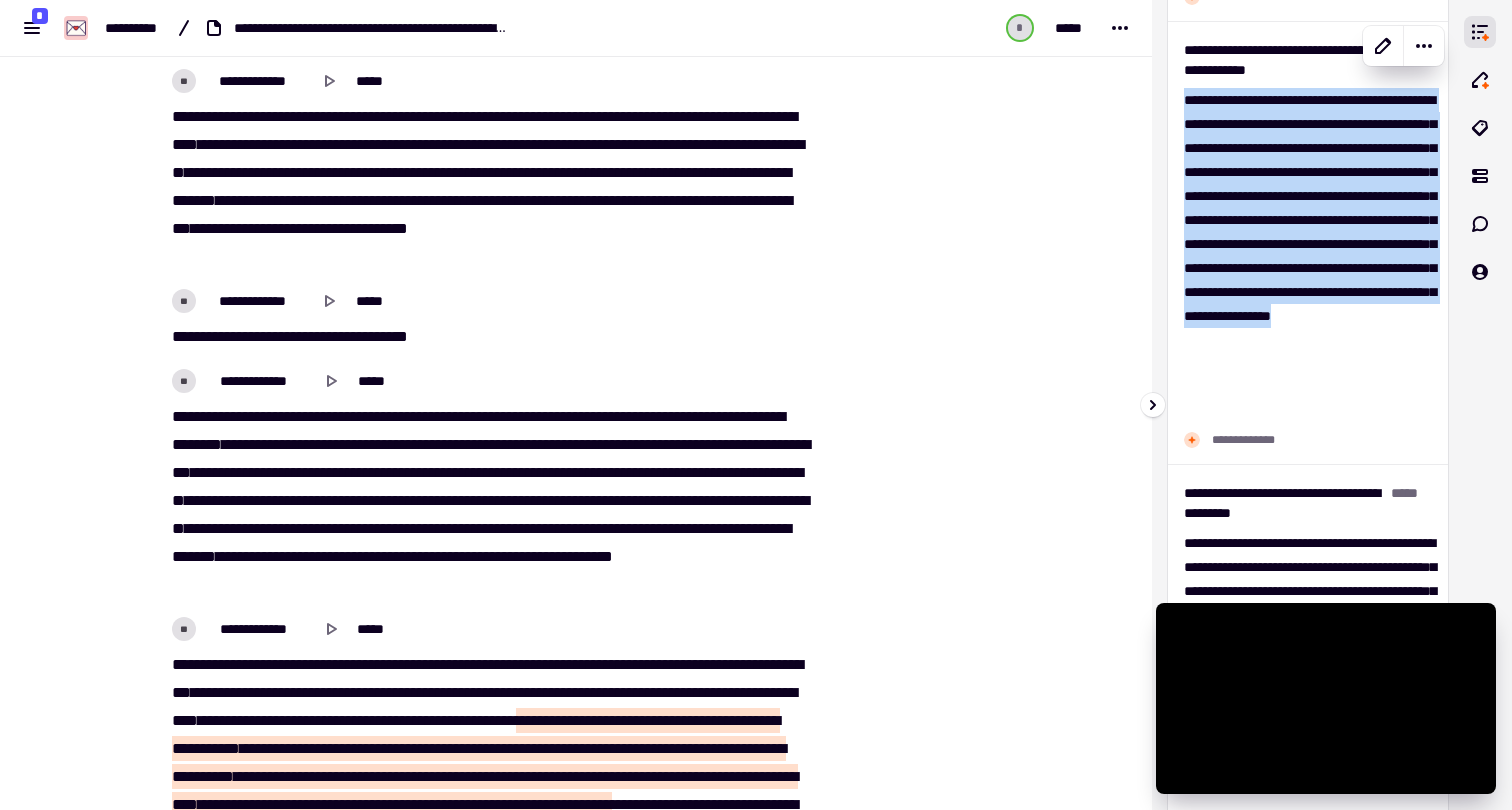 drag, startPoint x: 1390, startPoint y: 414, endPoint x: 1183, endPoint y: 104, distance: 372.75864 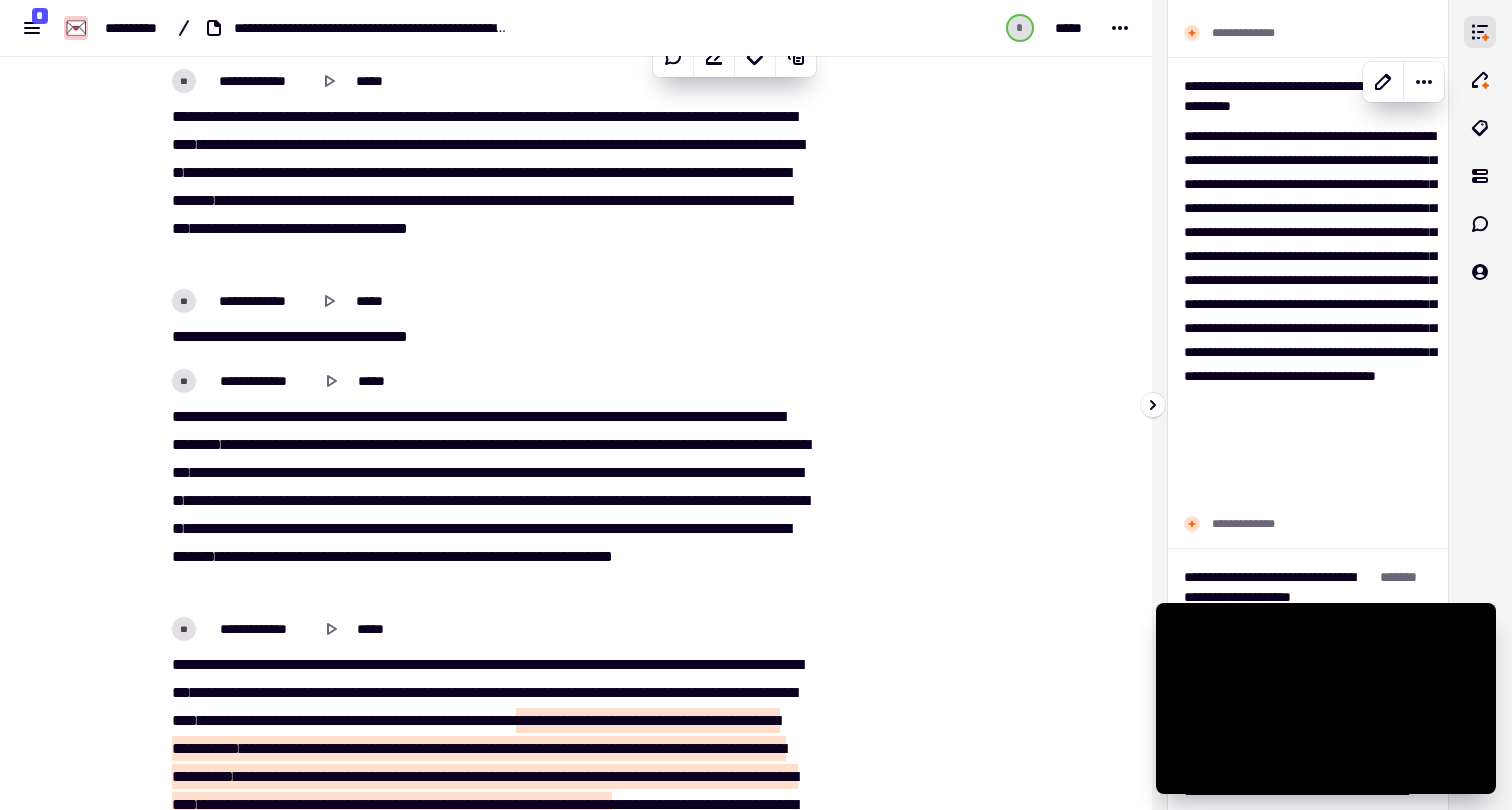scroll, scrollTop: 2909, scrollLeft: 0, axis: vertical 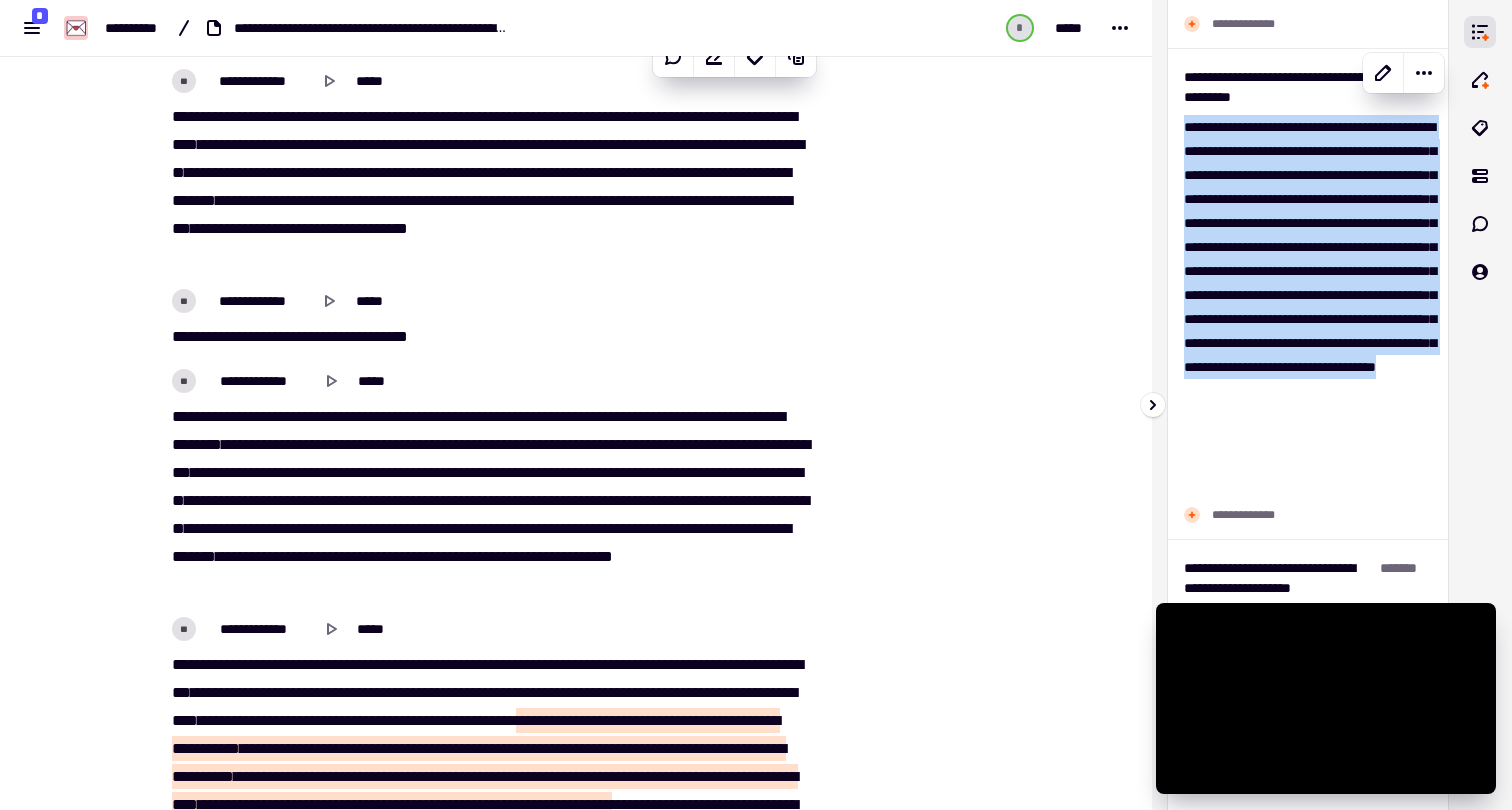 drag, startPoint x: 1303, startPoint y: 492, endPoint x: 1174, endPoint y: 127, distance: 387.1253 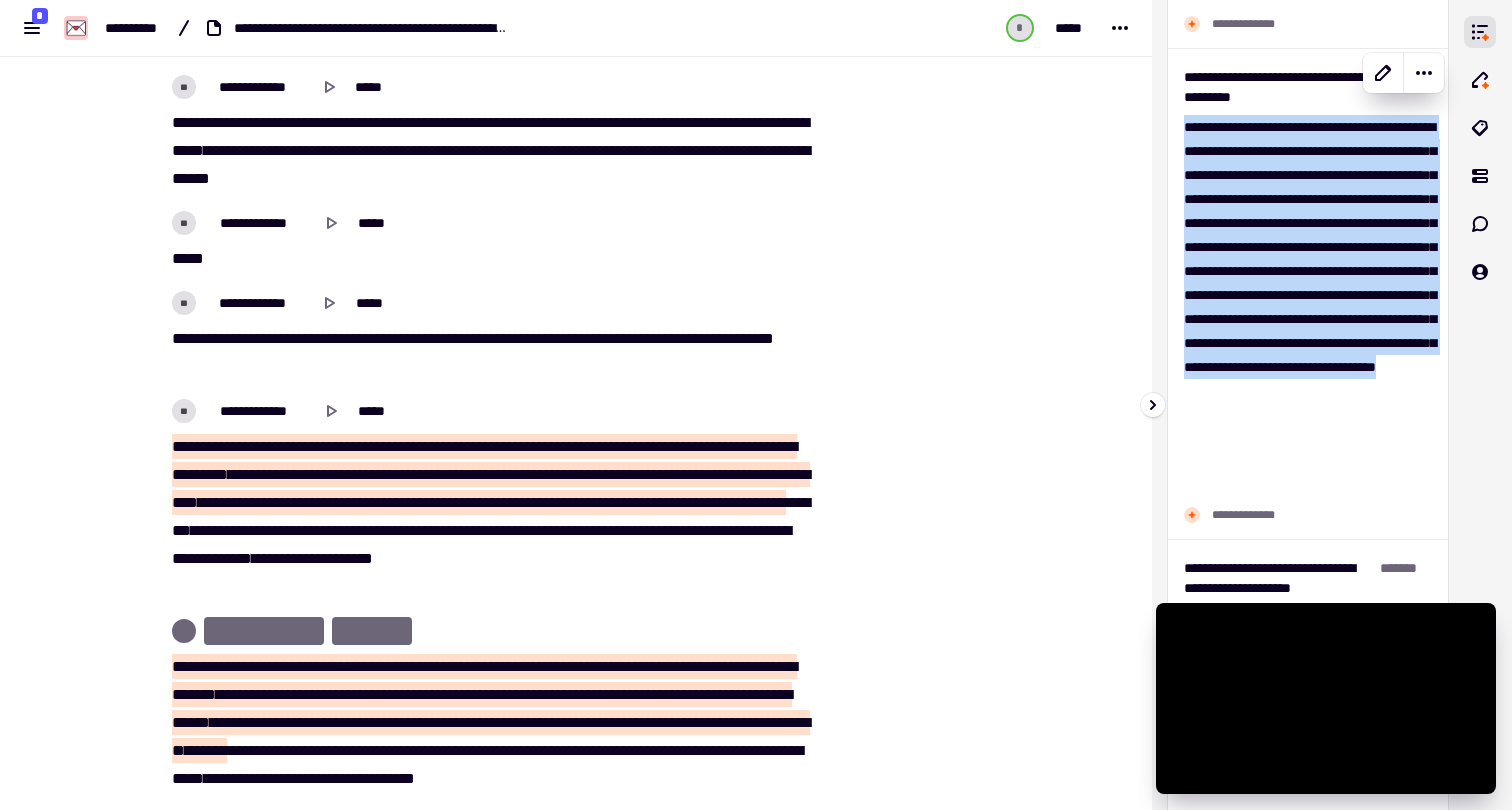 scroll, scrollTop: 20967, scrollLeft: 0, axis: vertical 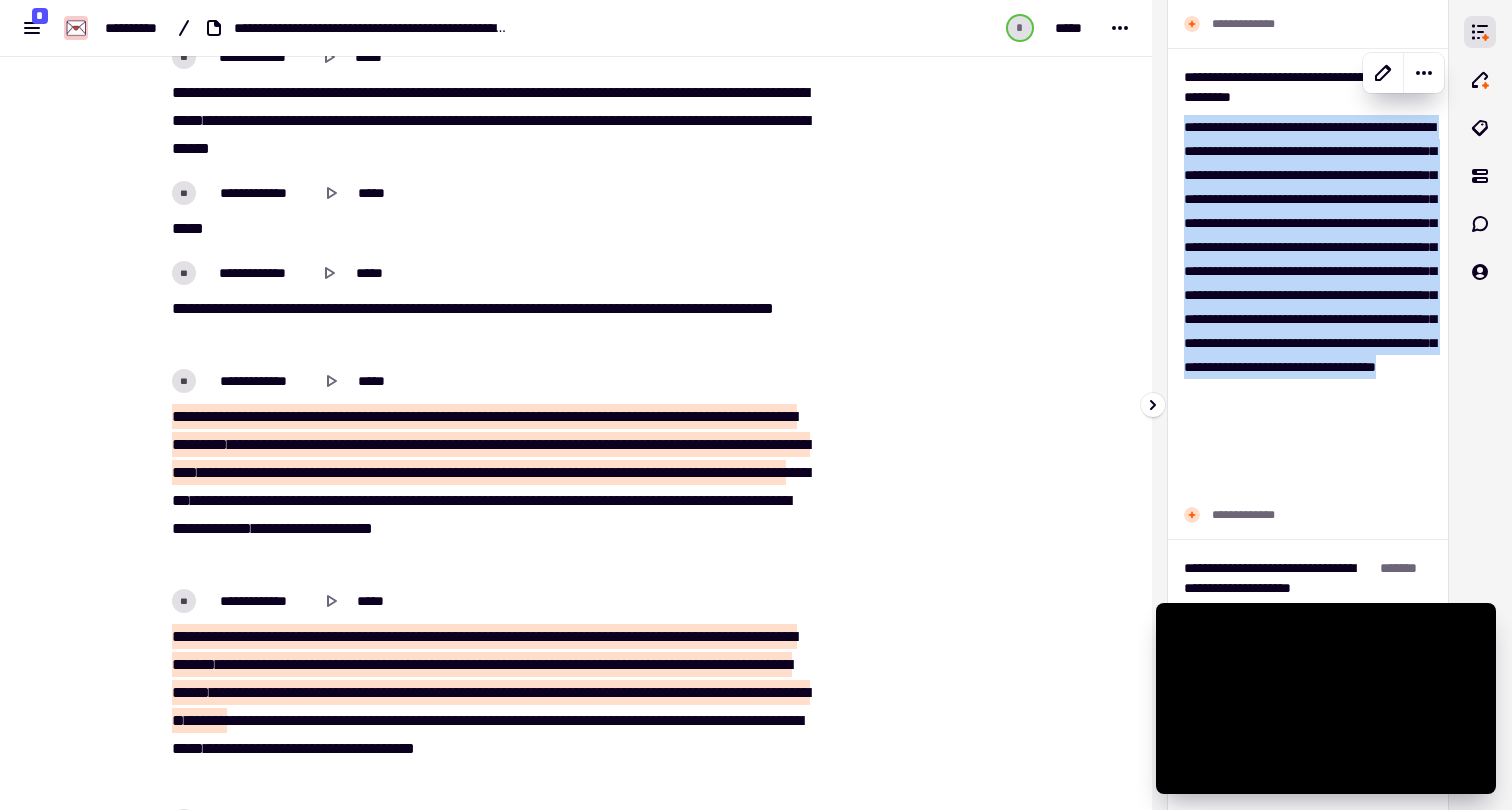 copy on "**********" 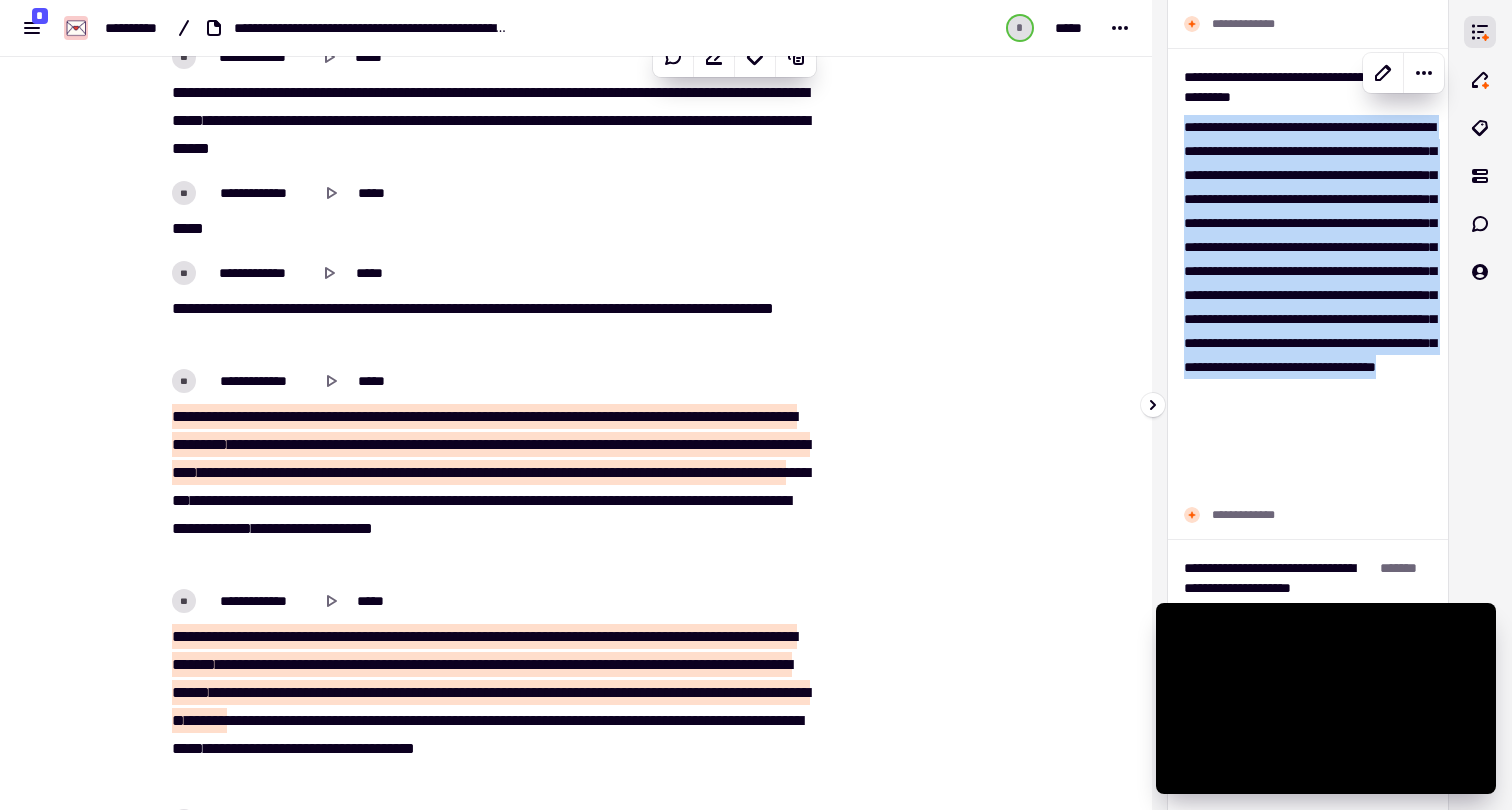 copy on "**********" 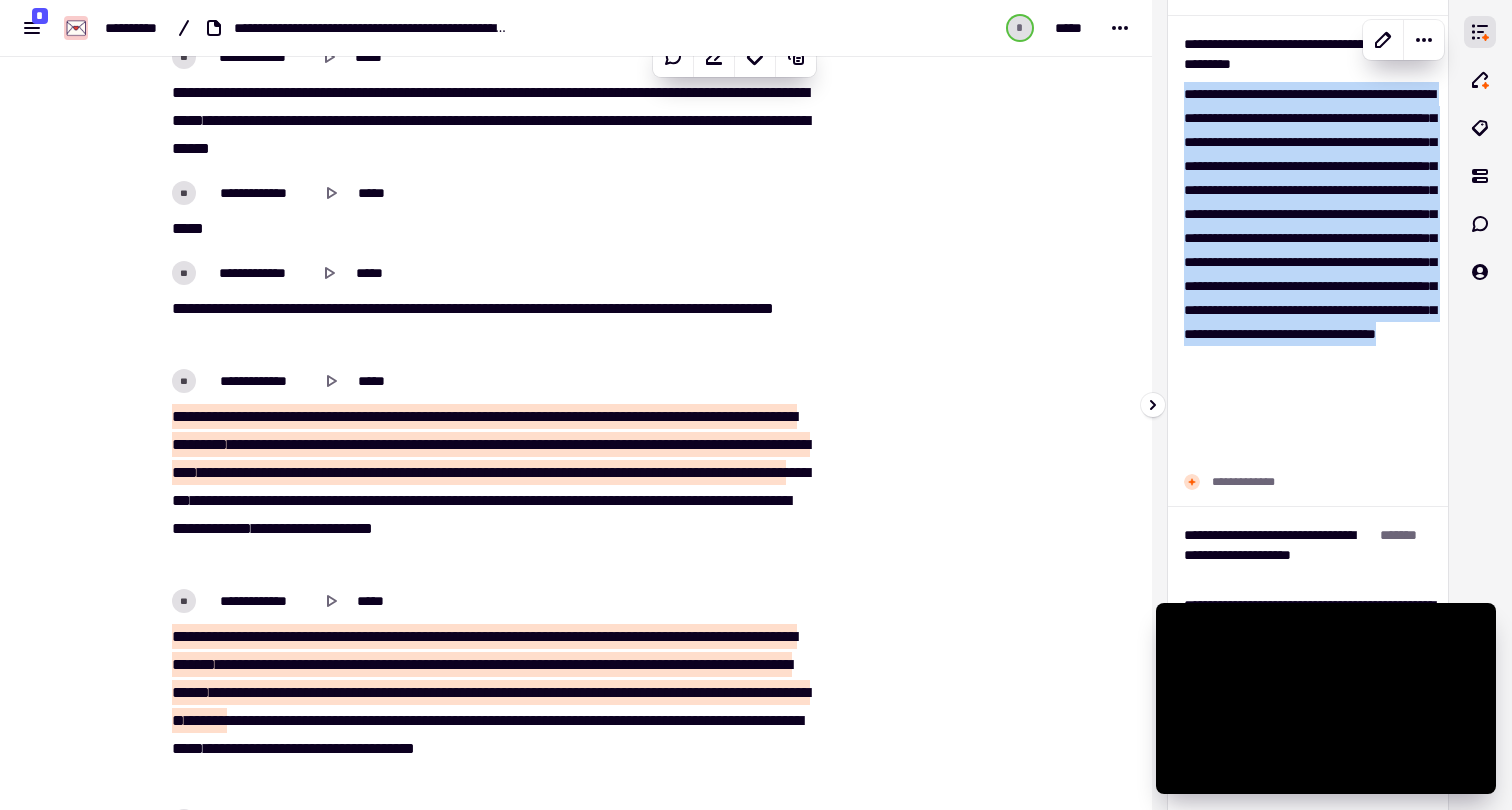 click on "**********" at bounding box center [1308, 274] 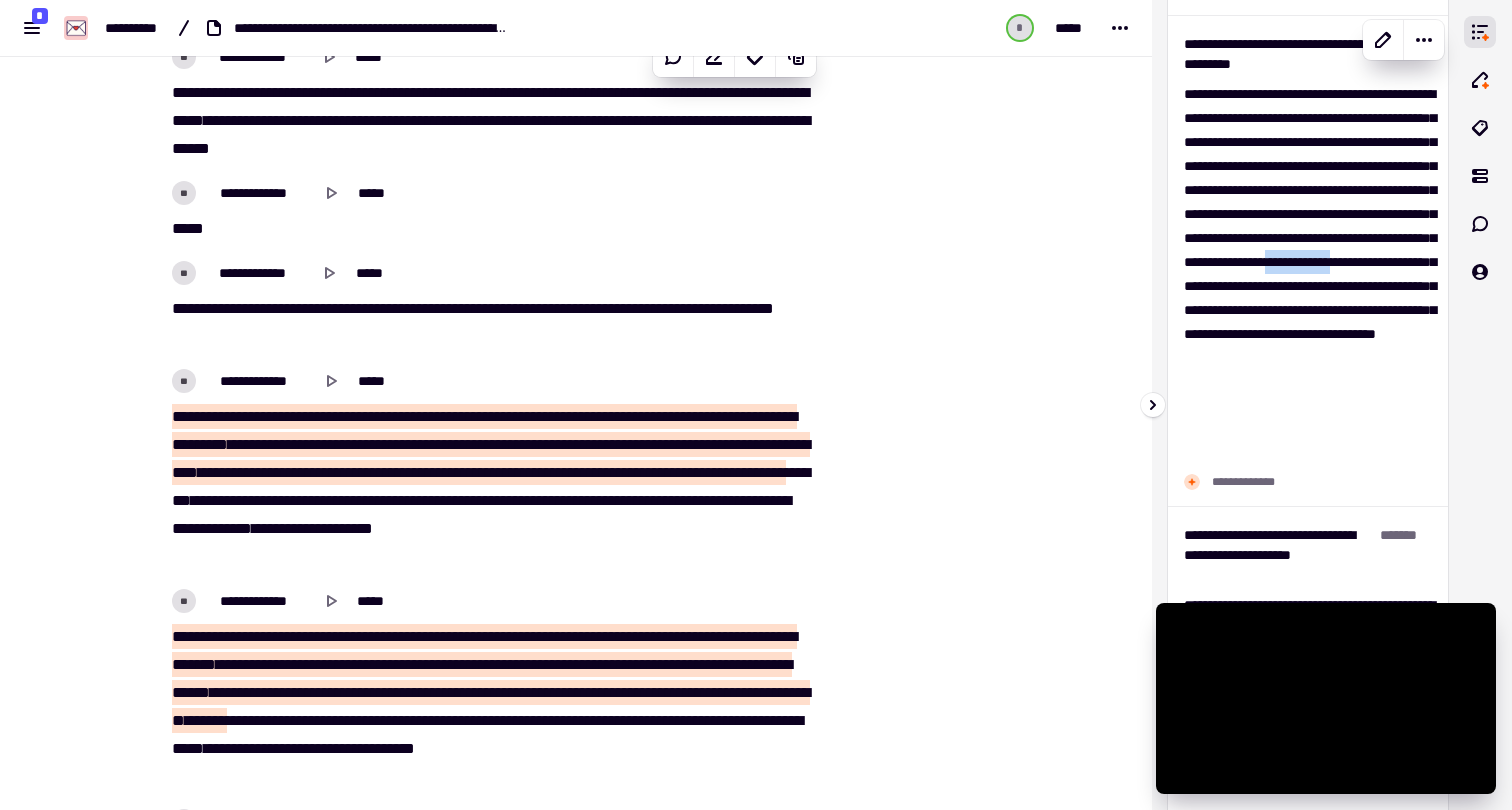 drag, startPoint x: 1431, startPoint y: 332, endPoint x: 1340, endPoint y: 323, distance: 91.44397 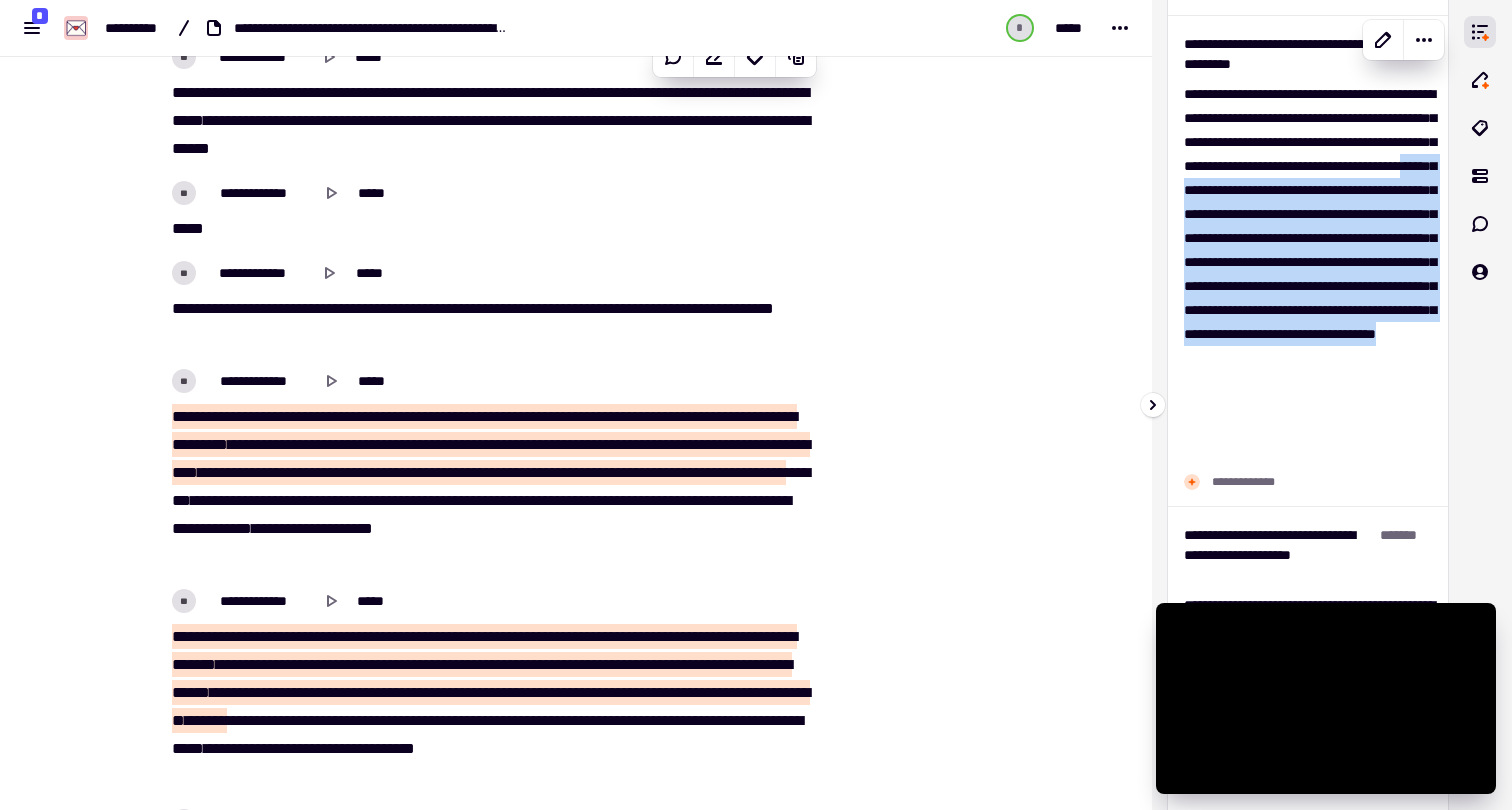 drag, startPoint x: 1278, startPoint y: 218, endPoint x: 1297, endPoint y: 452, distance: 234.7701 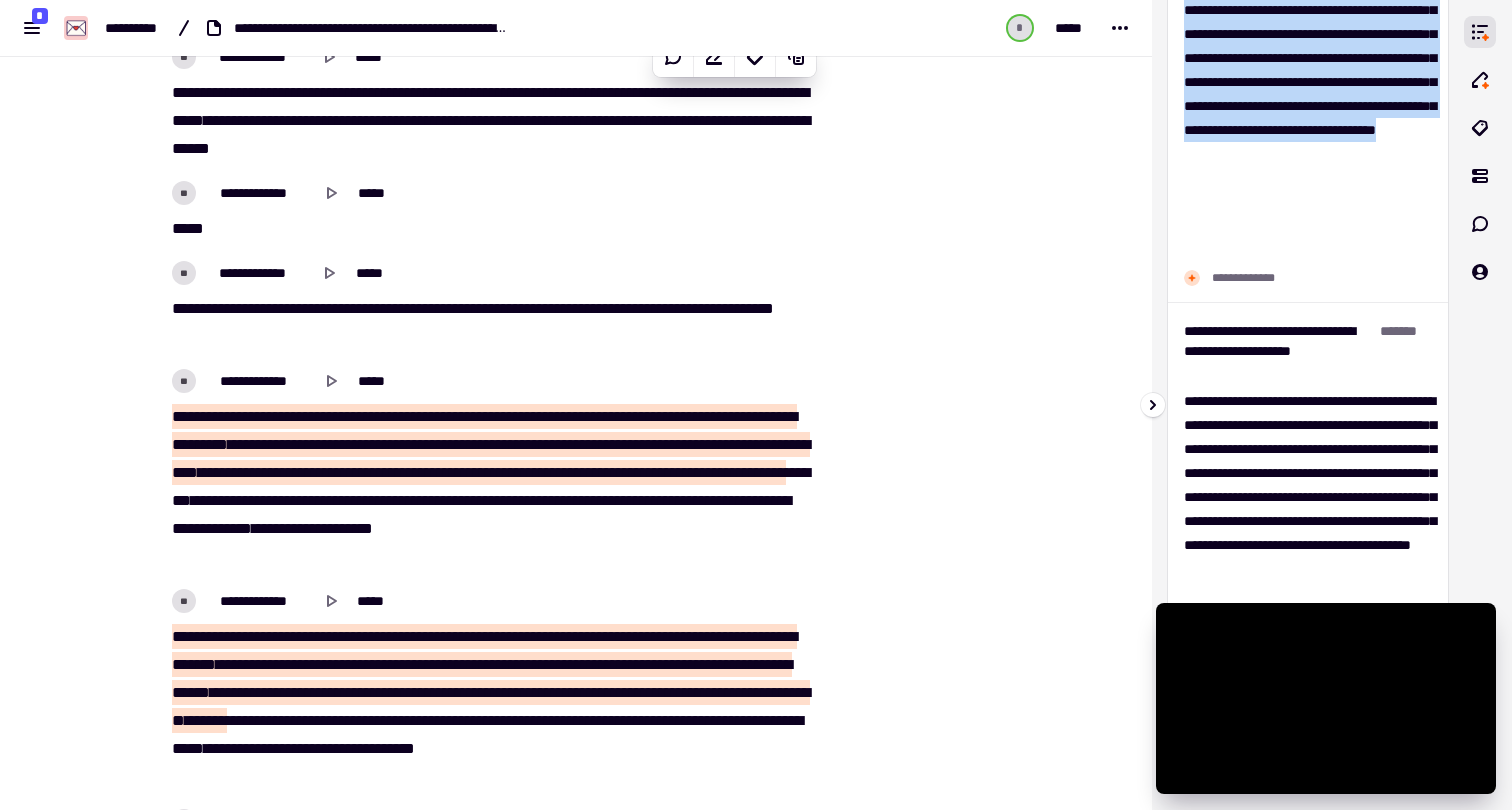 scroll, scrollTop: 3212, scrollLeft: 0, axis: vertical 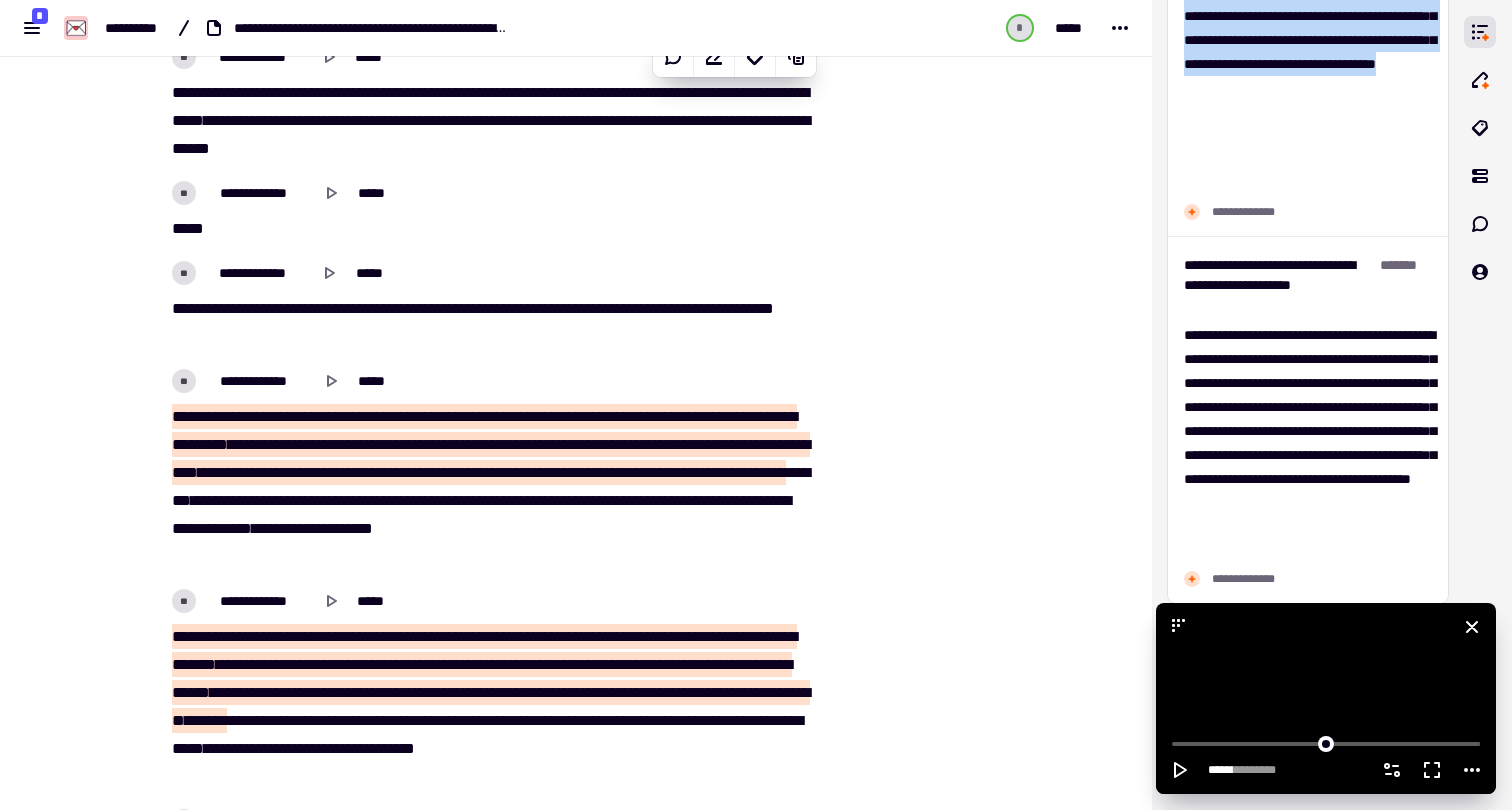 click 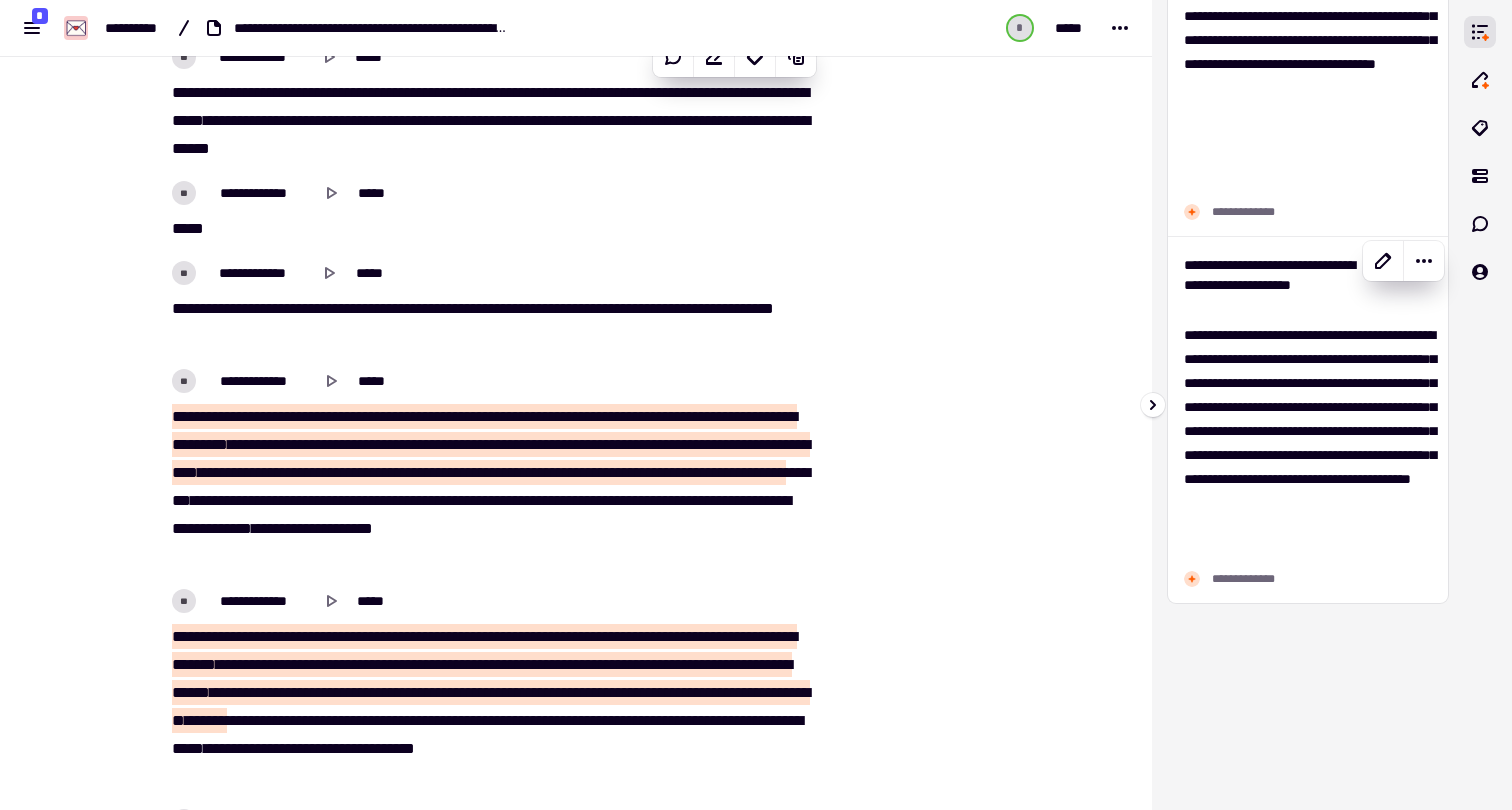 click on "**********" at bounding box center (1308, 443) 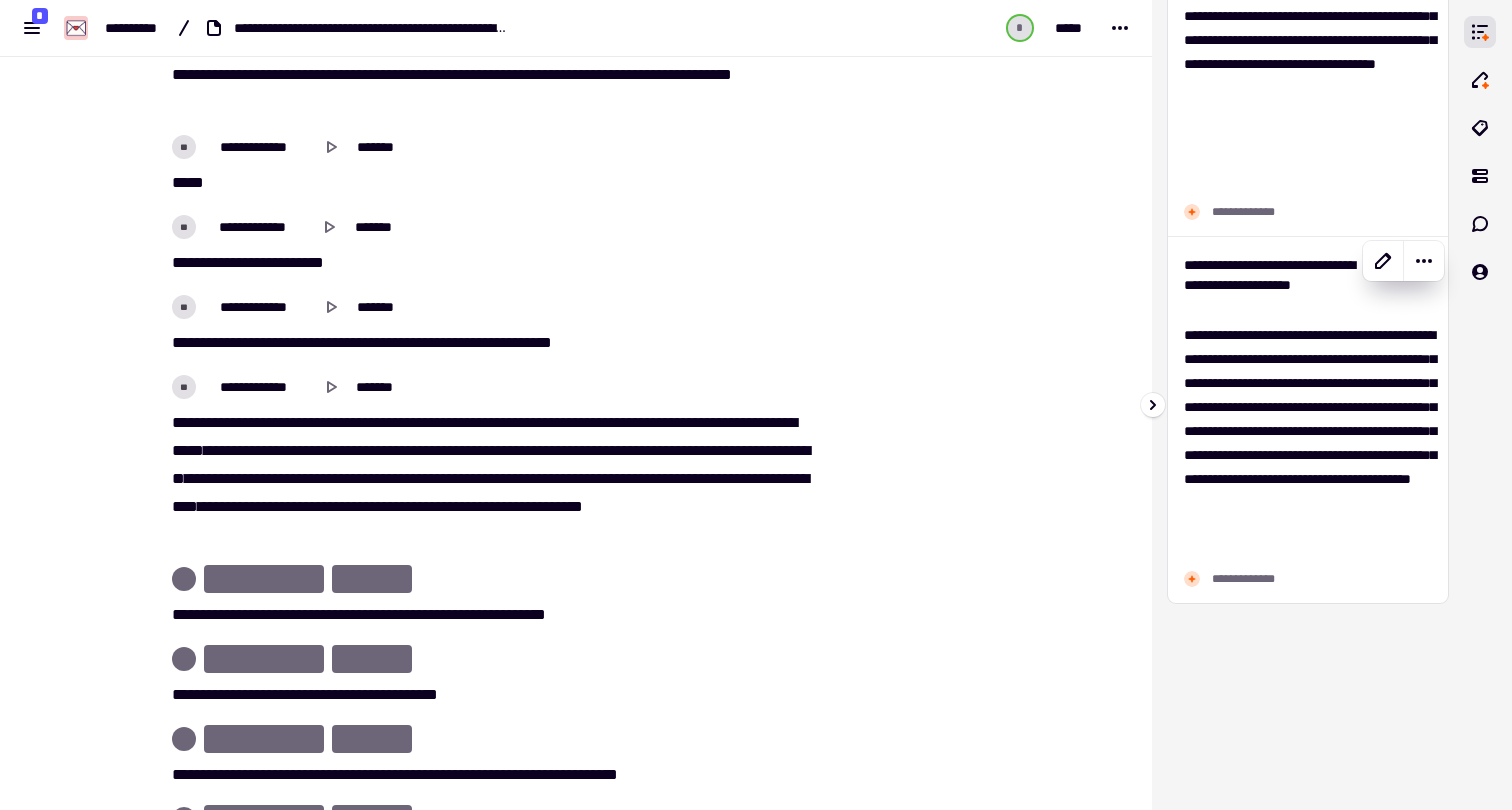 scroll, scrollTop: 28335, scrollLeft: 0, axis: vertical 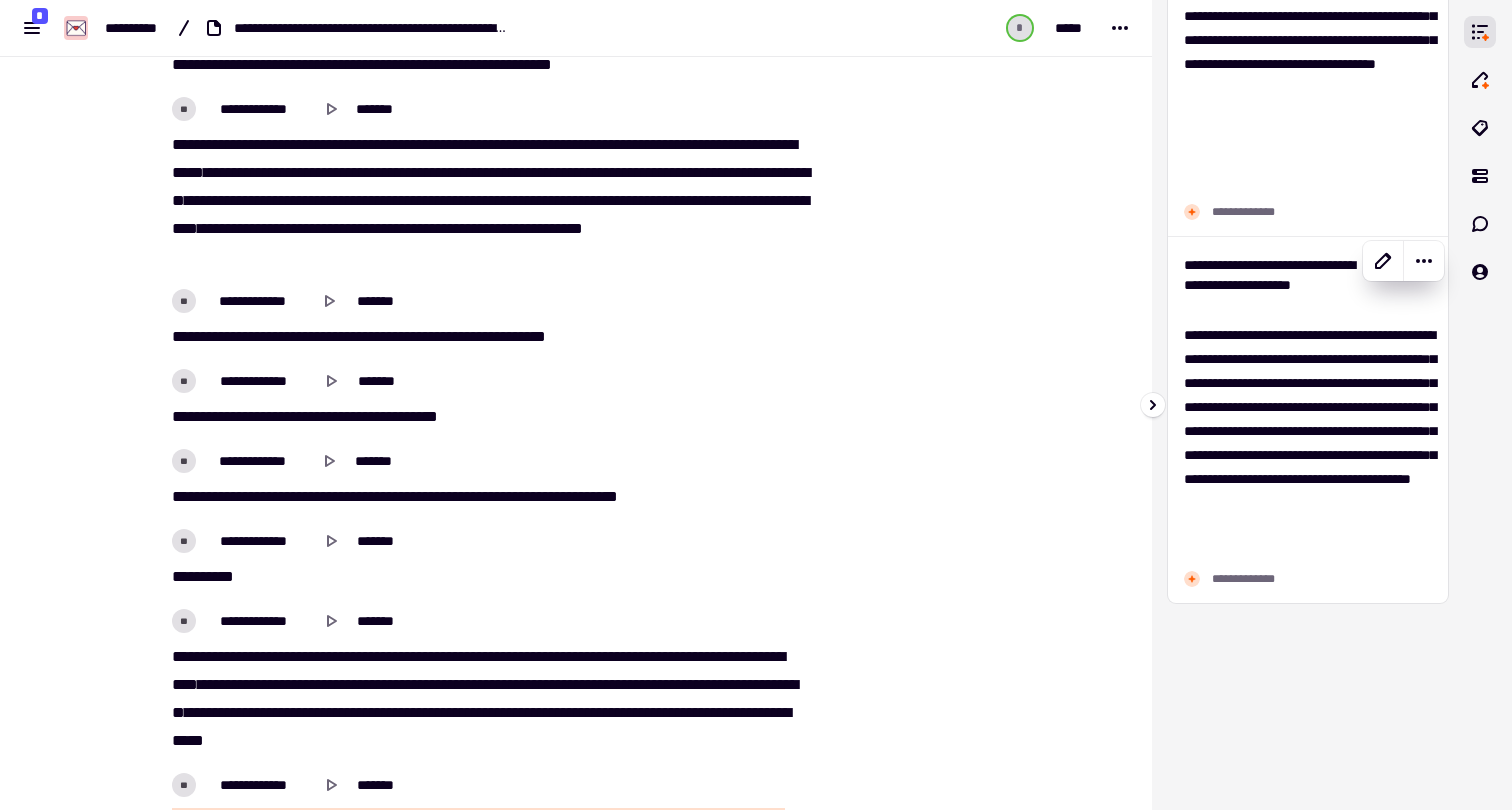click on "**********" at bounding box center [1308, 443] 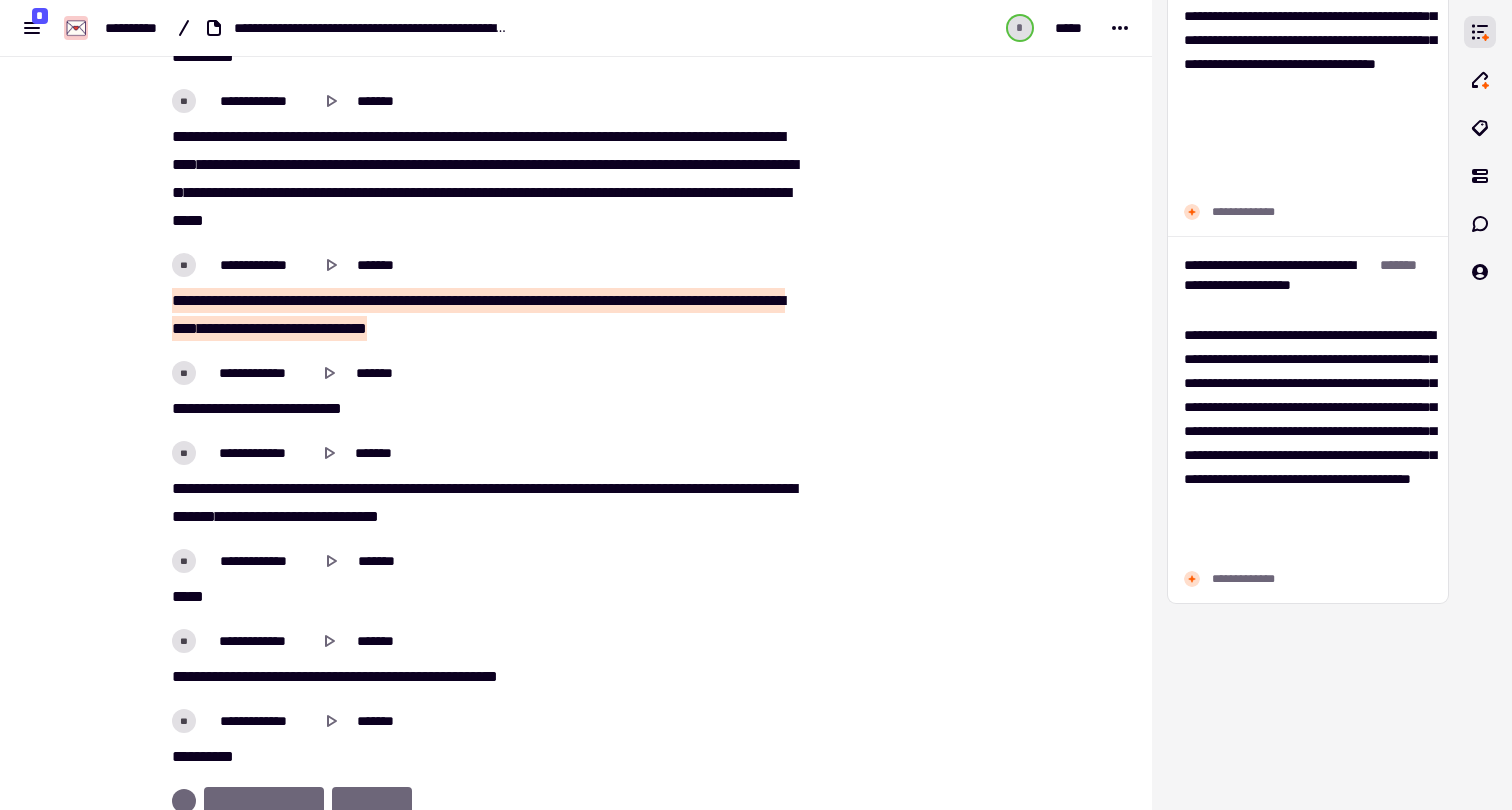 scroll, scrollTop: 28866, scrollLeft: 0, axis: vertical 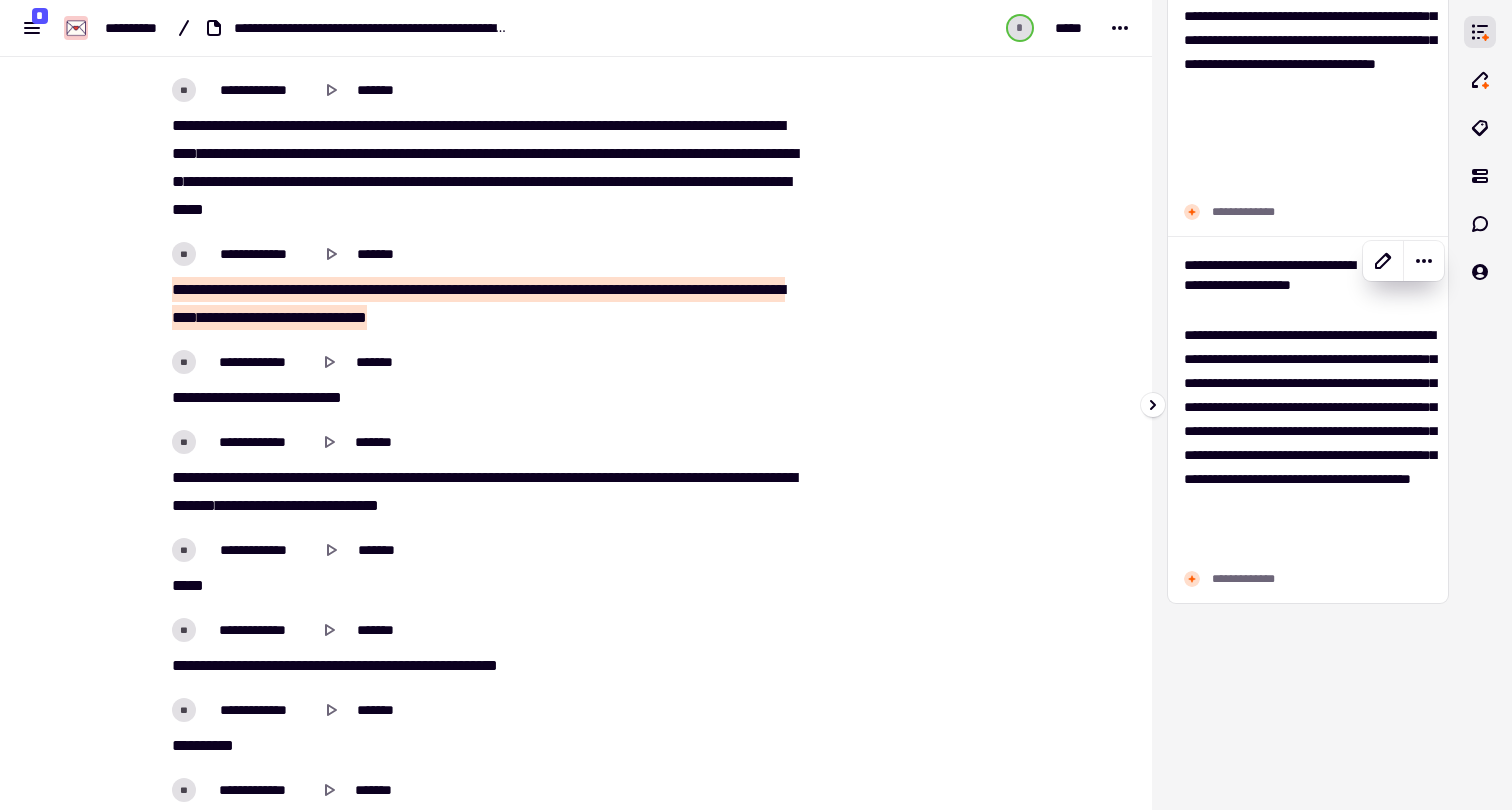 click on "**********" at bounding box center [1308, 443] 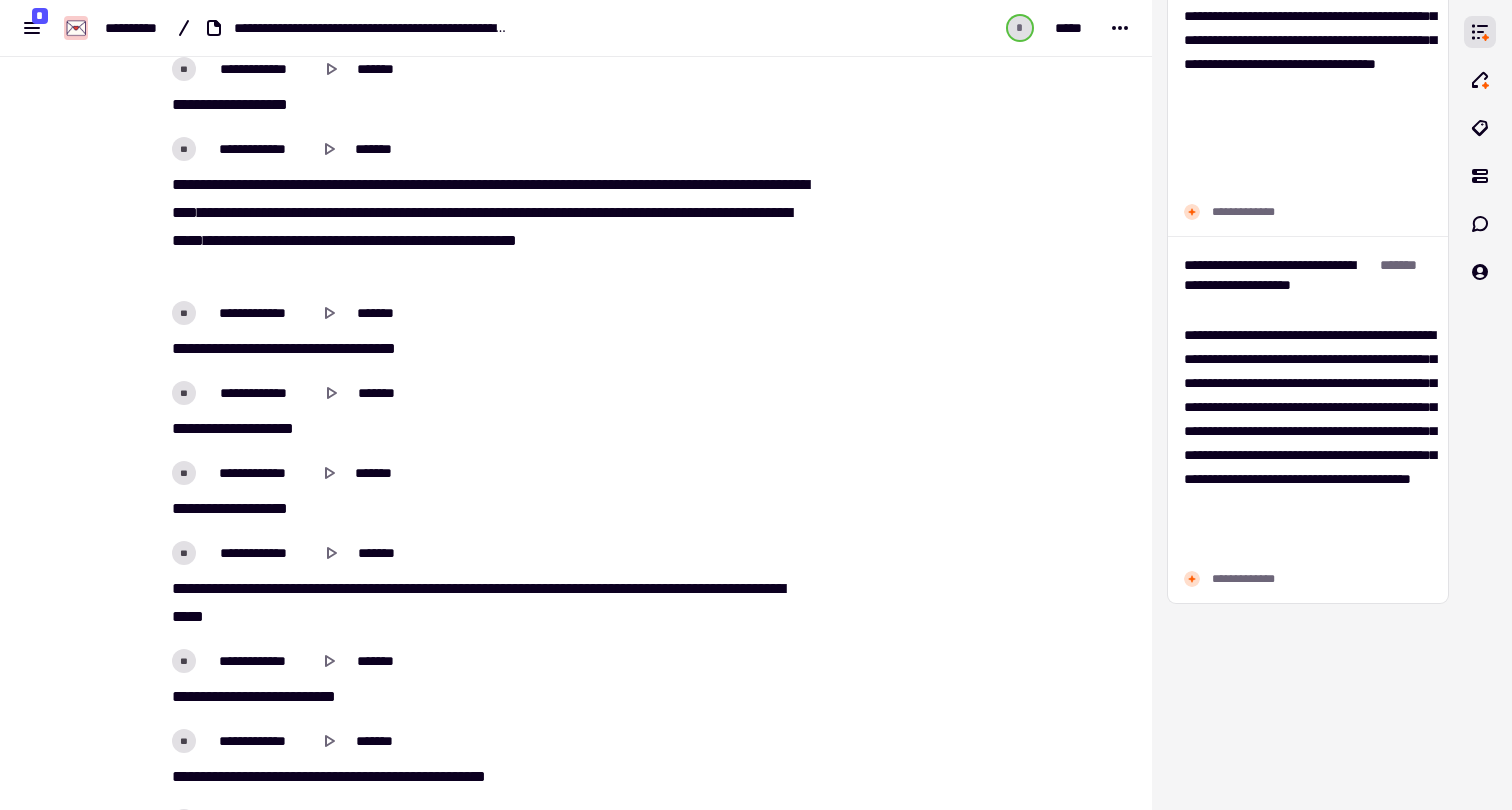 scroll, scrollTop: 29749, scrollLeft: 0, axis: vertical 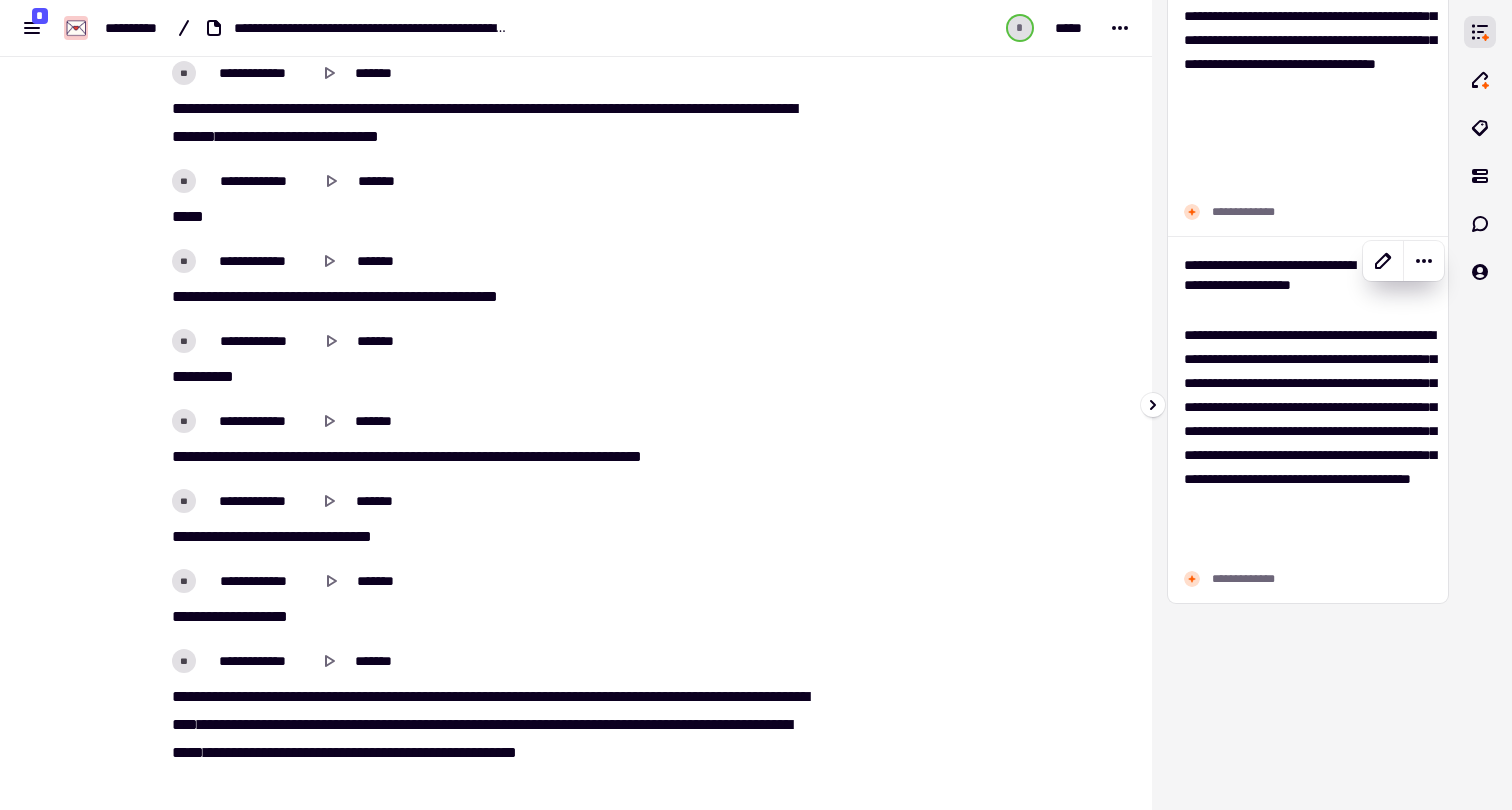 click on "**********" at bounding box center [1308, 443] 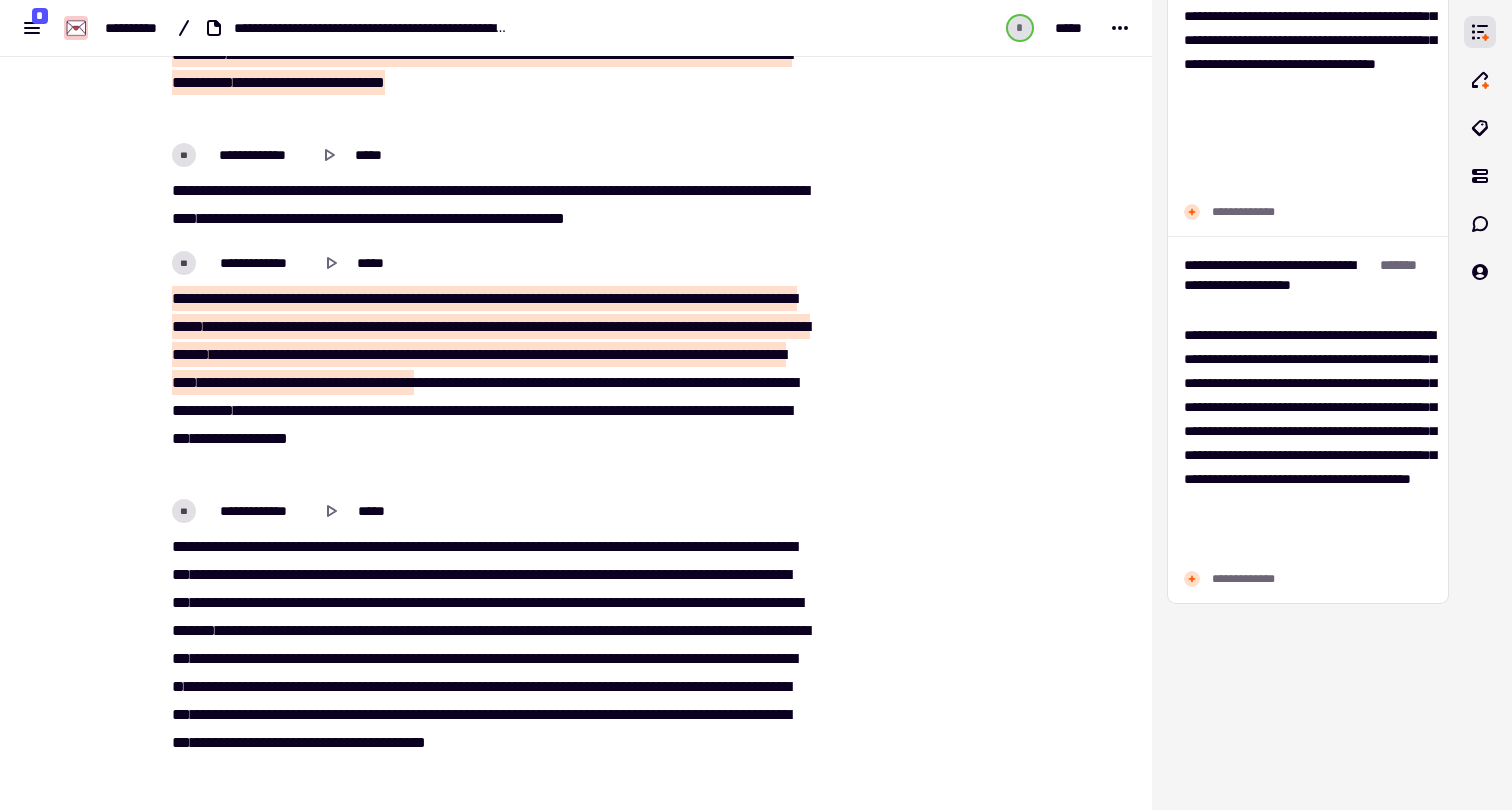 scroll, scrollTop: 26808, scrollLeft: 0, axis: vertical 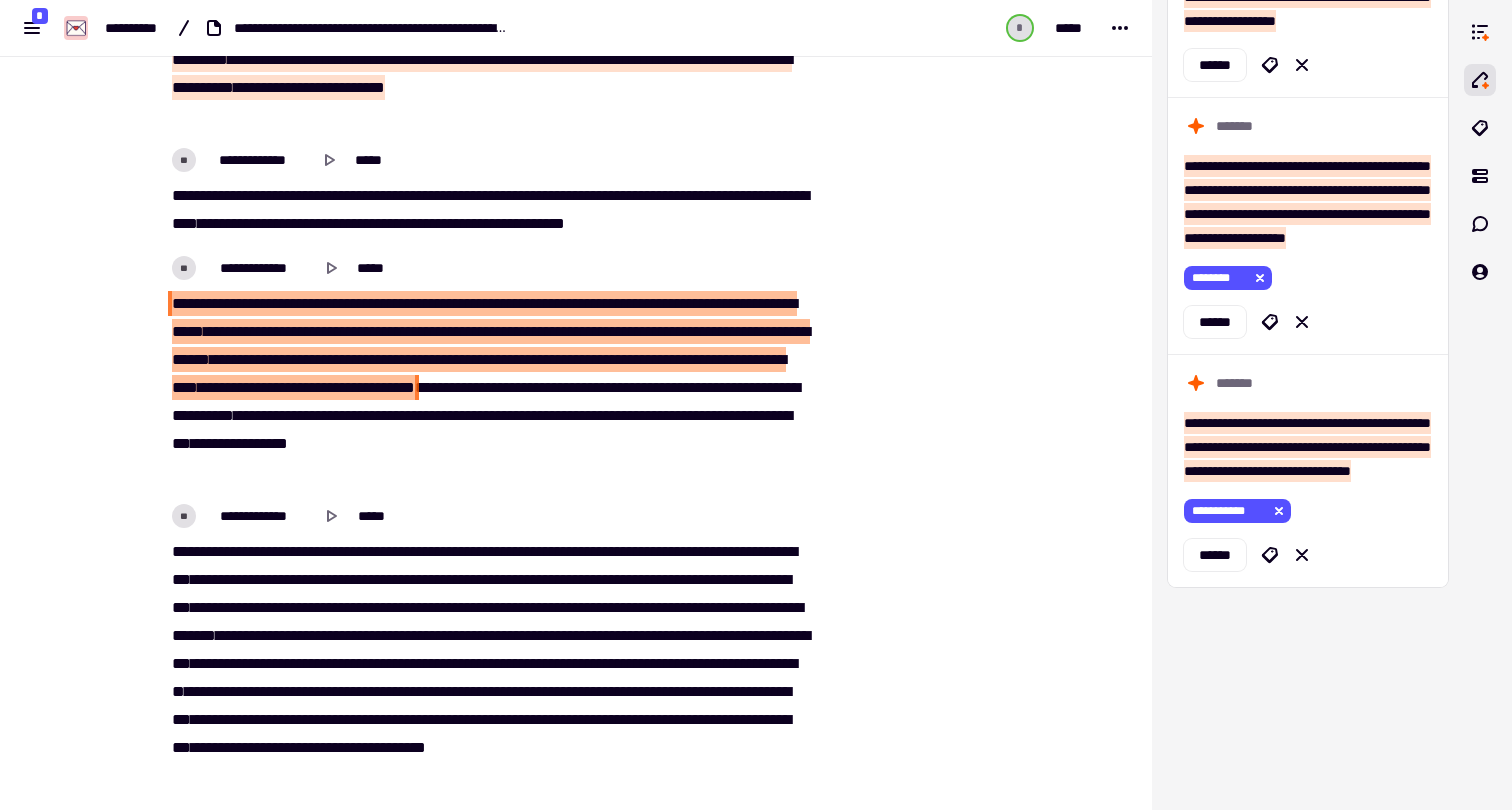 drag, startPoint x: 222, startPoint y: 414, endPoint x: 323, endPoint y: 337, distance: 127.00394 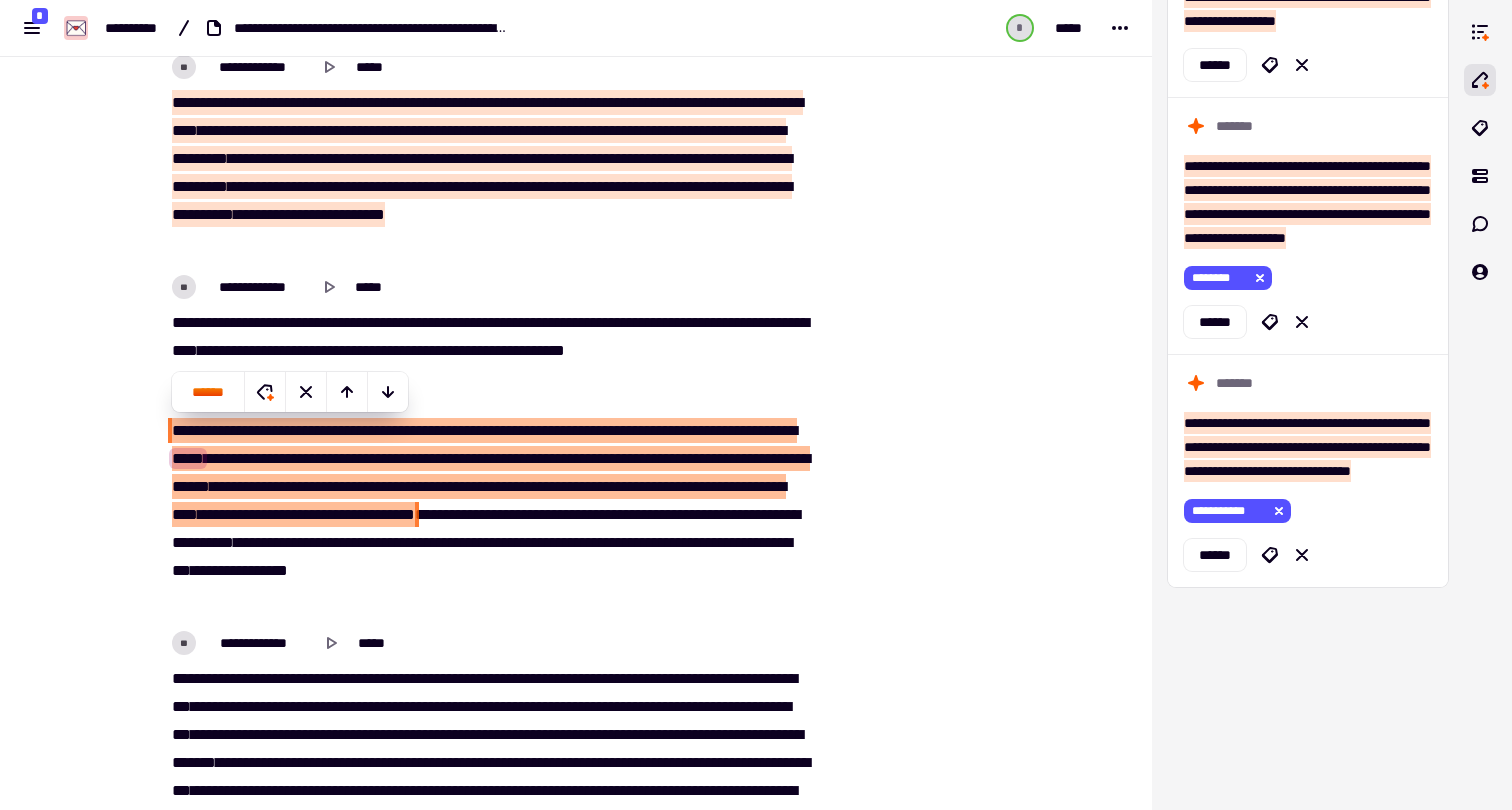 scroll, scrollTop: 26671, scrollLeft: 0, axis: vertical 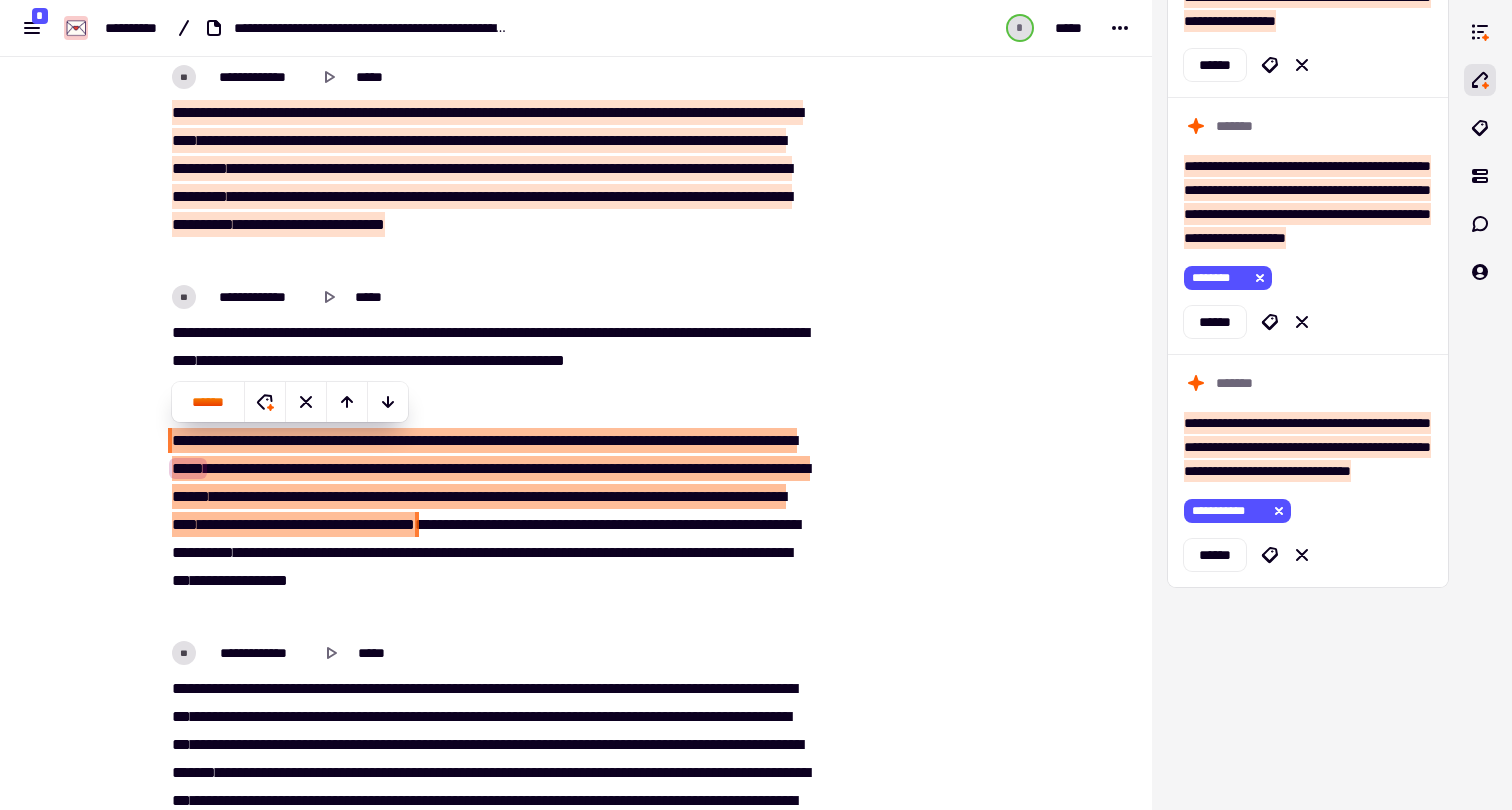 click on "**********" at bounding box center [488, 297] 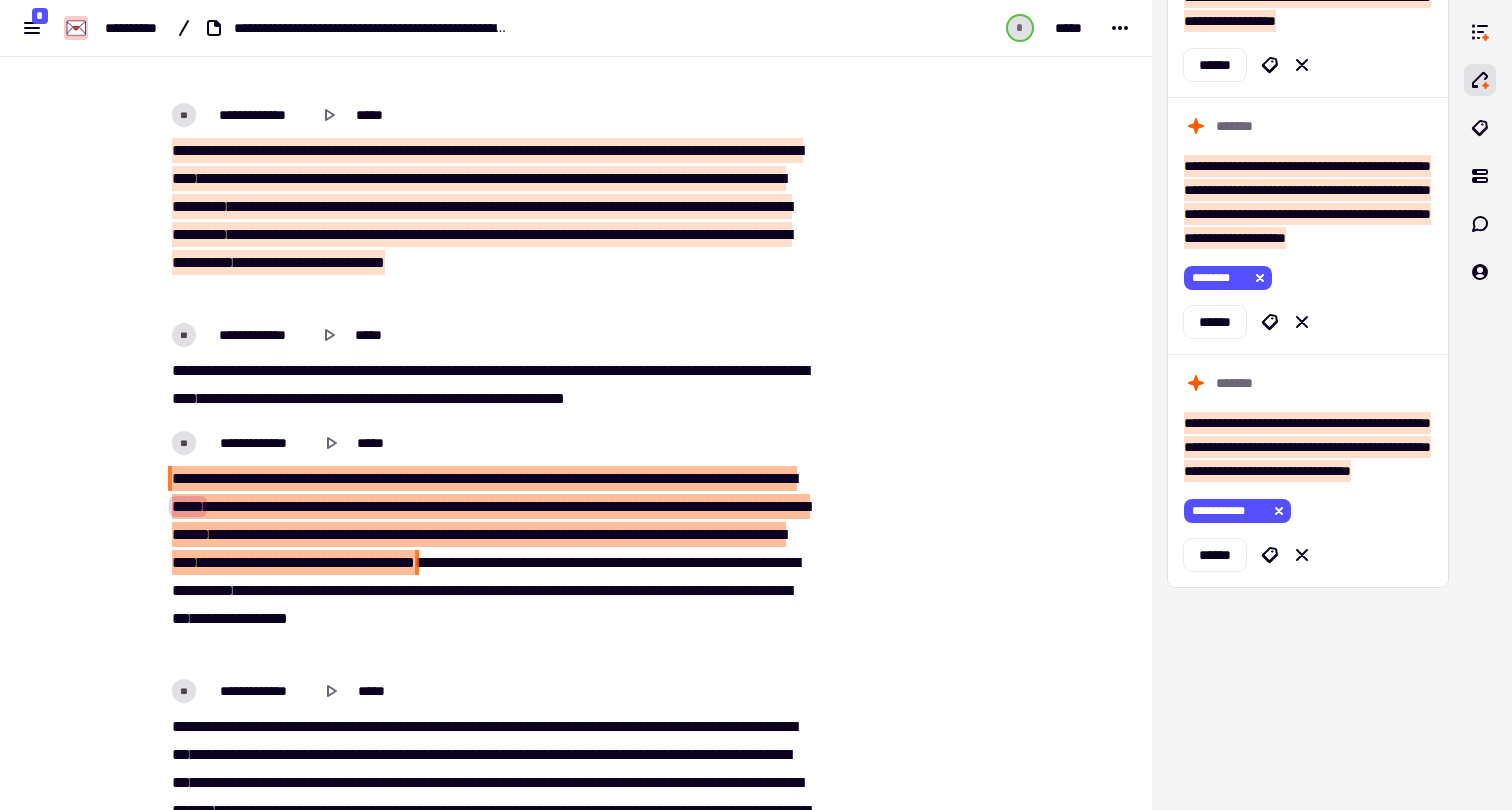 scroll, scrollTop: 26642, scrollLeft: 0, axis: vertical 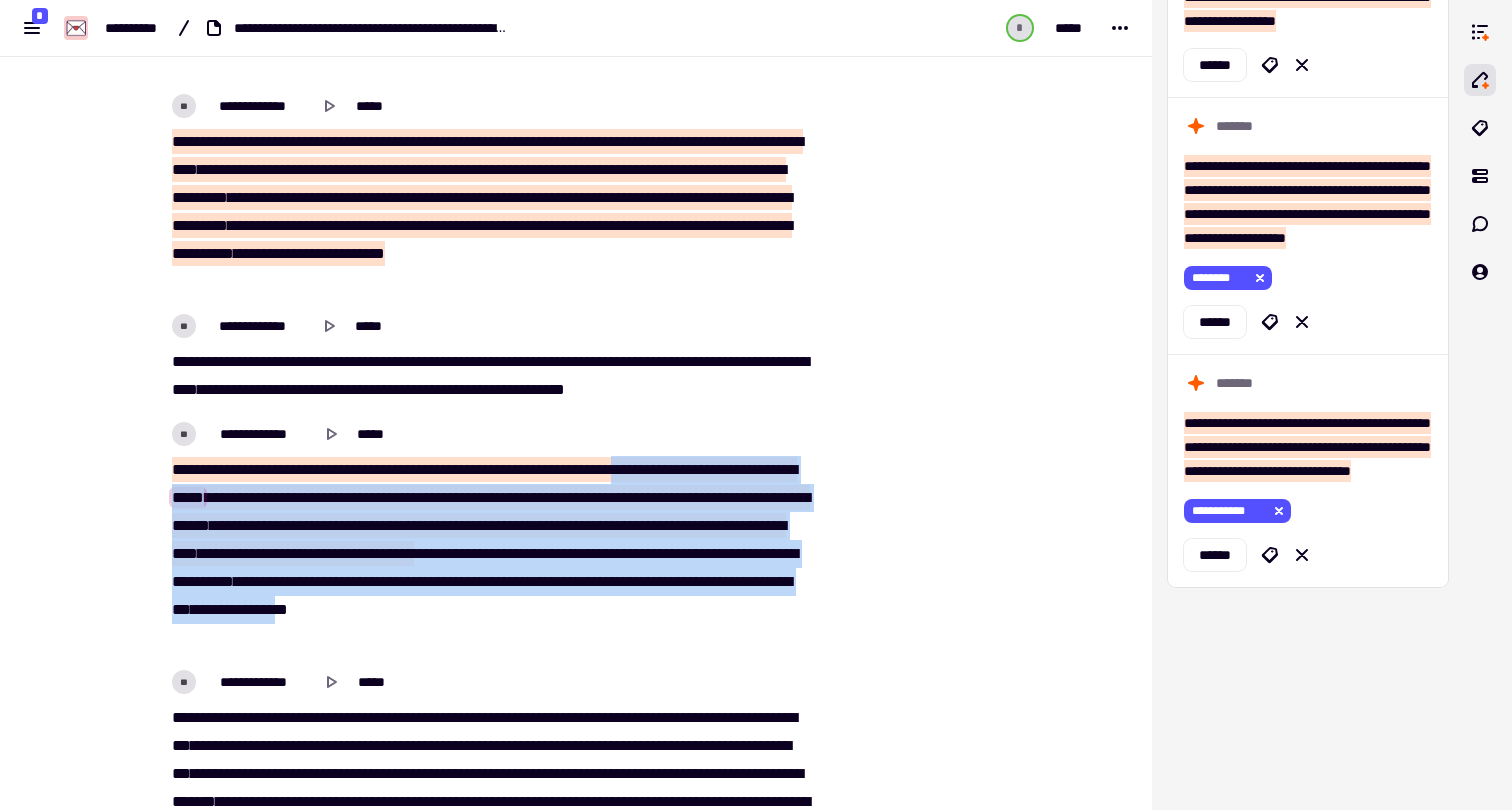 drag, startPoint x: 703, startPoint y: 468, endPoint x: 246, endPoint y: 625, distance: 483.2163 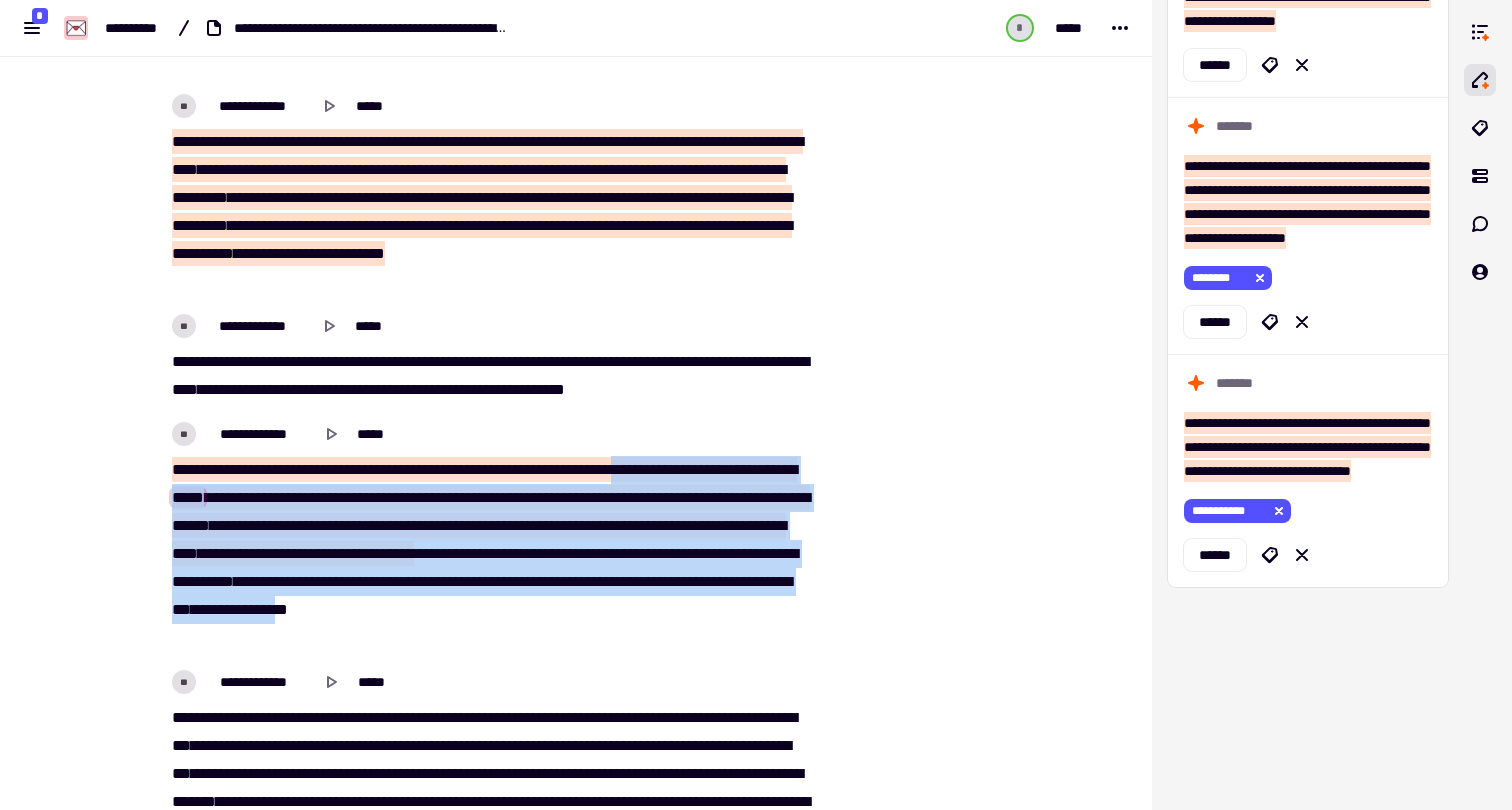 click on "**********" at bounding box center (488, 554) 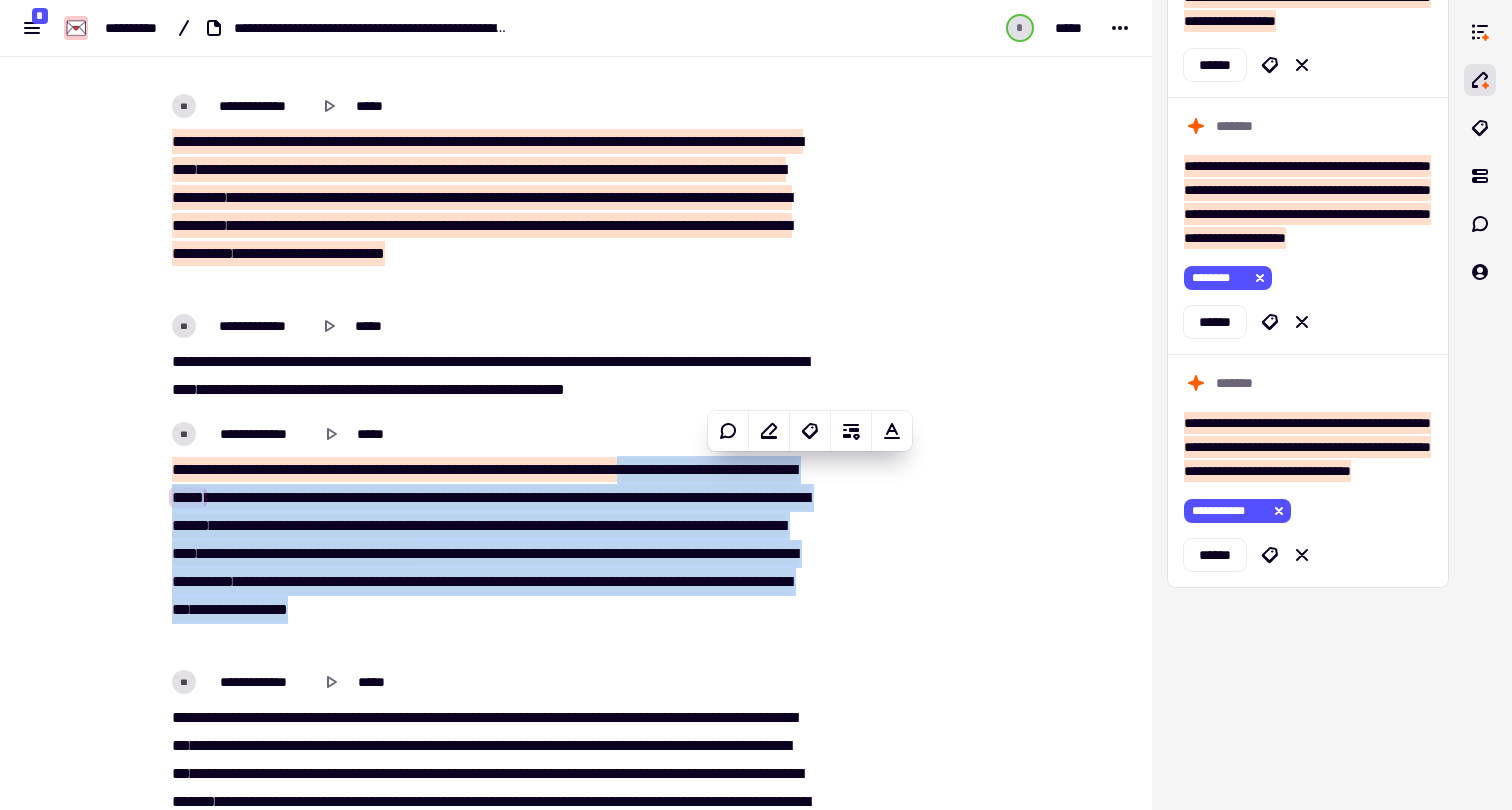click on "****" at bounding box center (414, 581) 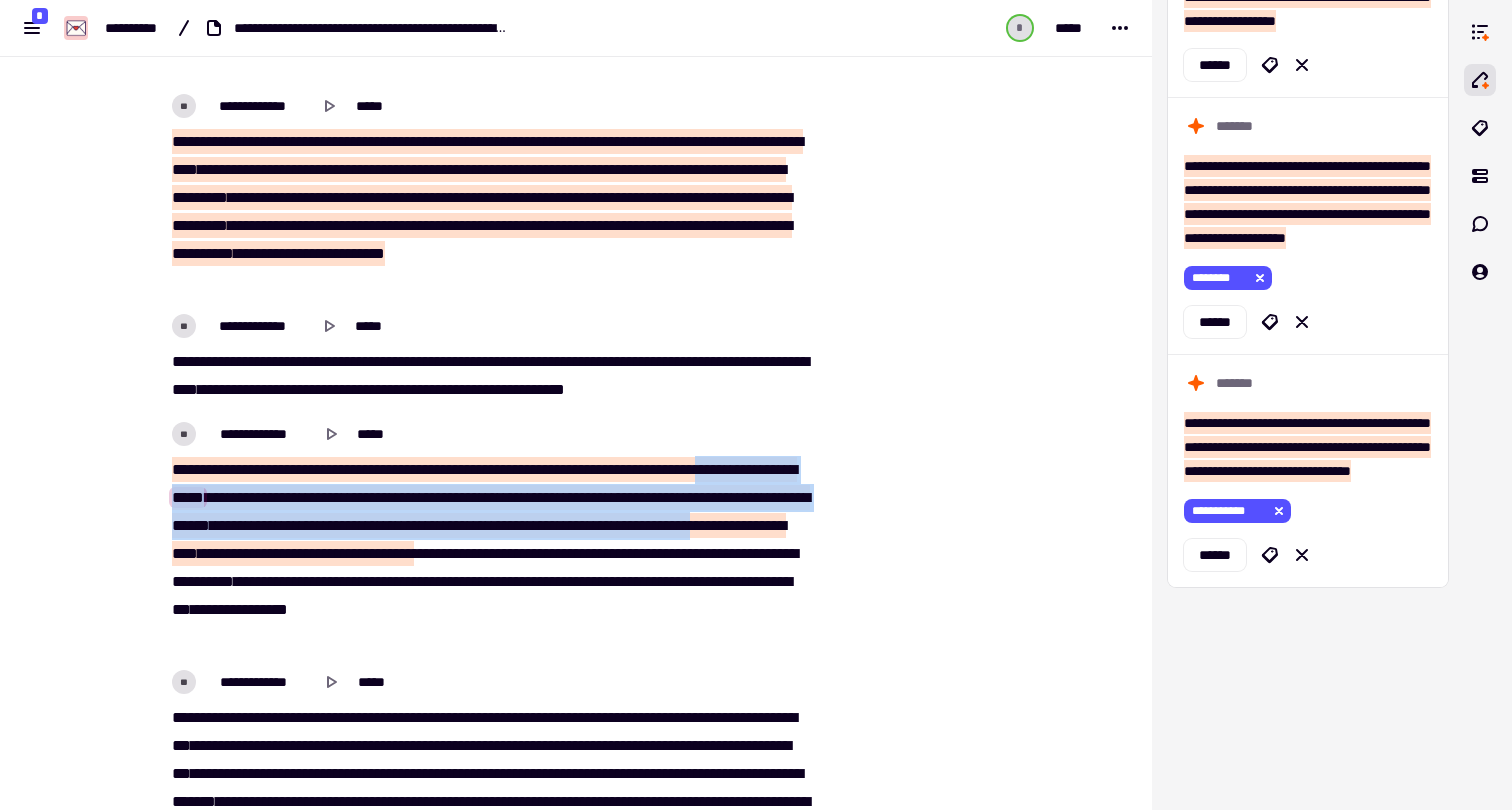 drag, startPoint x: 454, startPoint y: 555, endPoint x: 172, endPoint y: 502, distance: 286.9373 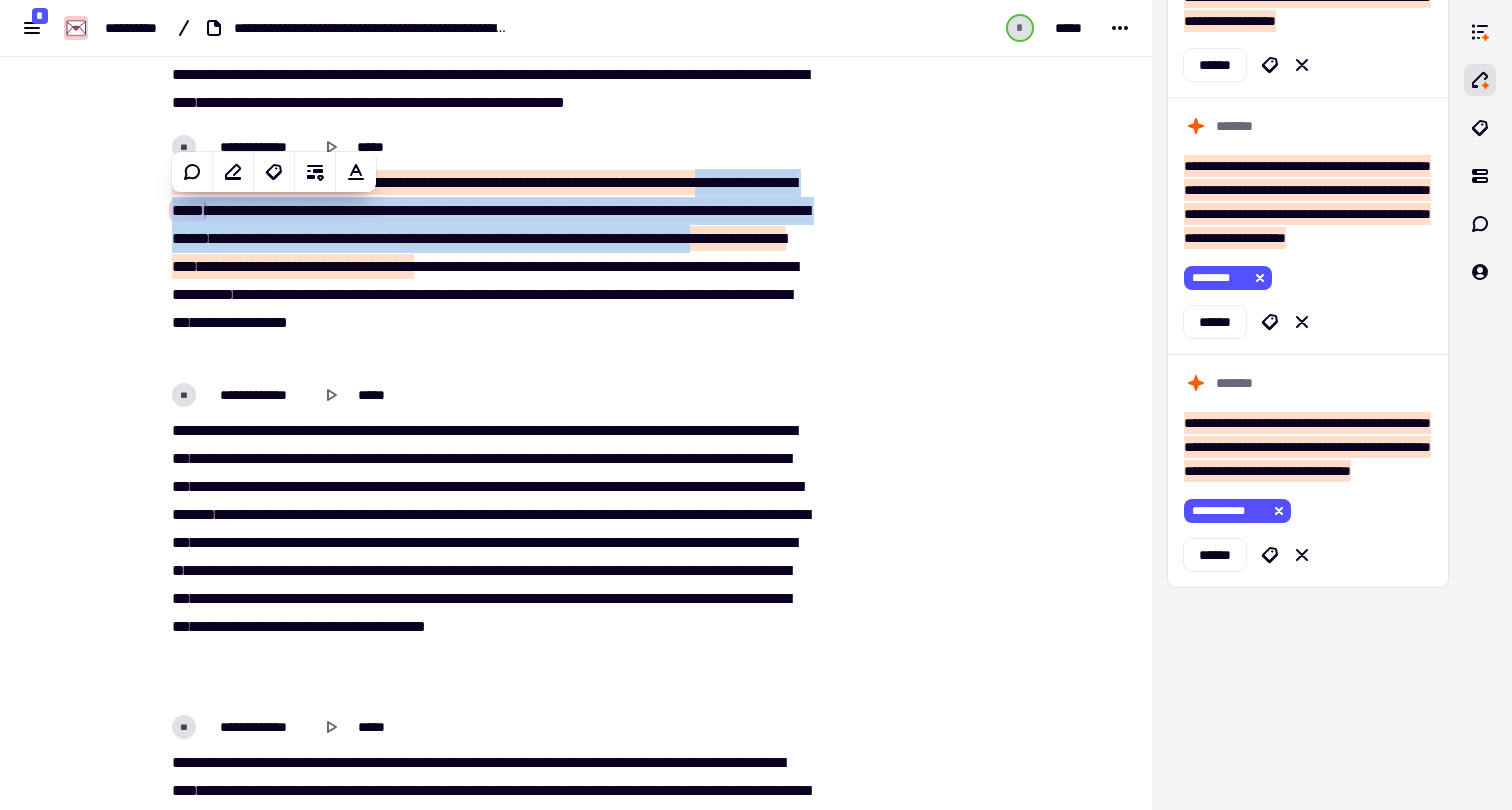 scroll, scrollTop: 26894, scrollLeft: 0, axis: vertical 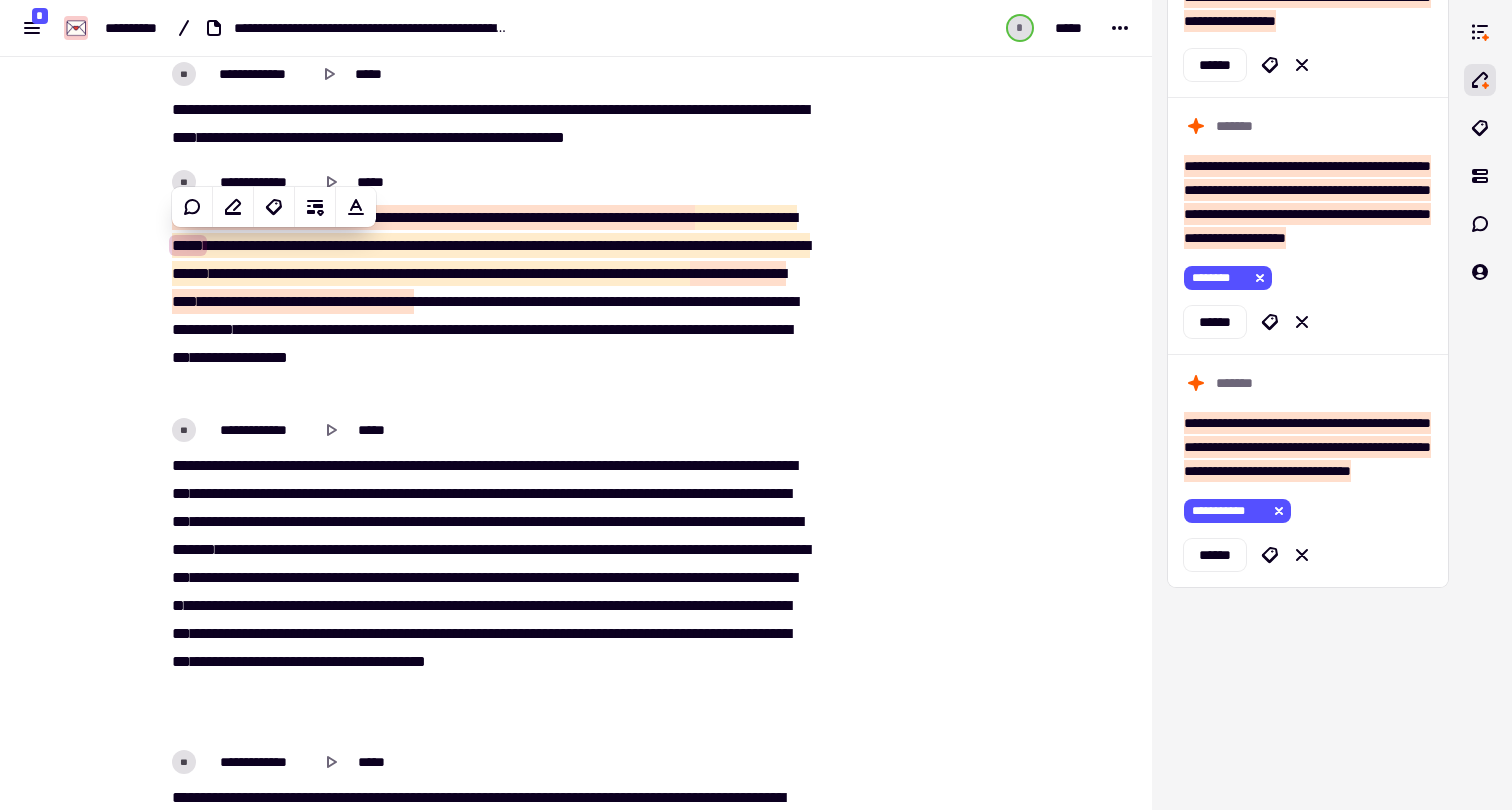 click on "**********" at bounding box center (488, 430) 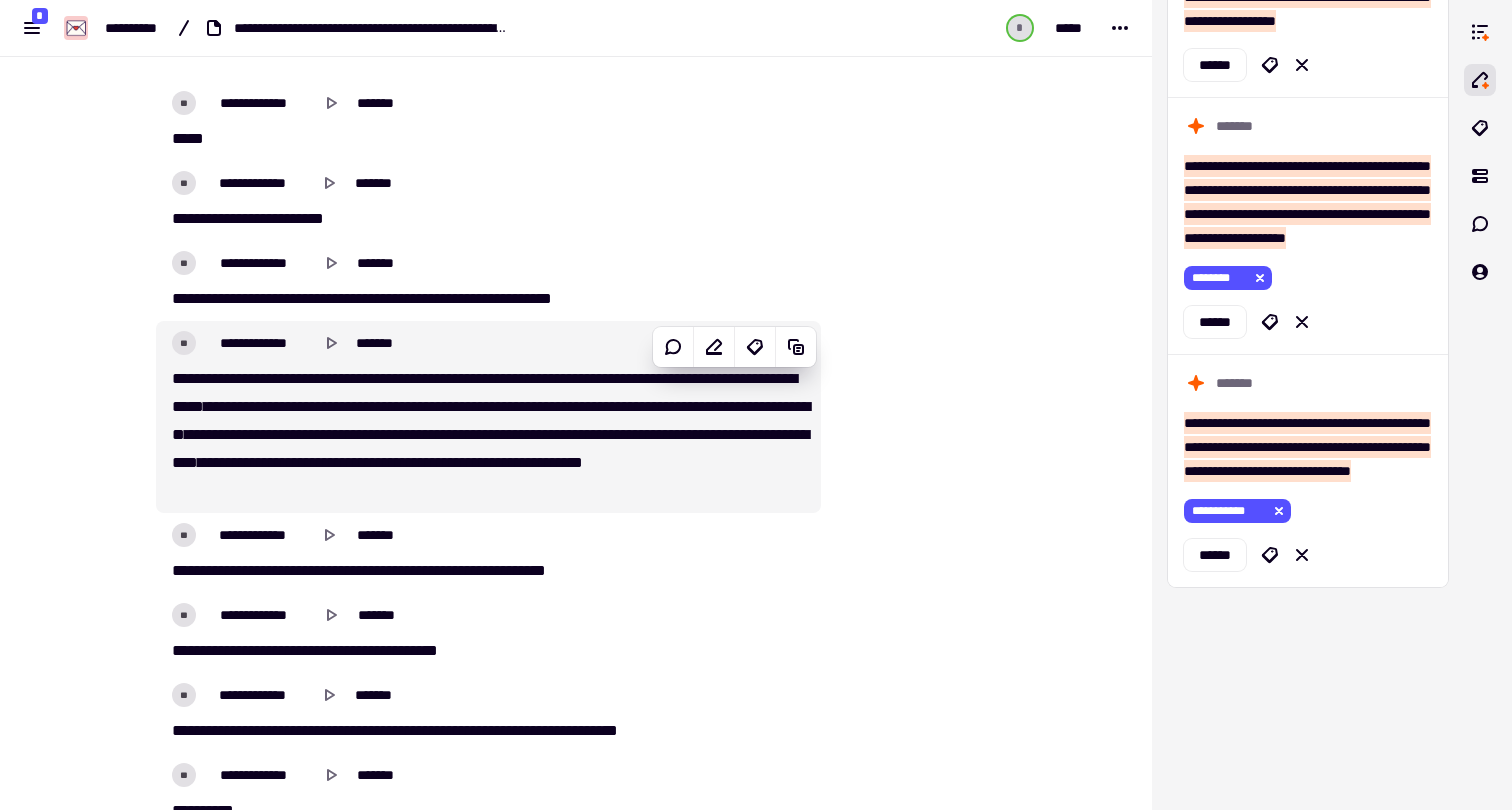 scroll, scrollTop: 28118, scrollLeft: 0, axis: vertical 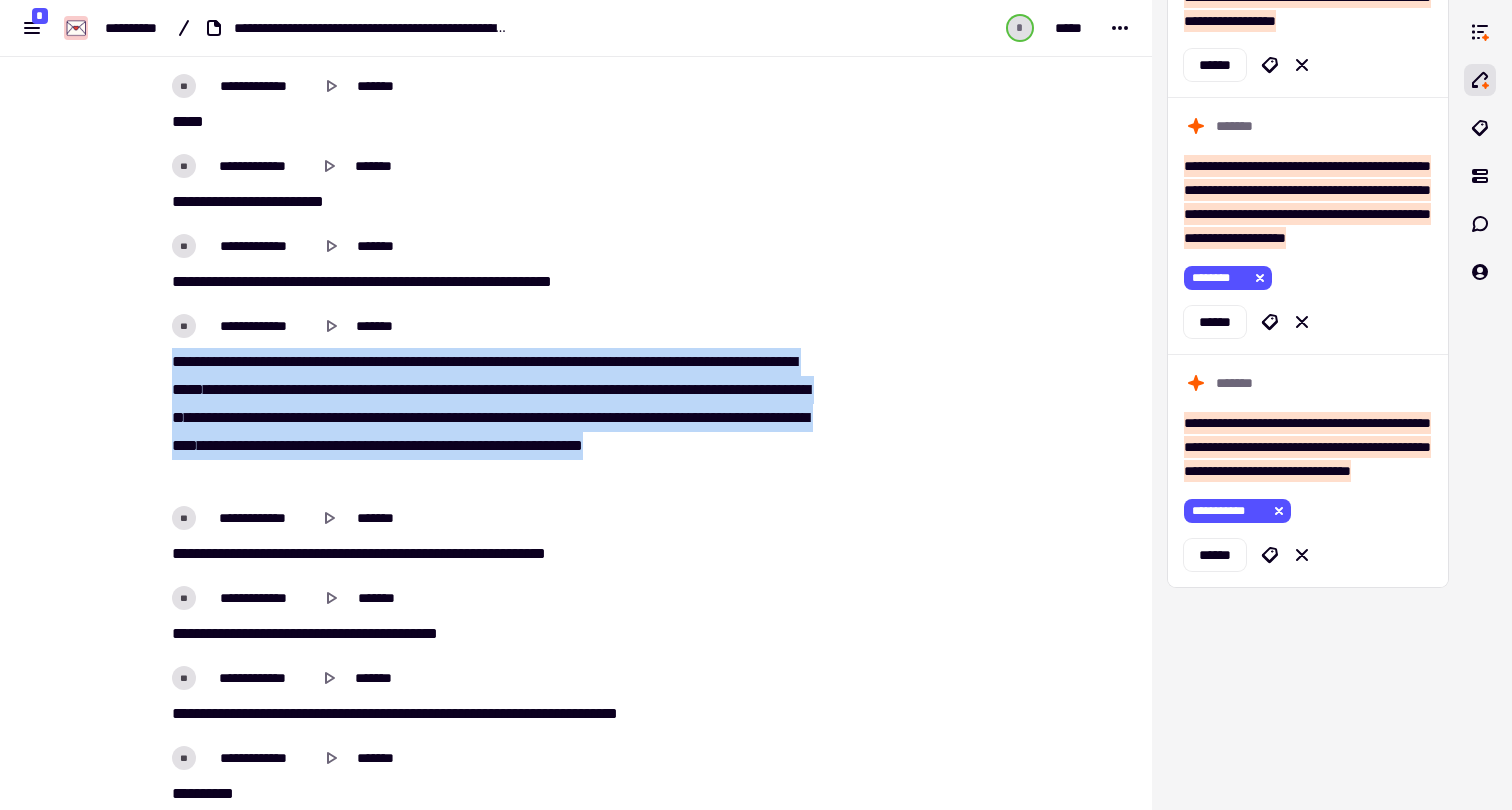drag, startPoint x: 493, startPoint y: 473, endPoint x: 155, endPoint y: 365, distance: 354.83517 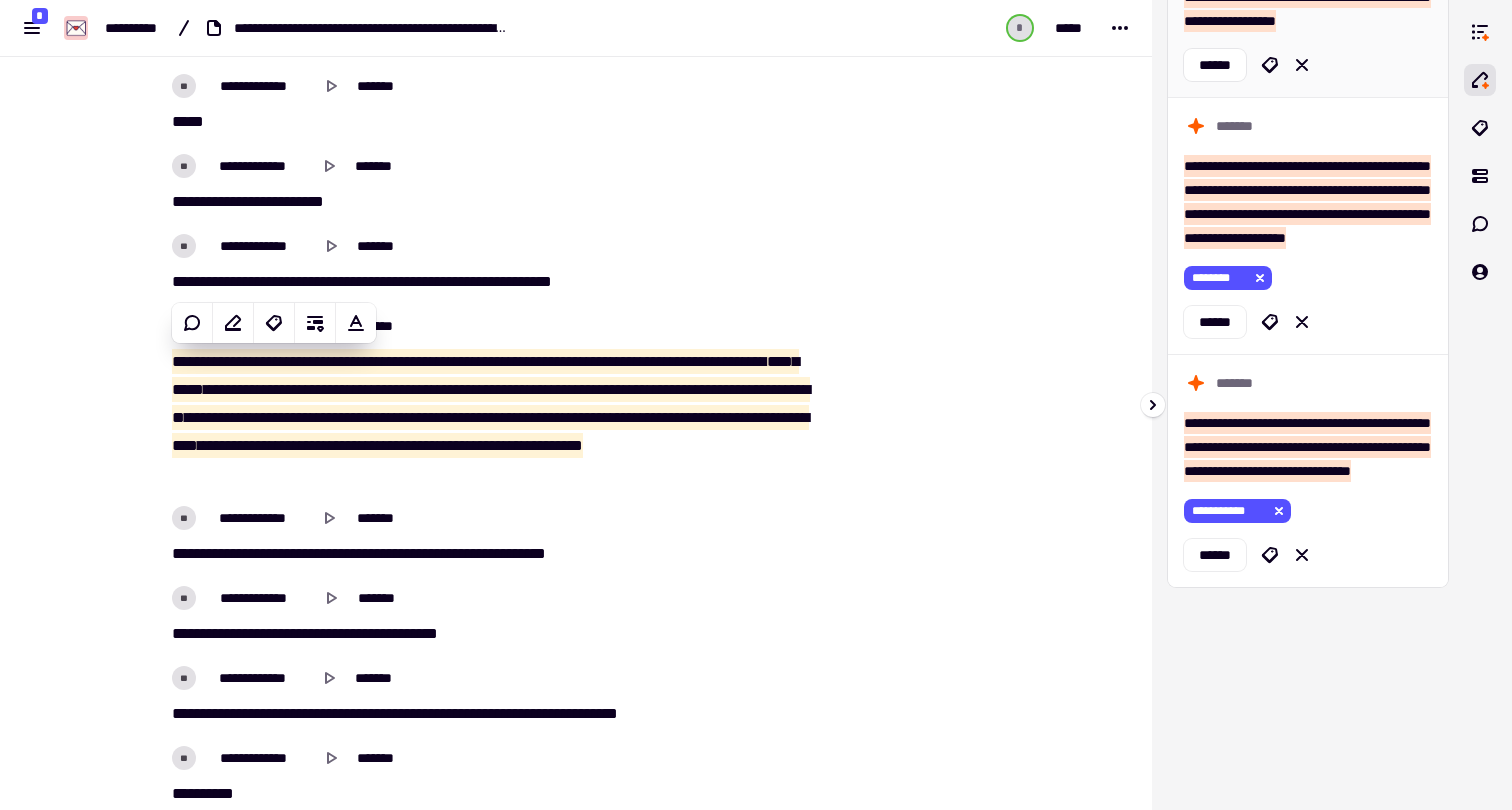 click on "**********" at bounding box center [1307, -51] 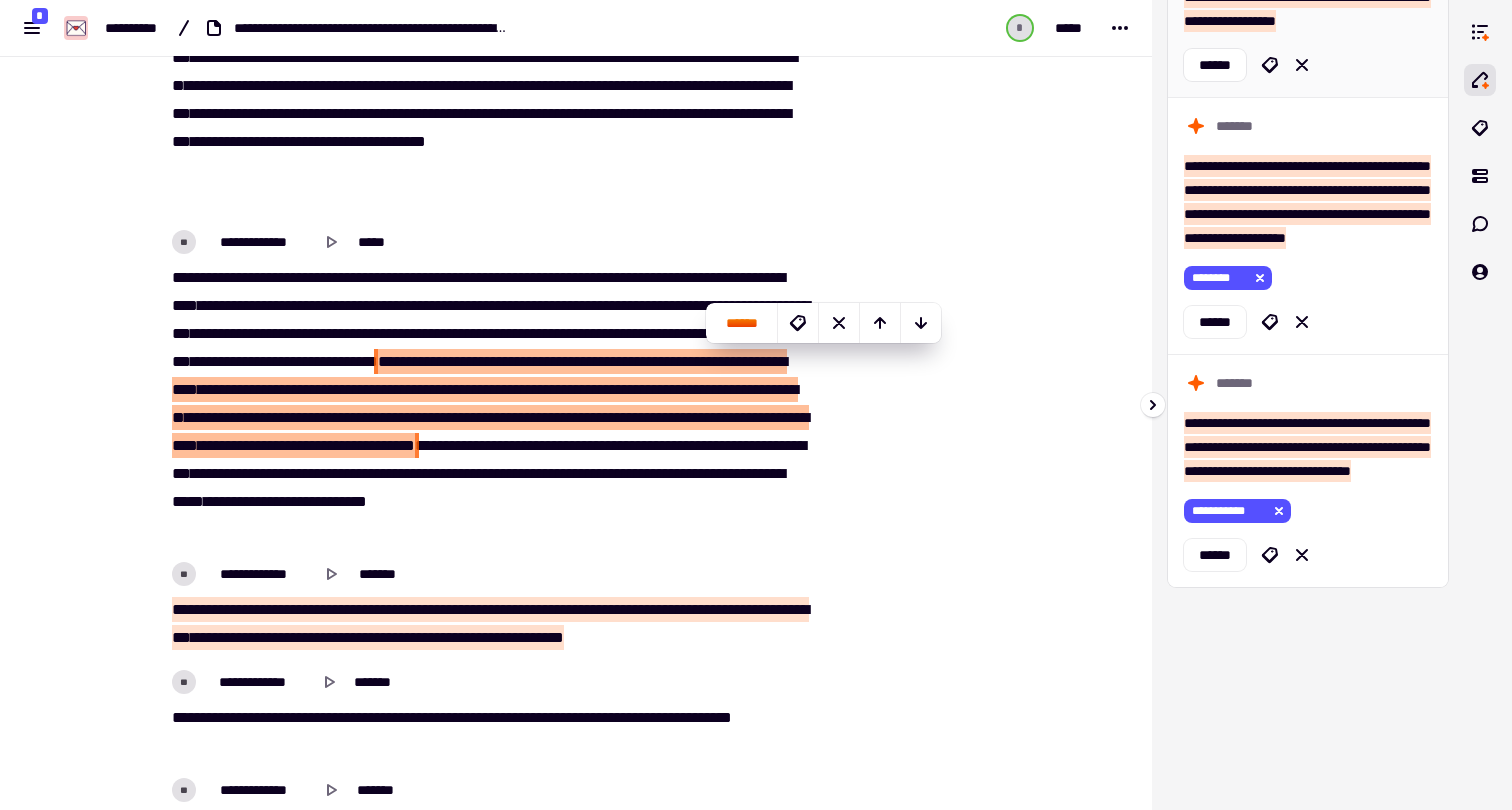 scroll, scrollTop: 27369, scrollLeft: 0, axis: vertical 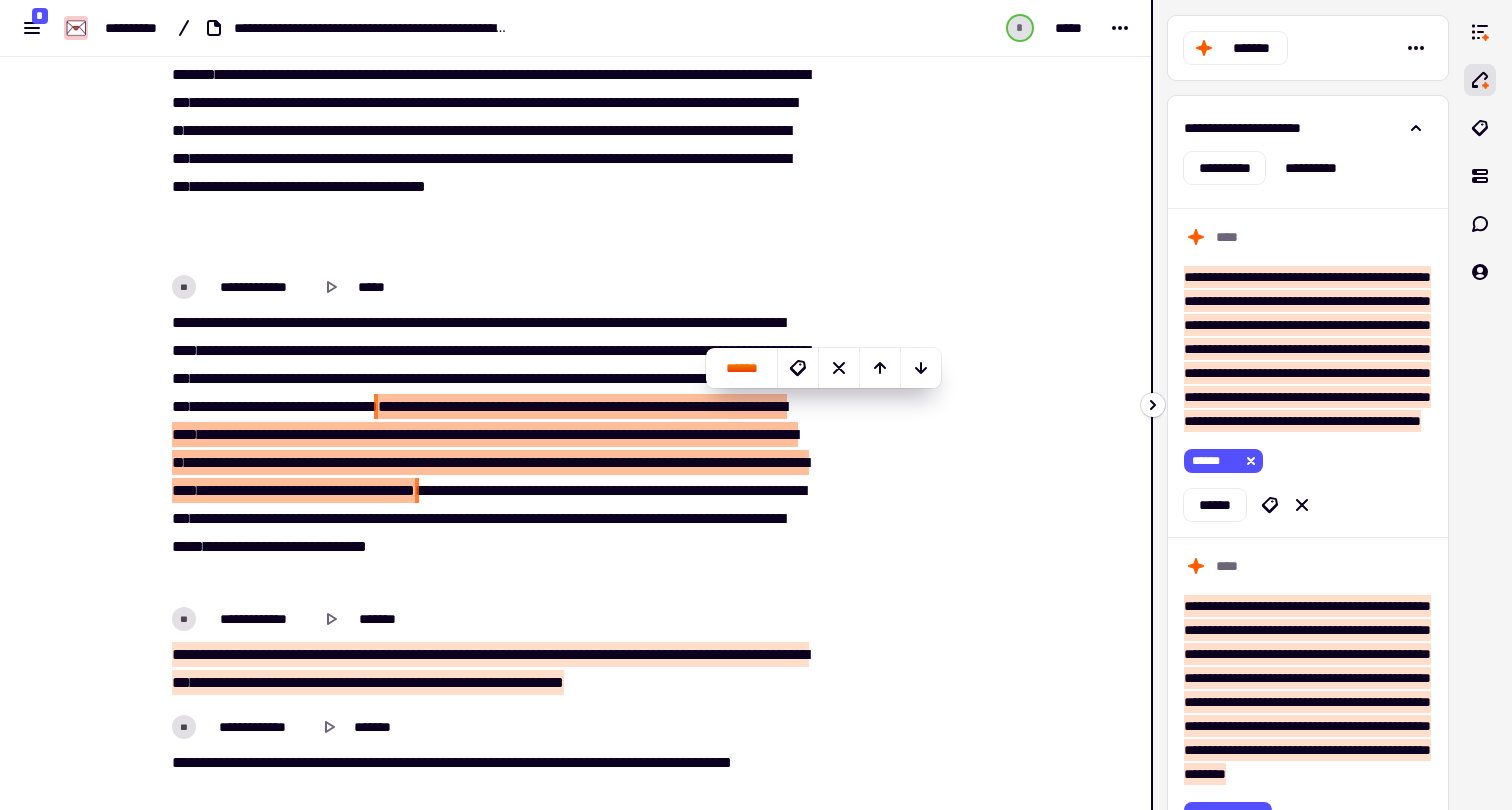 click 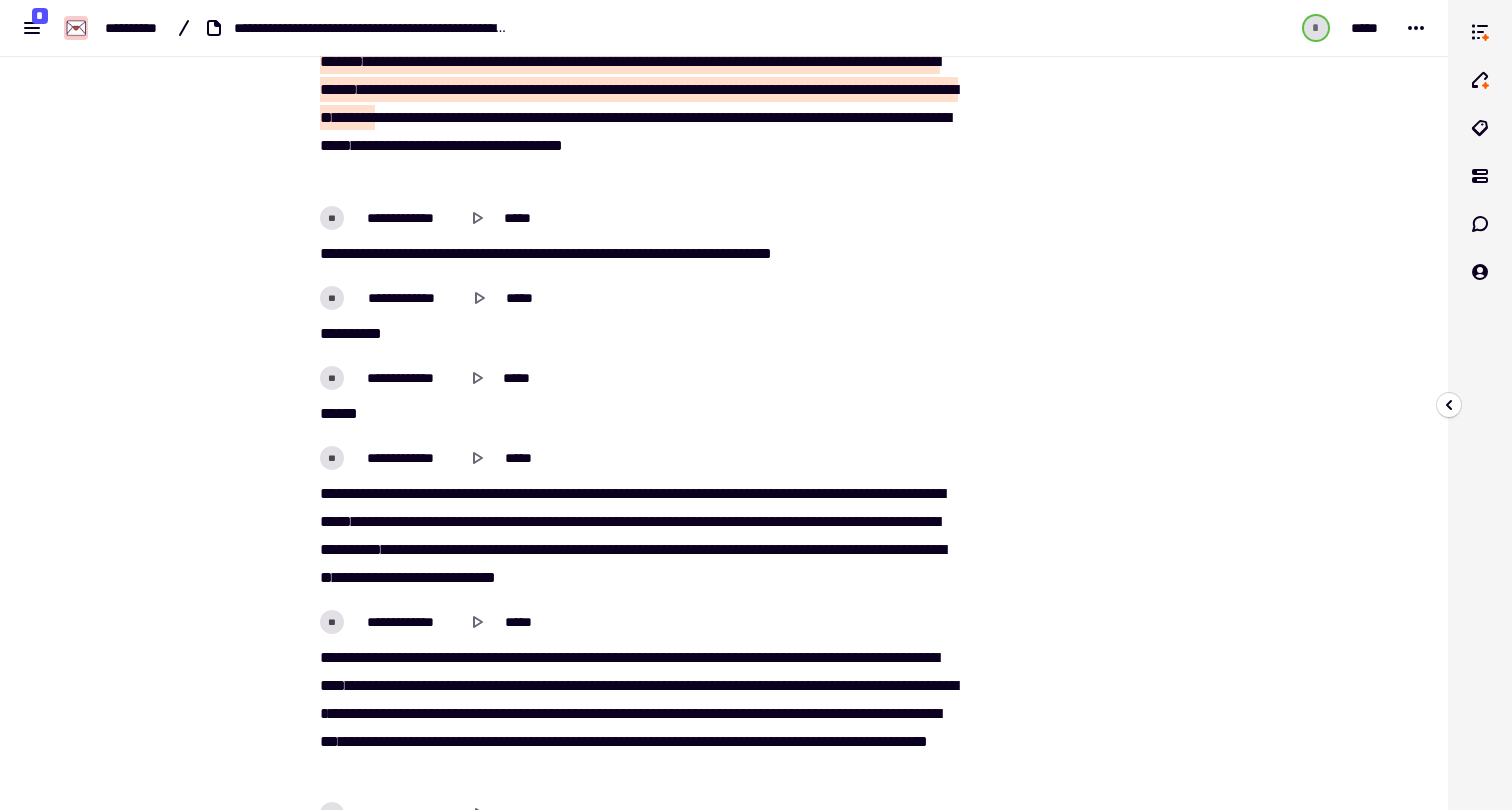 scroll, scrollTop: 20865, scrollLeft: 0, axis: vertical 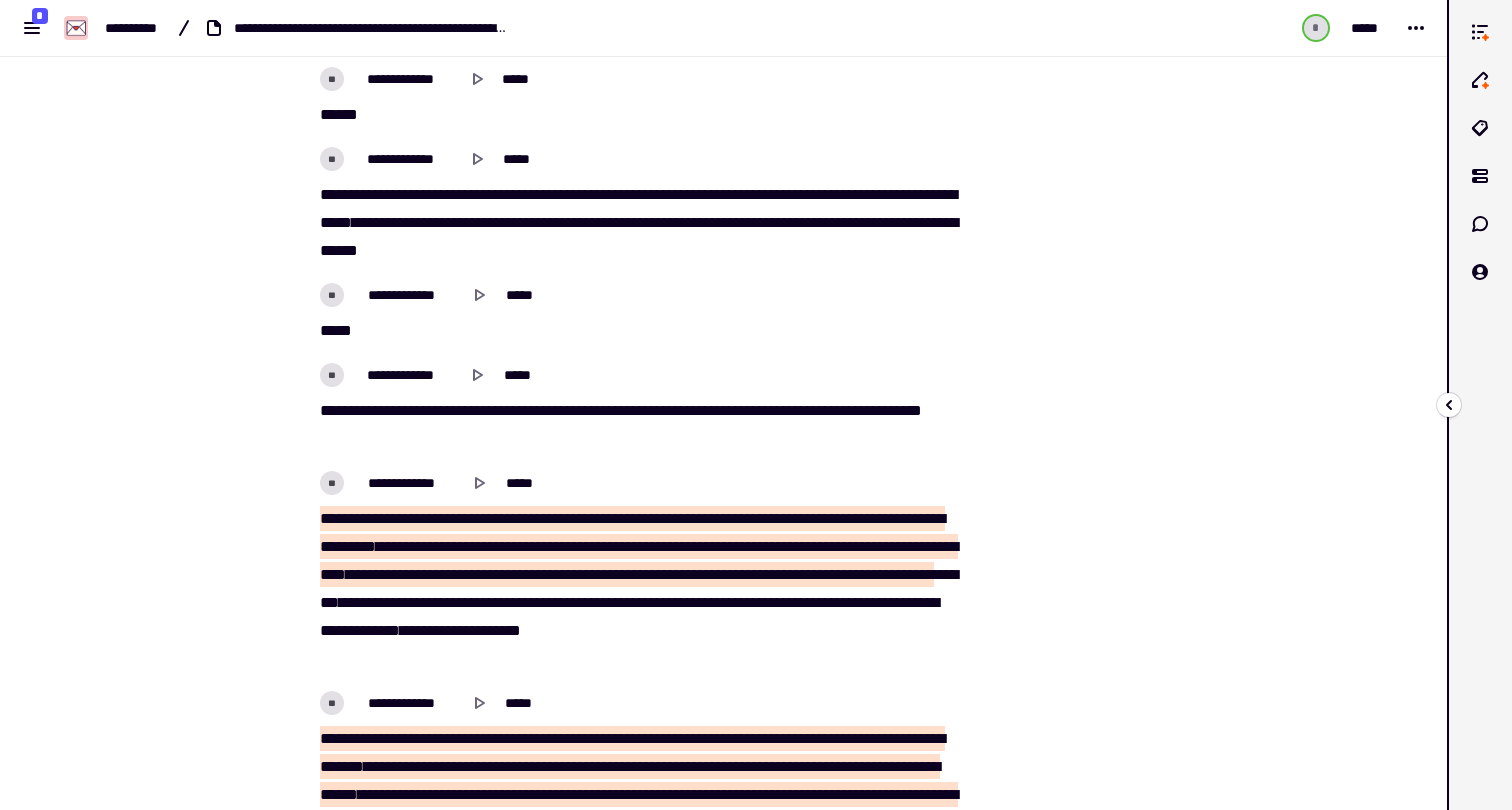 click 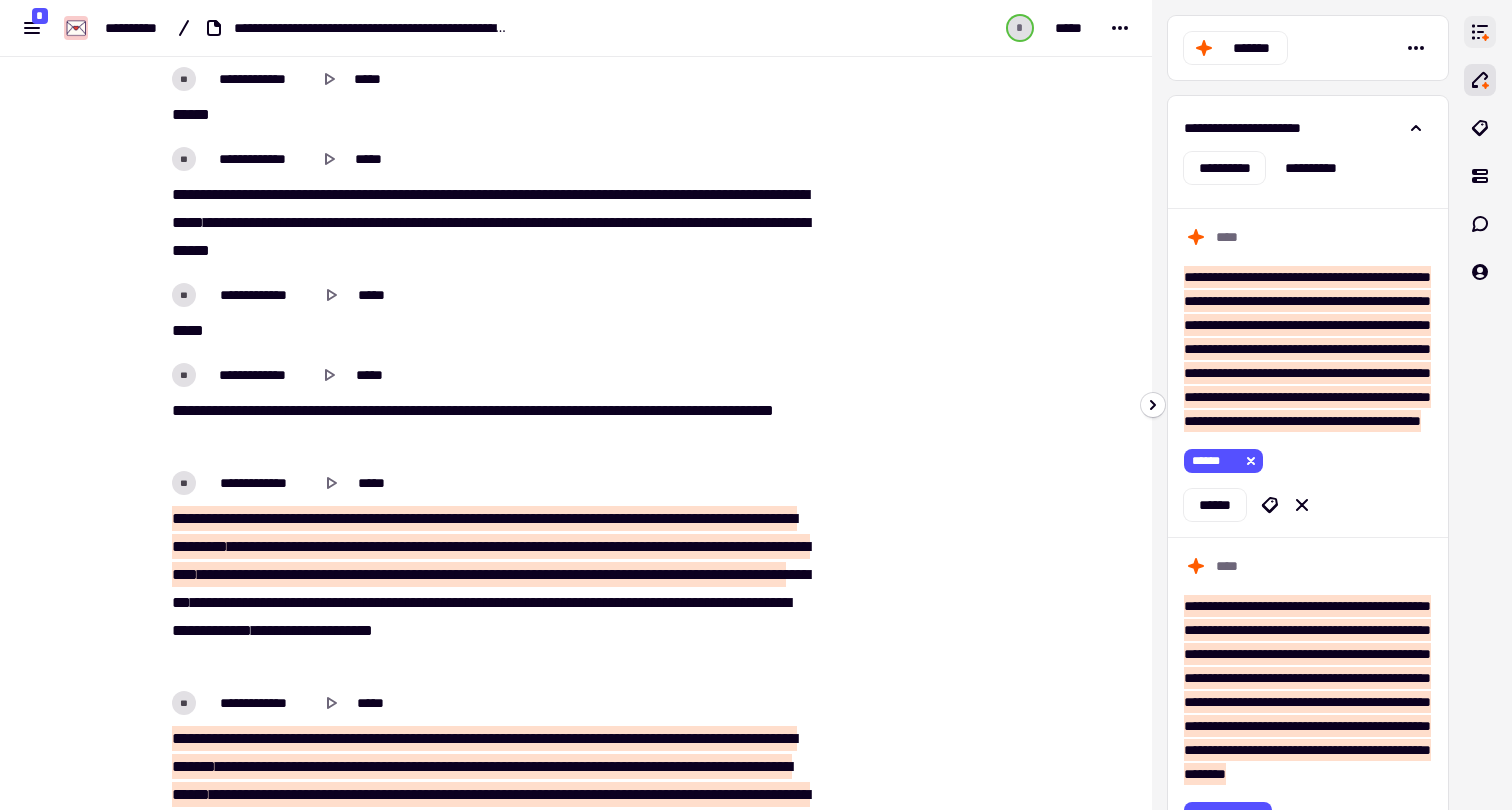 click 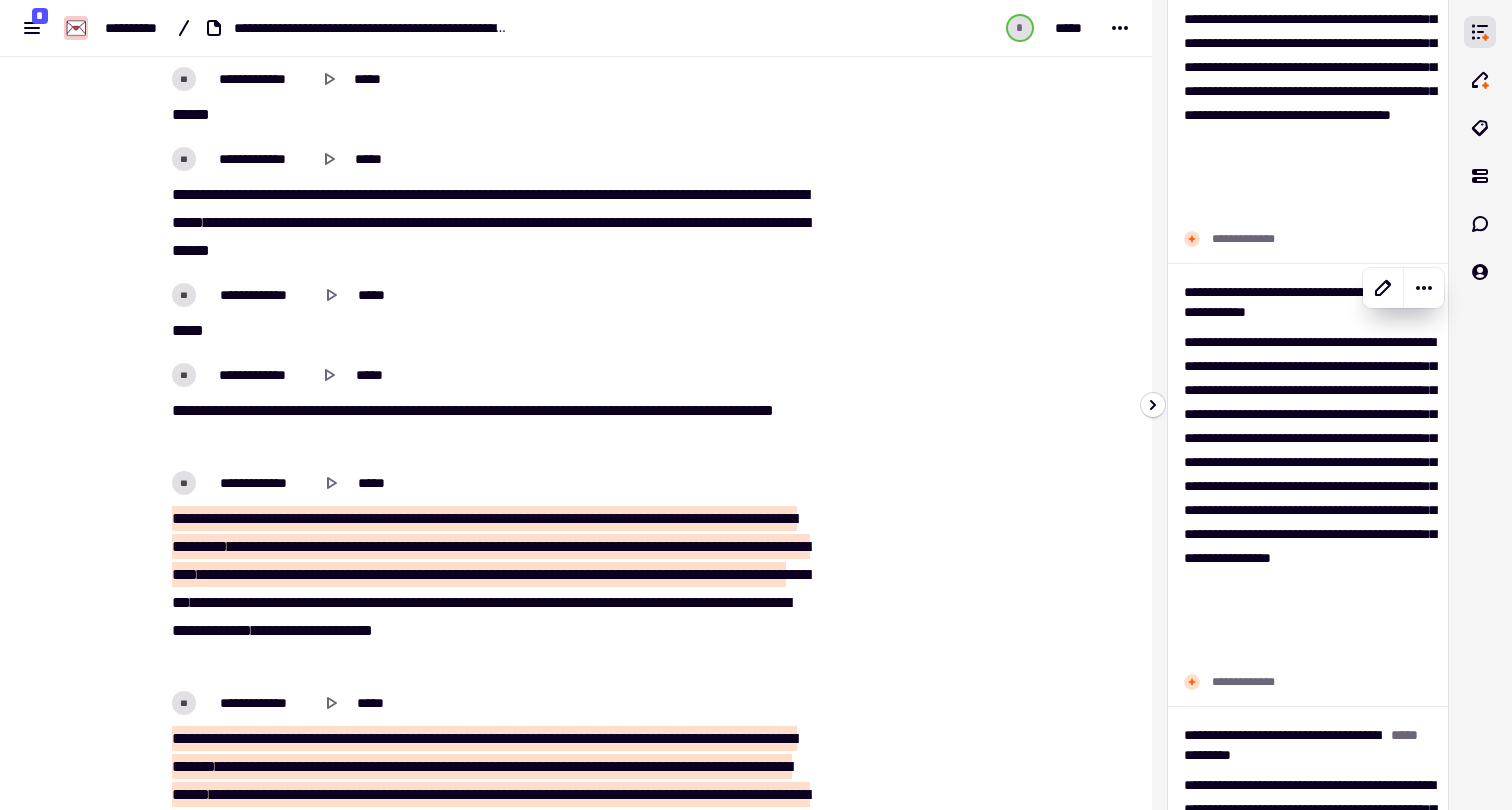 scroll, scrollTop: 2308, scrollLeft: 0, axis: vertical 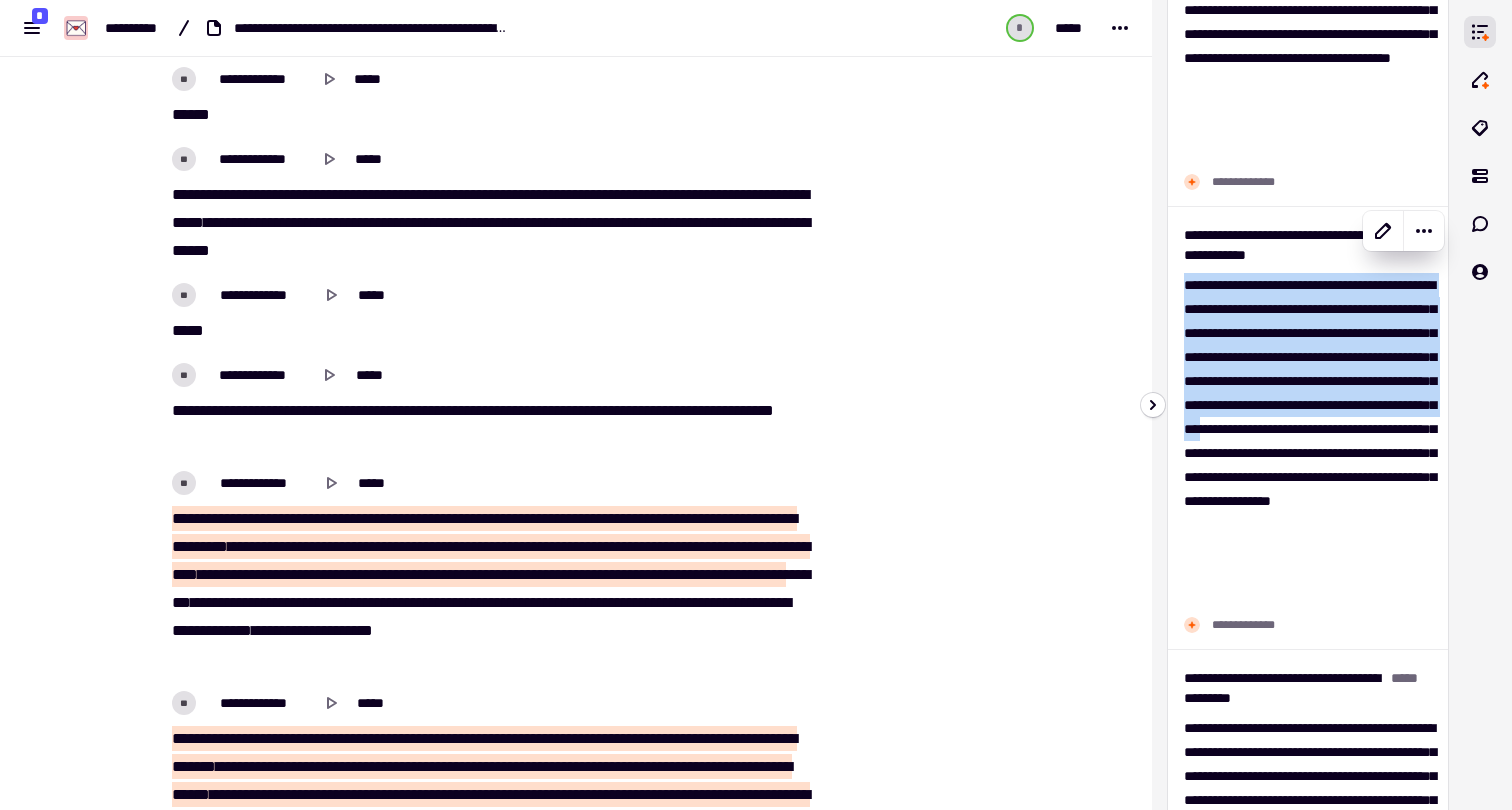 drag, startPoint x: 1183, startPoint y: 282, endPoint x: 1434, endPoint y: 478, distance: 318.46036 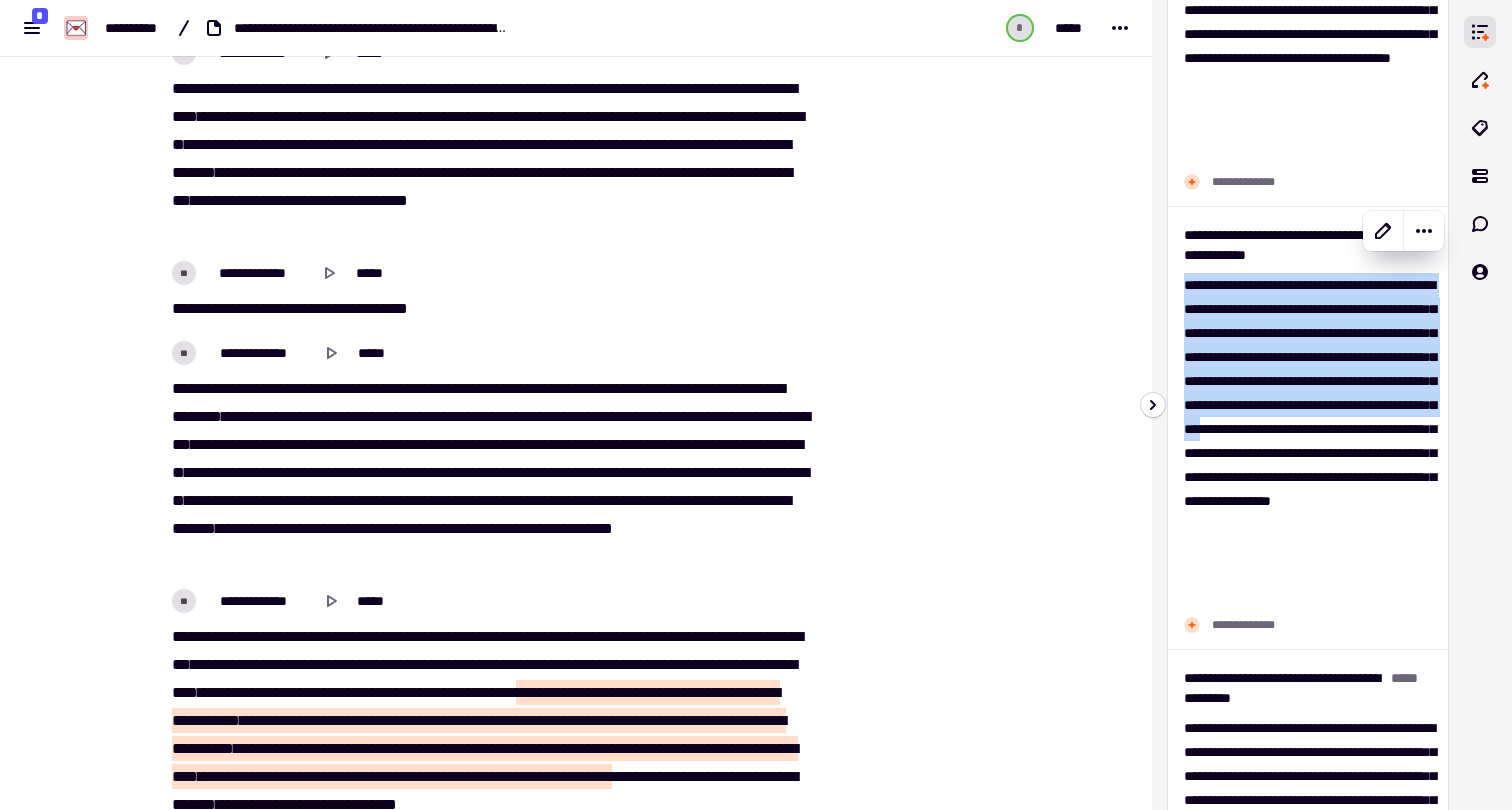 scroll, scrollTop: 17935, scrollLeft: 0, axis: vertical 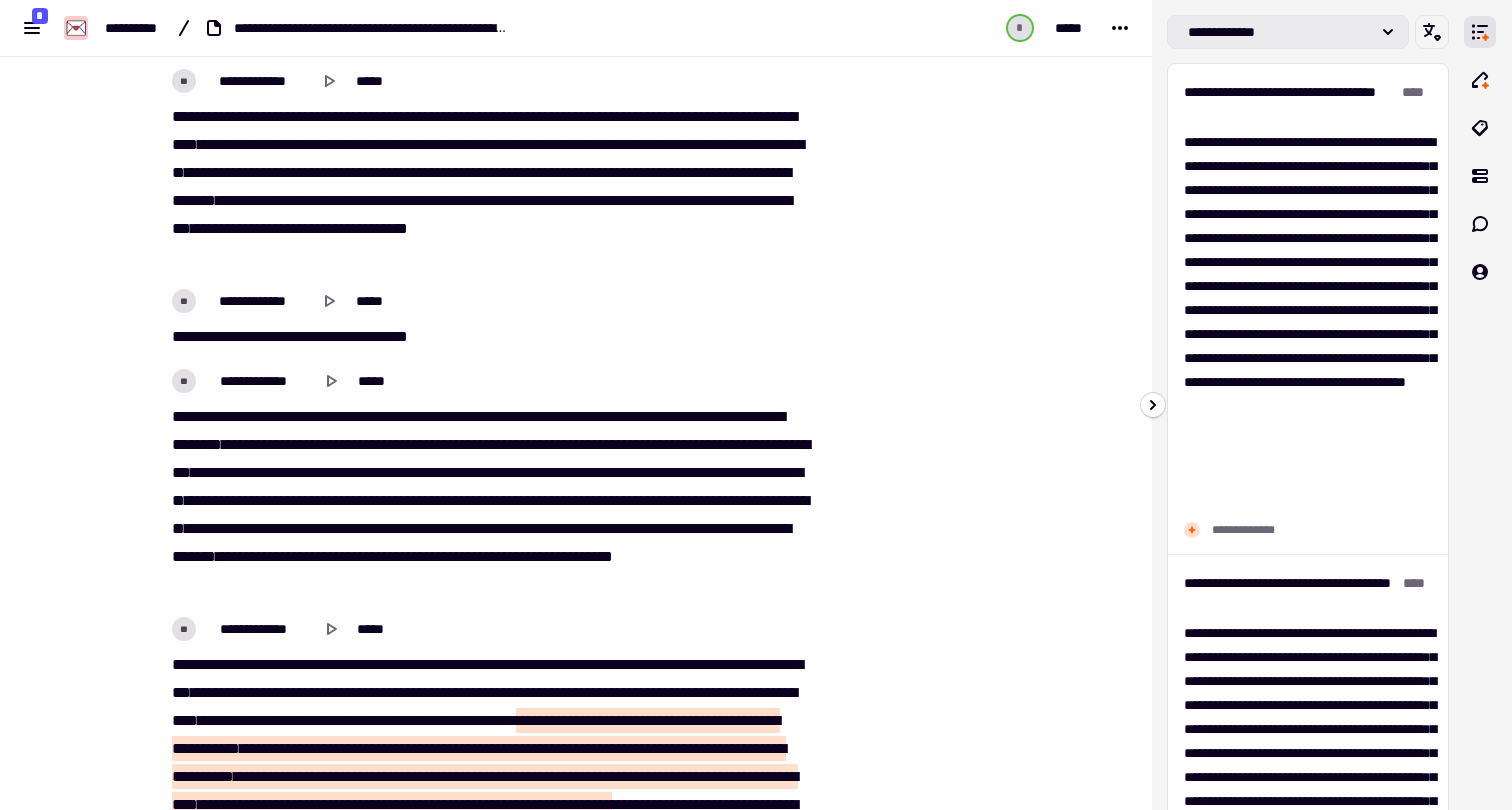 click on "**********" 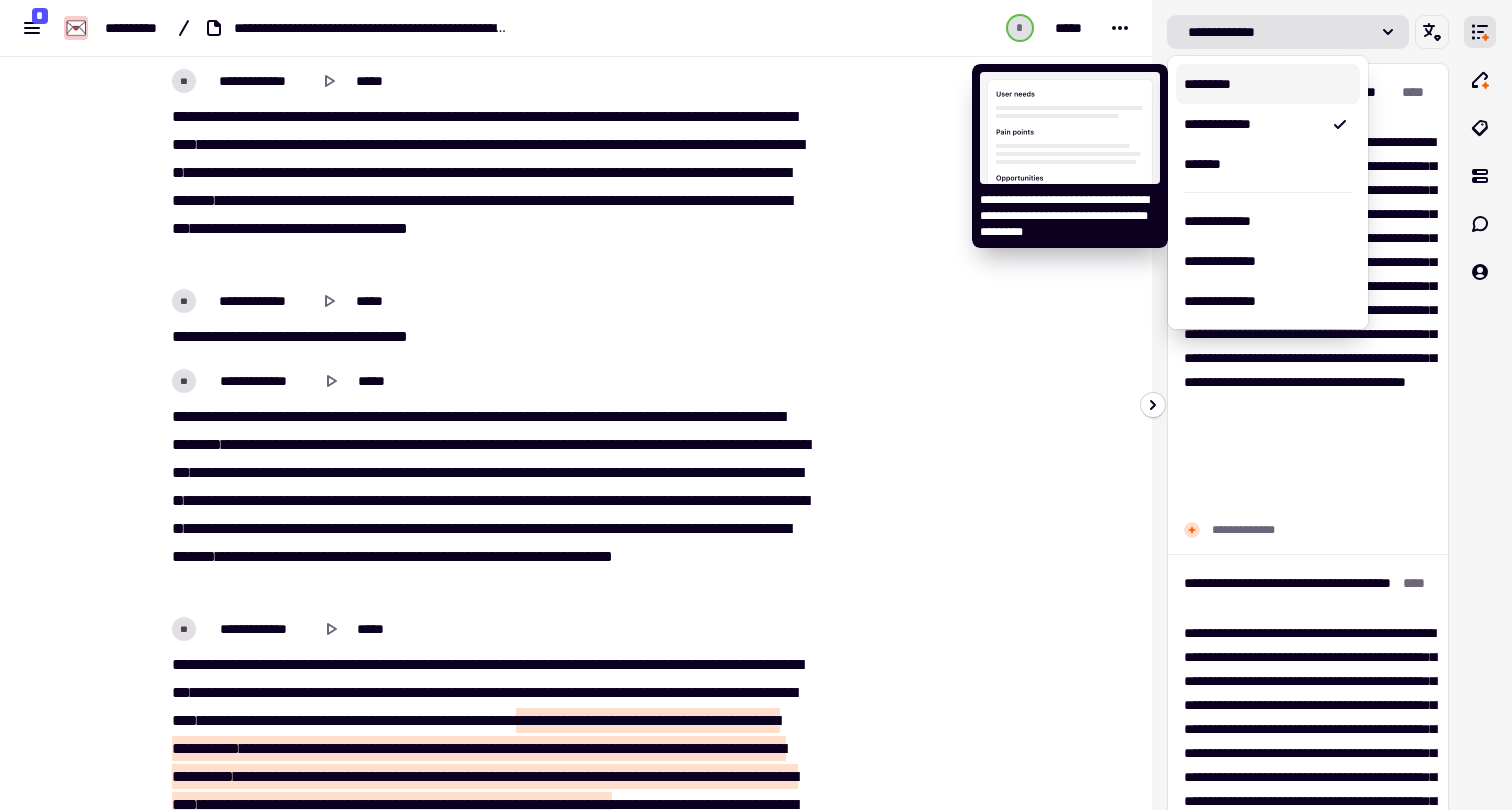 click on "*********" at bounding box center (1268, 84) 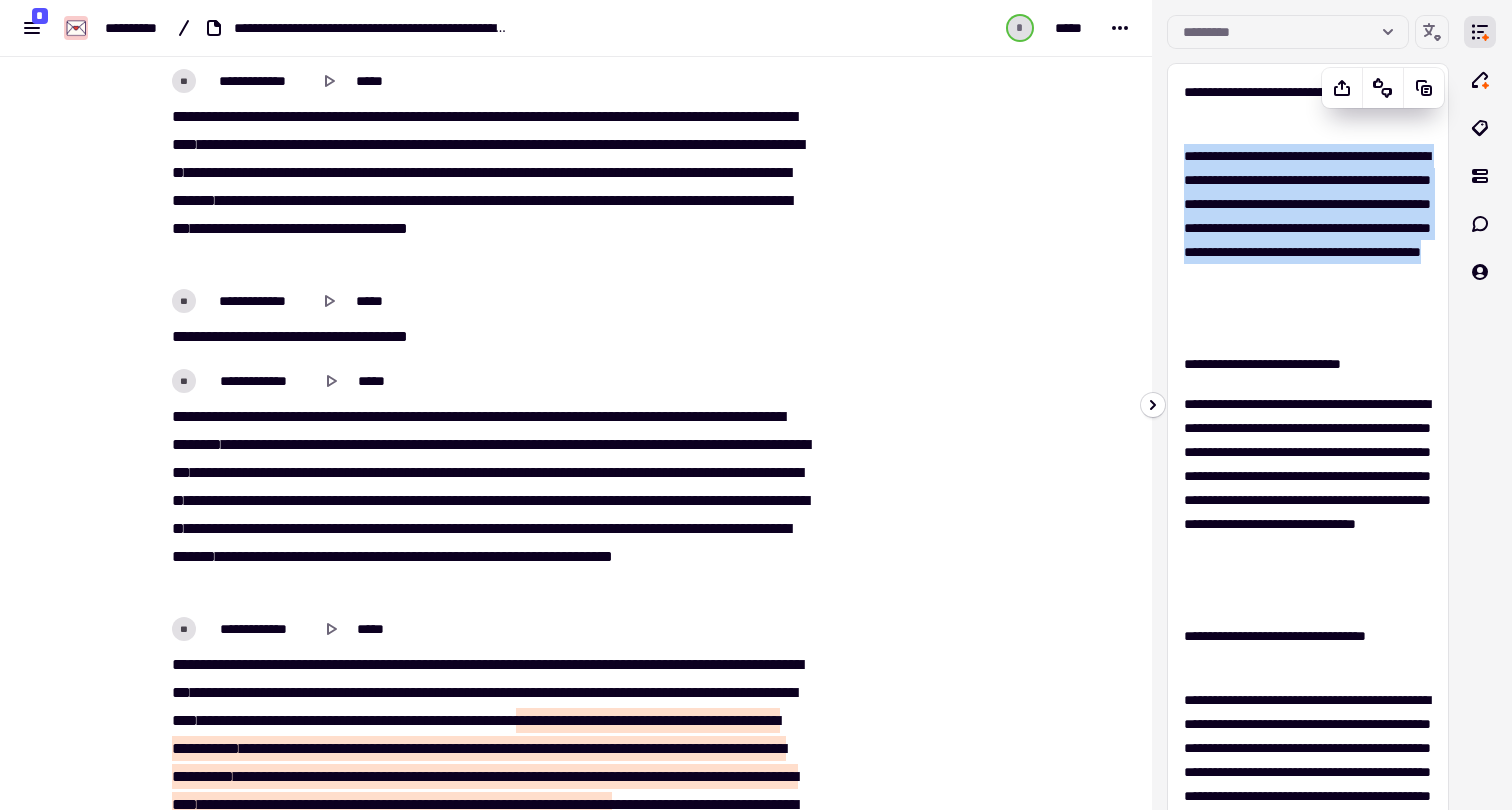 drag, startPoint x: 1303, startPoint y: 331, endPoint x: 1184, endPoint y: 157, distance: 210.80086 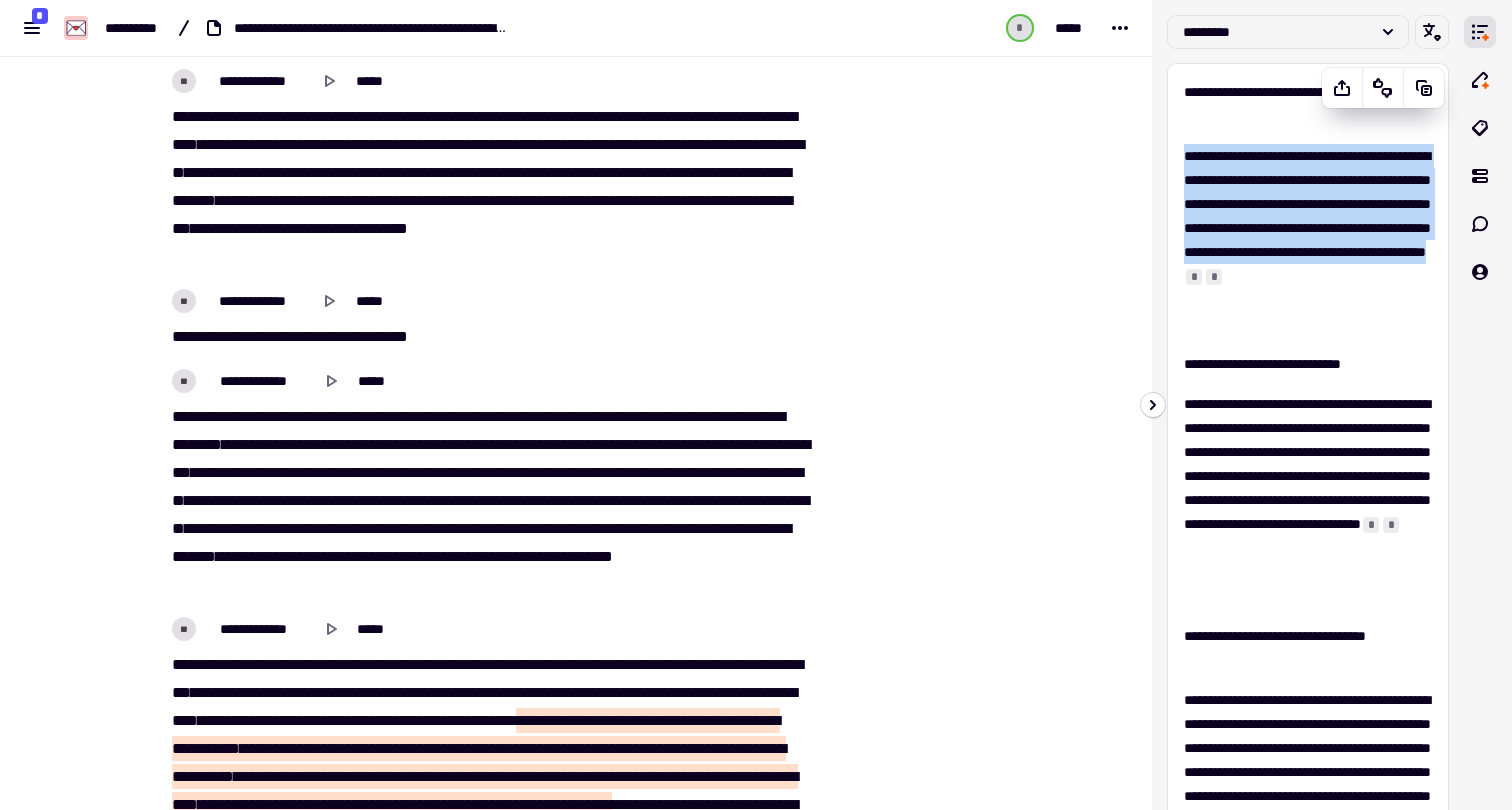 click on "**********" at bounding box center (1308, 240) 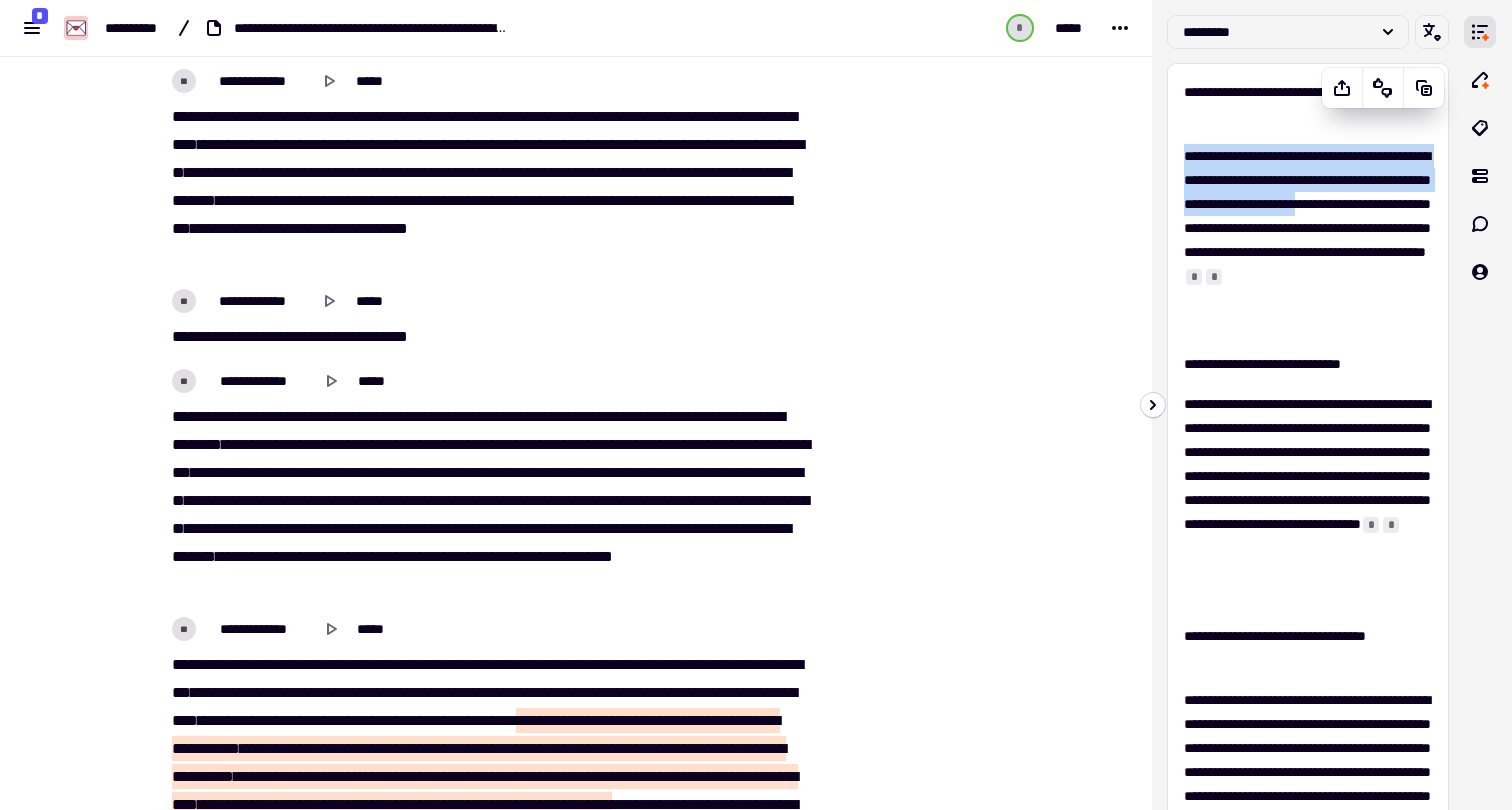 drag, startPoint x: 1408, startPoint y: 227, endPoint x: 1185, endPoint y: 149, distance: 236.24776 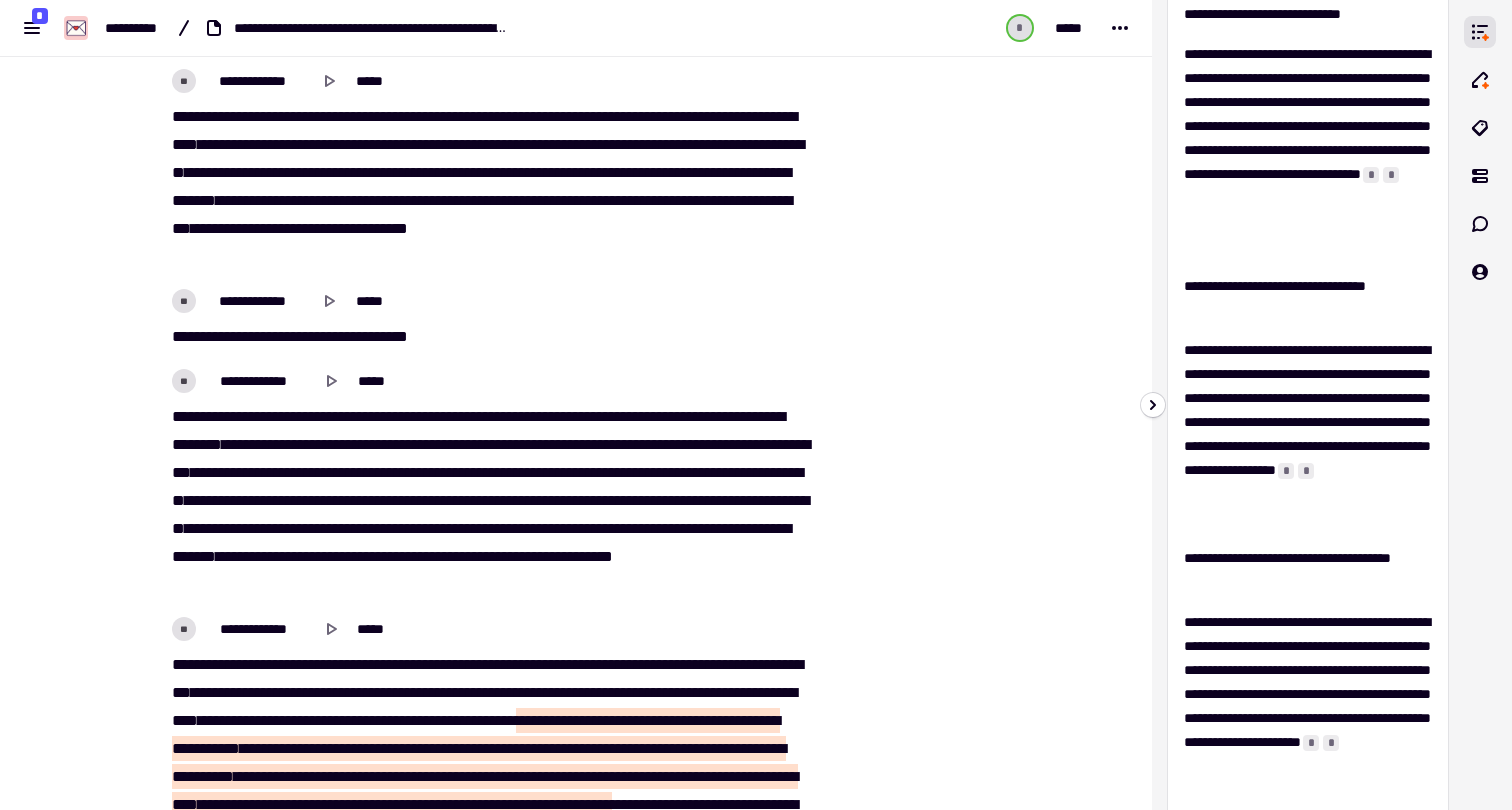 scroll, scrollTop: 0, scrollLeft: 0, axis: both 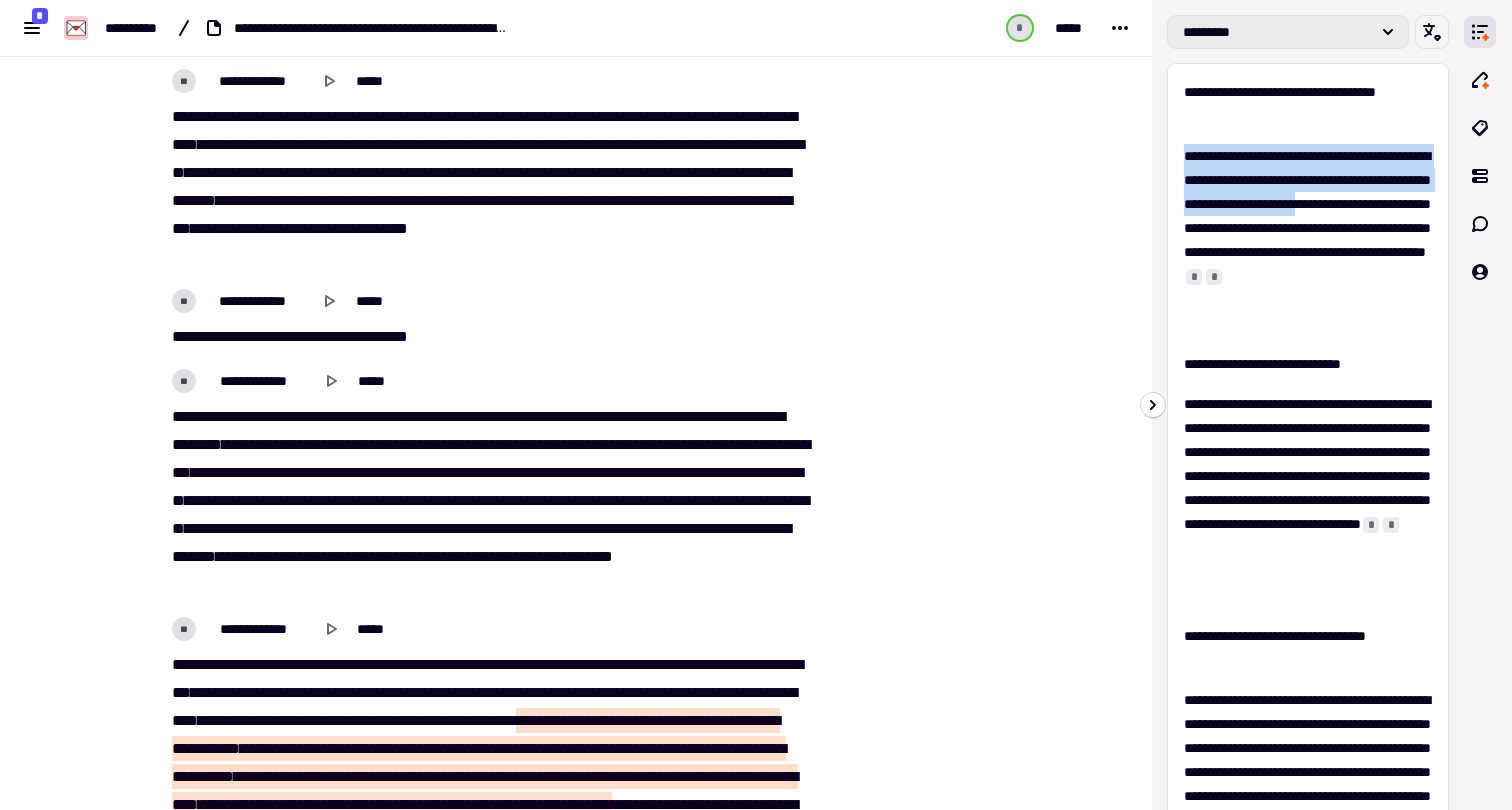 click on "*********" 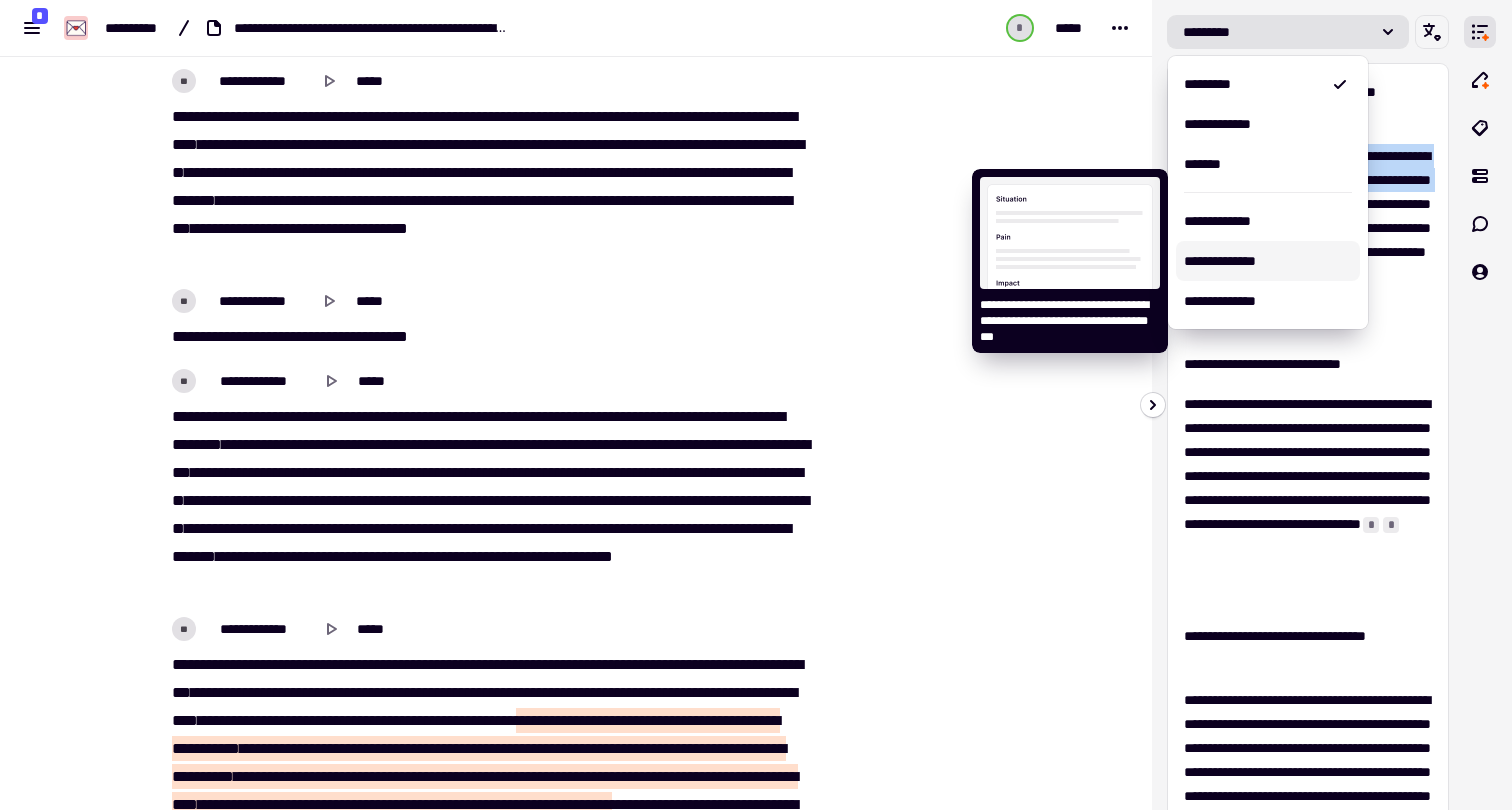 click on "**********" at bounding box center (1268, 261) 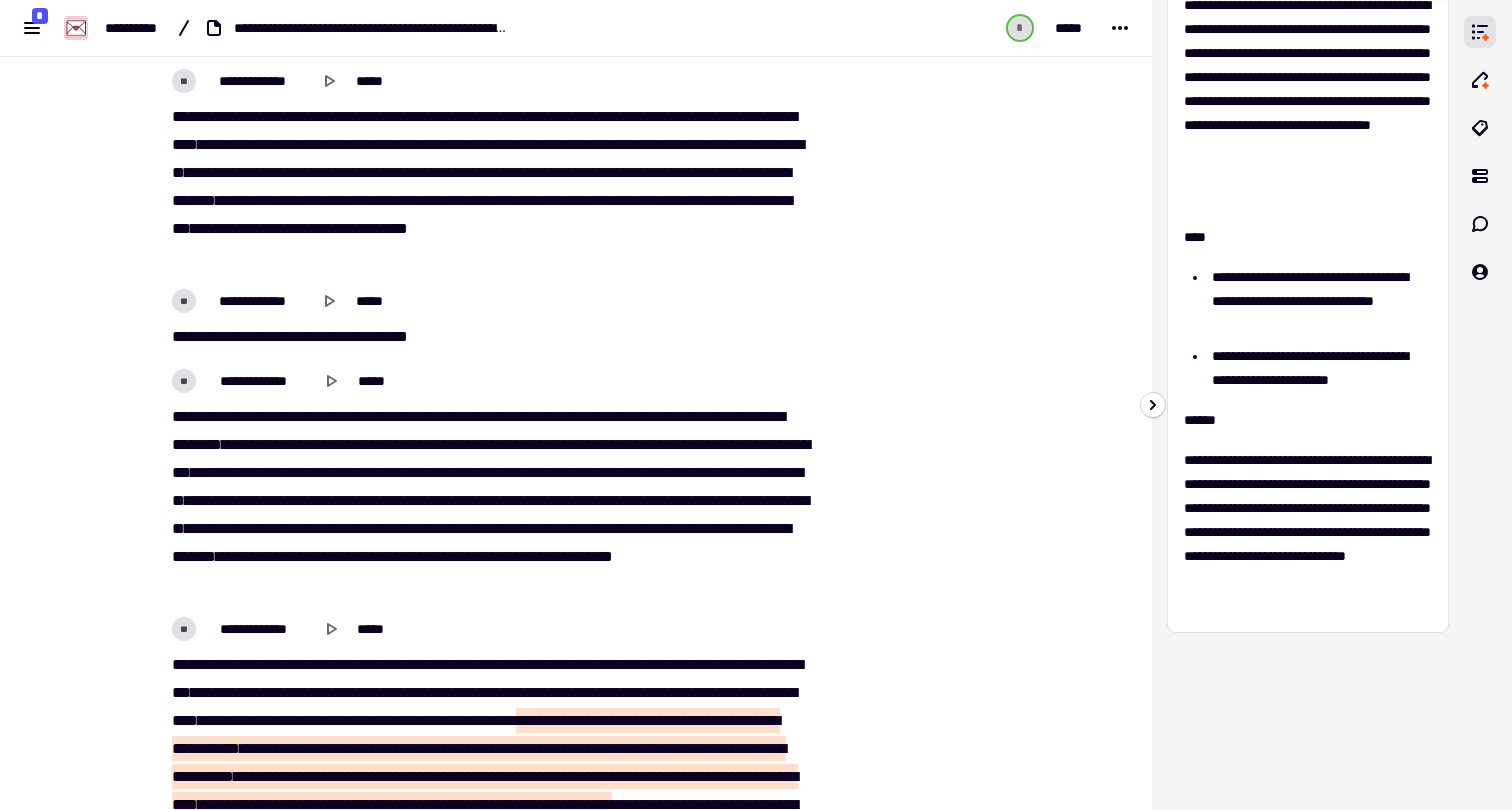 scroll, scrollTop: 128, scrollLeft: 0, axis: vertical 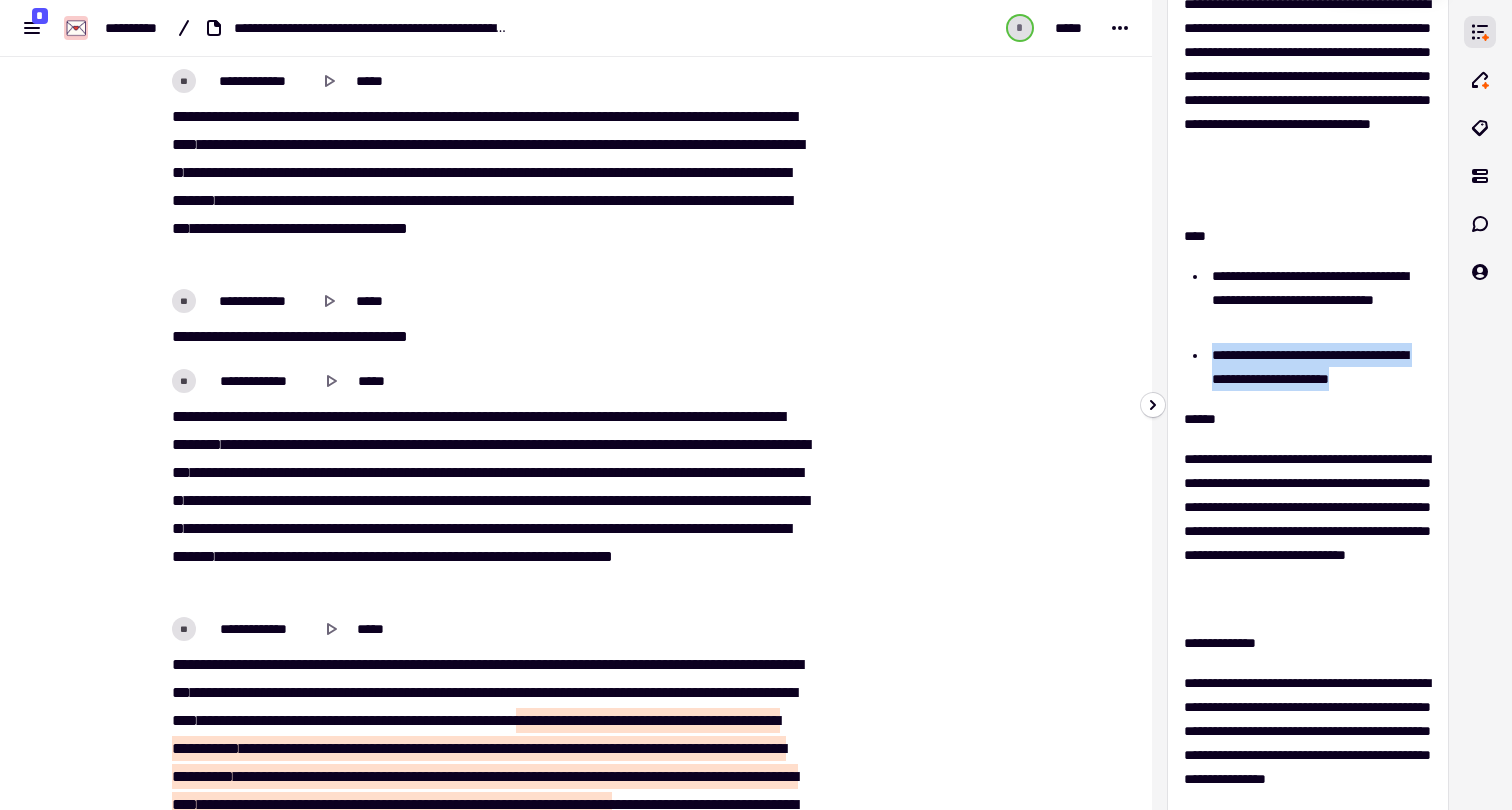 drag, startPoint x: 1432, startPoint y: 385, endPoint x: 1212, endPoint y: 356, distance: 221.90314 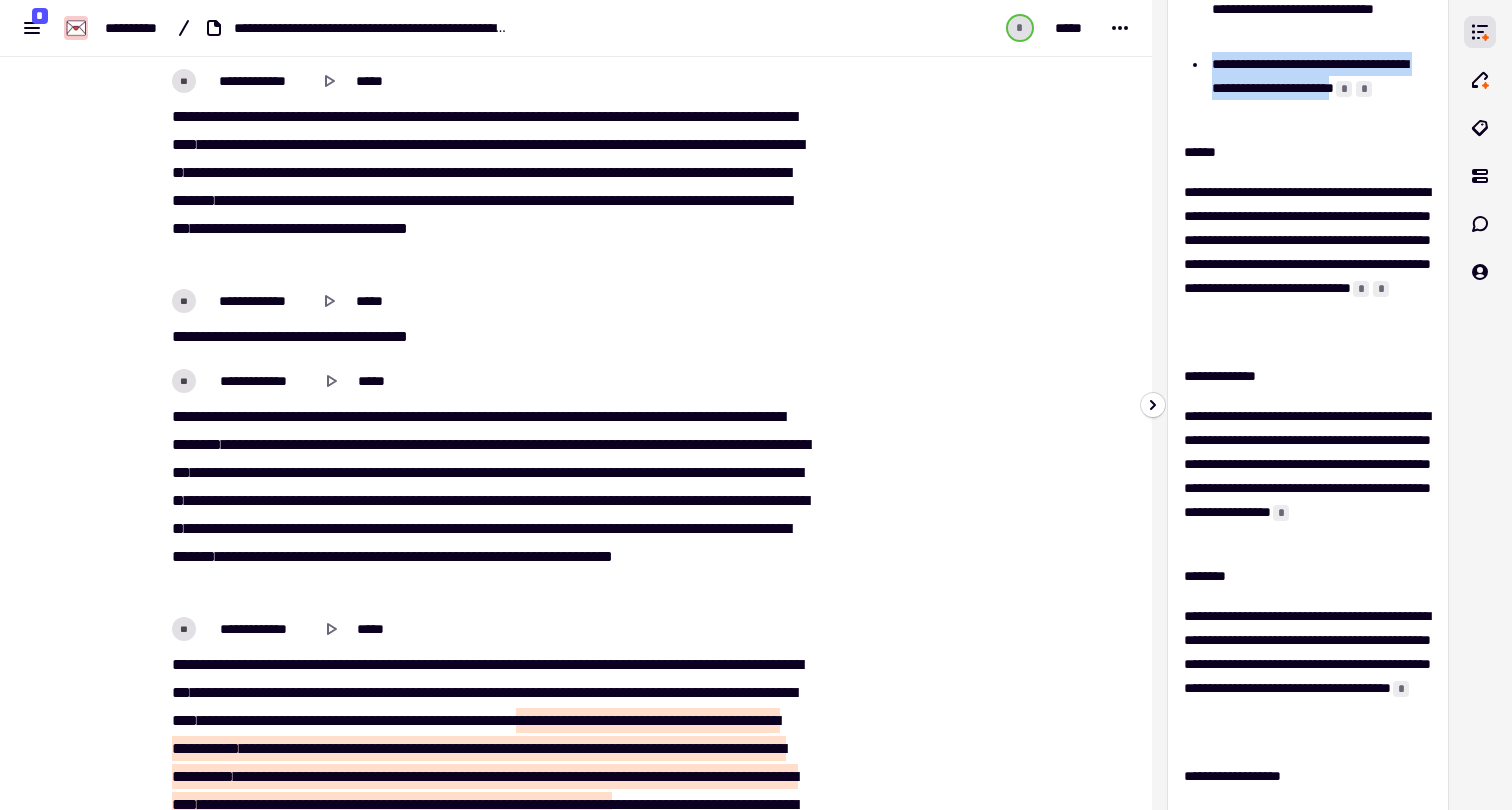 scroll, scrollTop: 443, scrollLeft: 0, axis: vertical 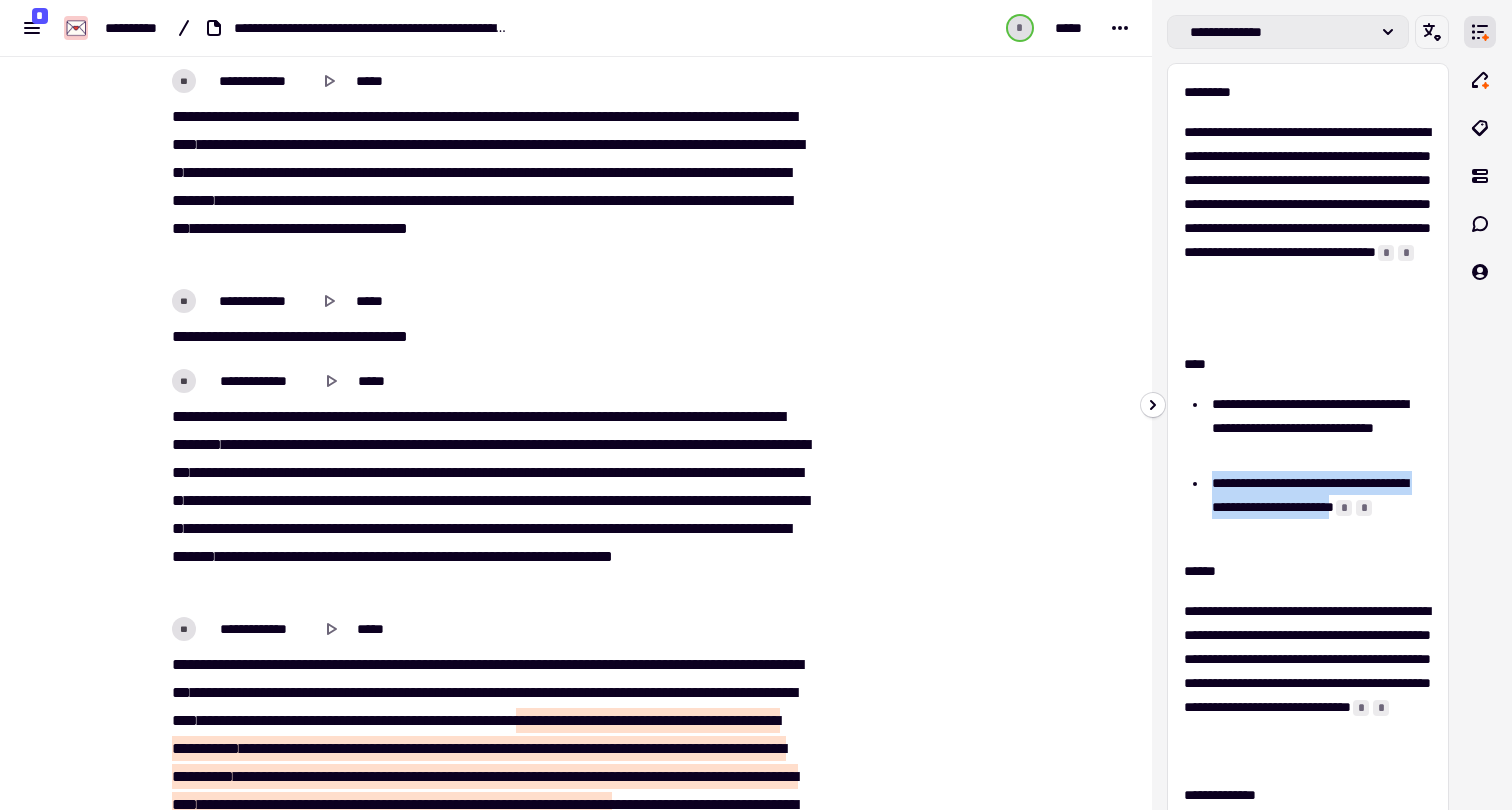 click on "**********" 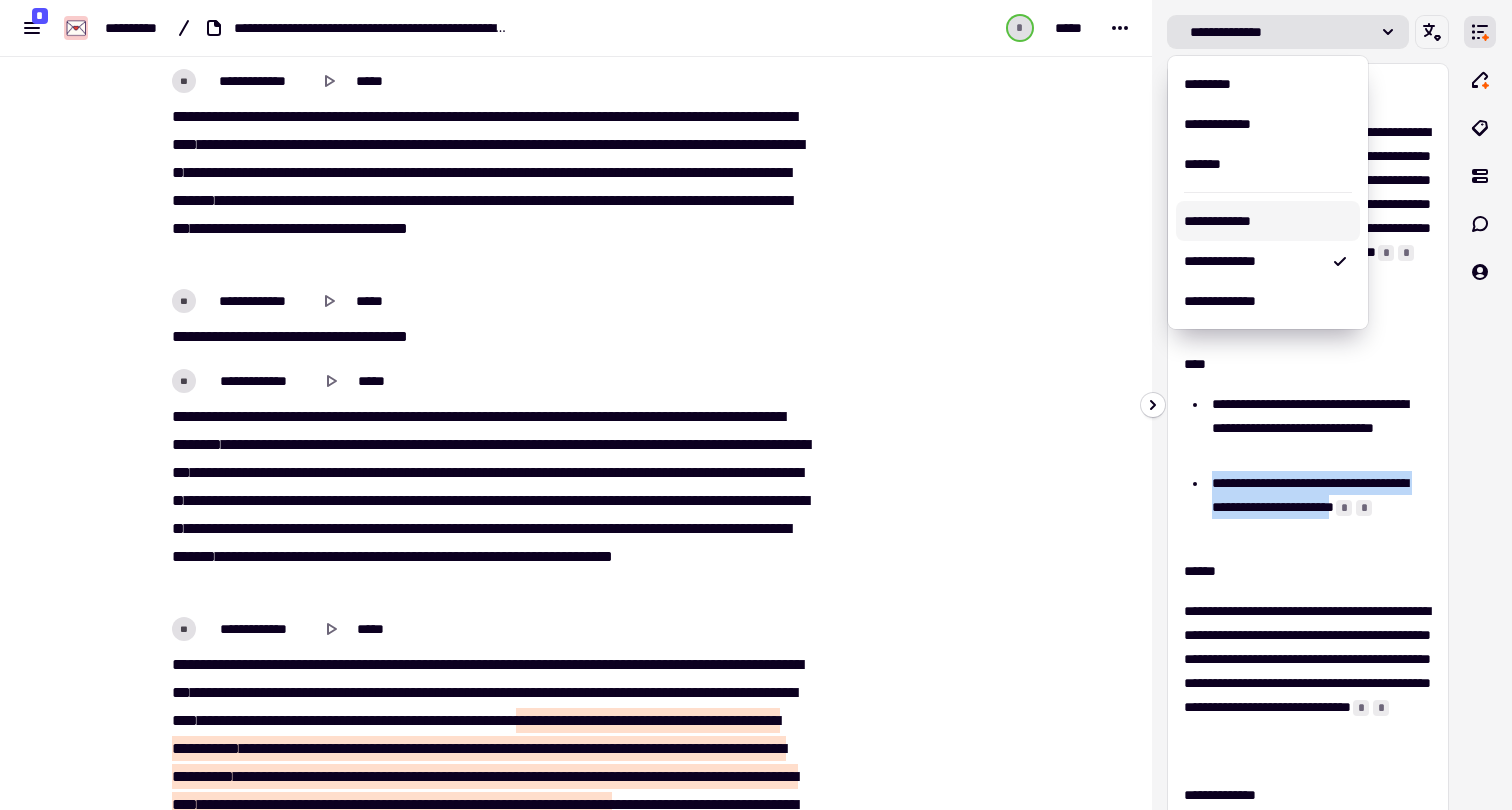 click on "**********" at bounding box center (1268, 221) 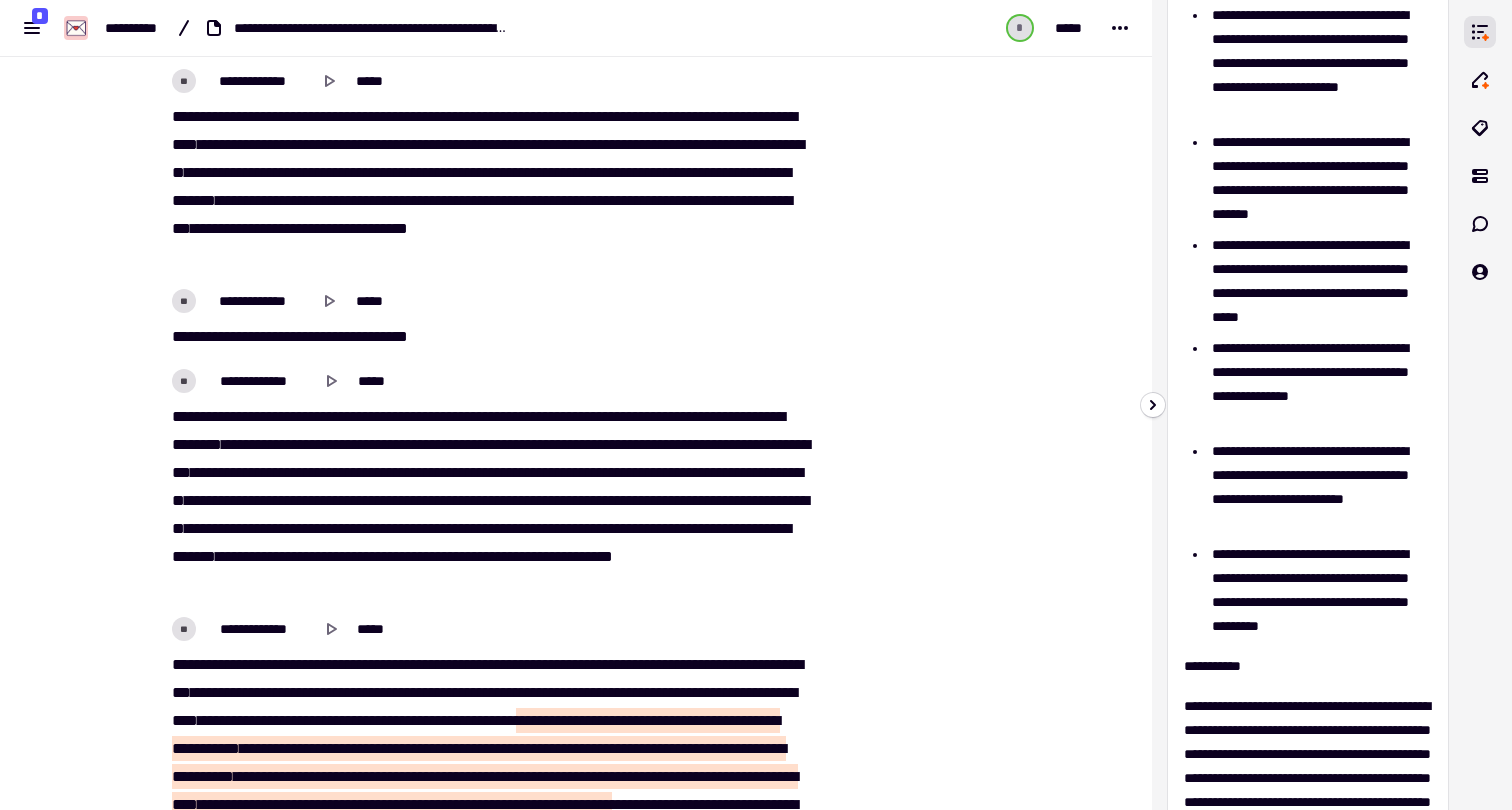 scroll, scrollTop: 407, scrollLeft: 0, axis: vertical 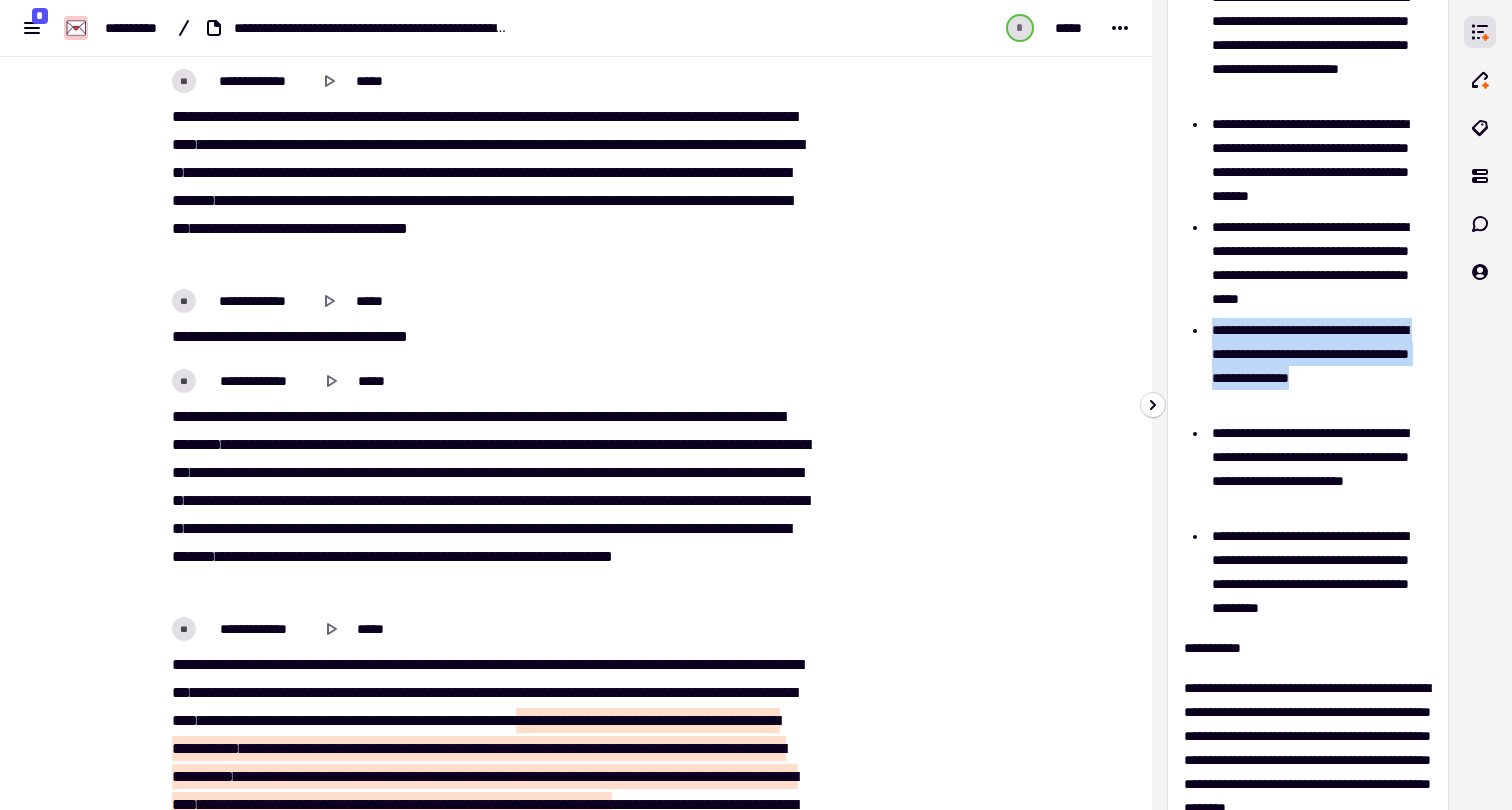 drag, startPoint x: 1299, startPoint y: 410, endPoint x: 1208, endPoint y: 337, distance: 116.6619 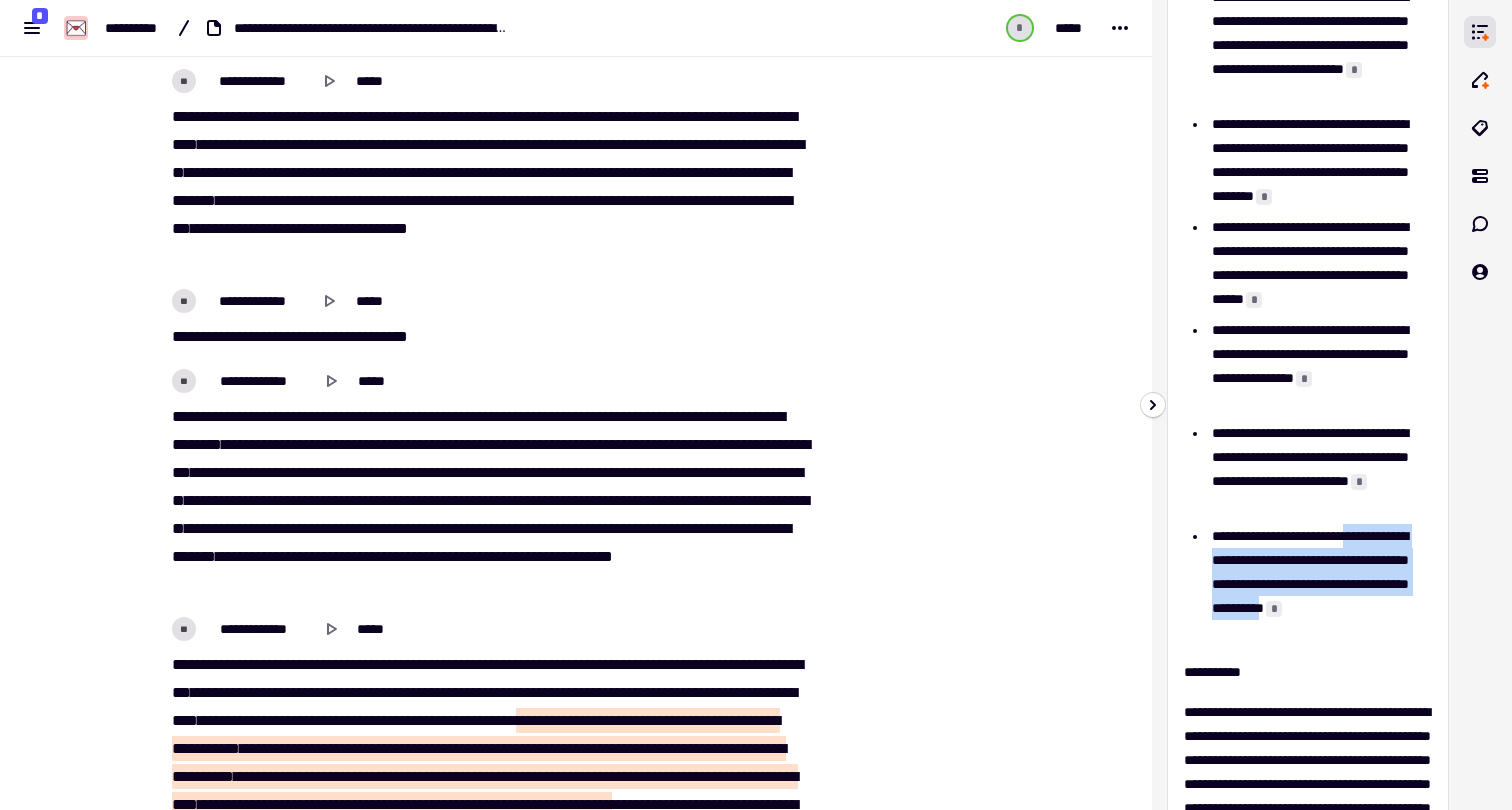 drag, startPoint x: 1432, startPoint y: 610, endPoint x: 1376, endPoint y: 538, distance: 91.214035 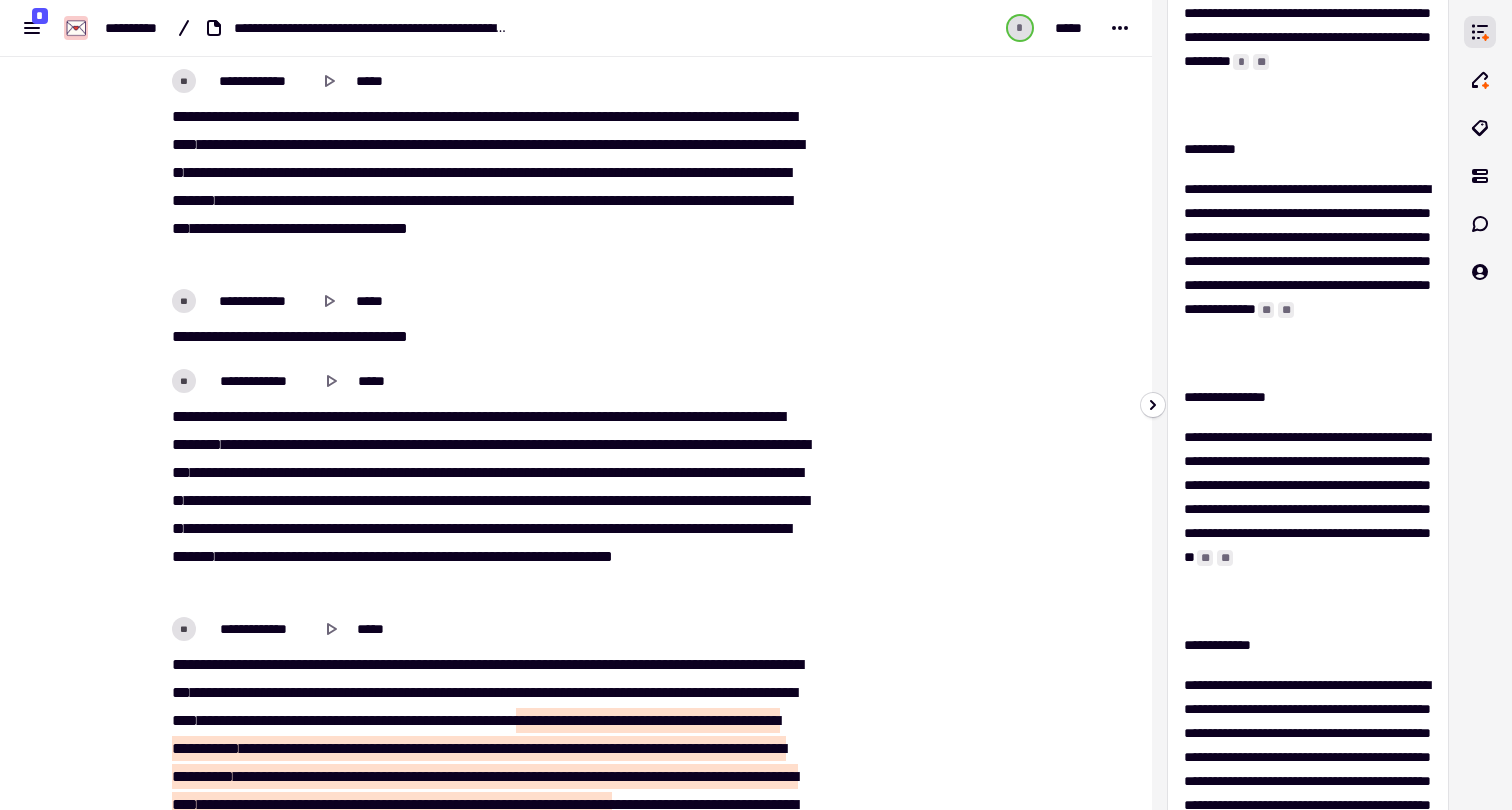 scroll, scrollTop: 1171, scrollLeft: 0, axis: vertical 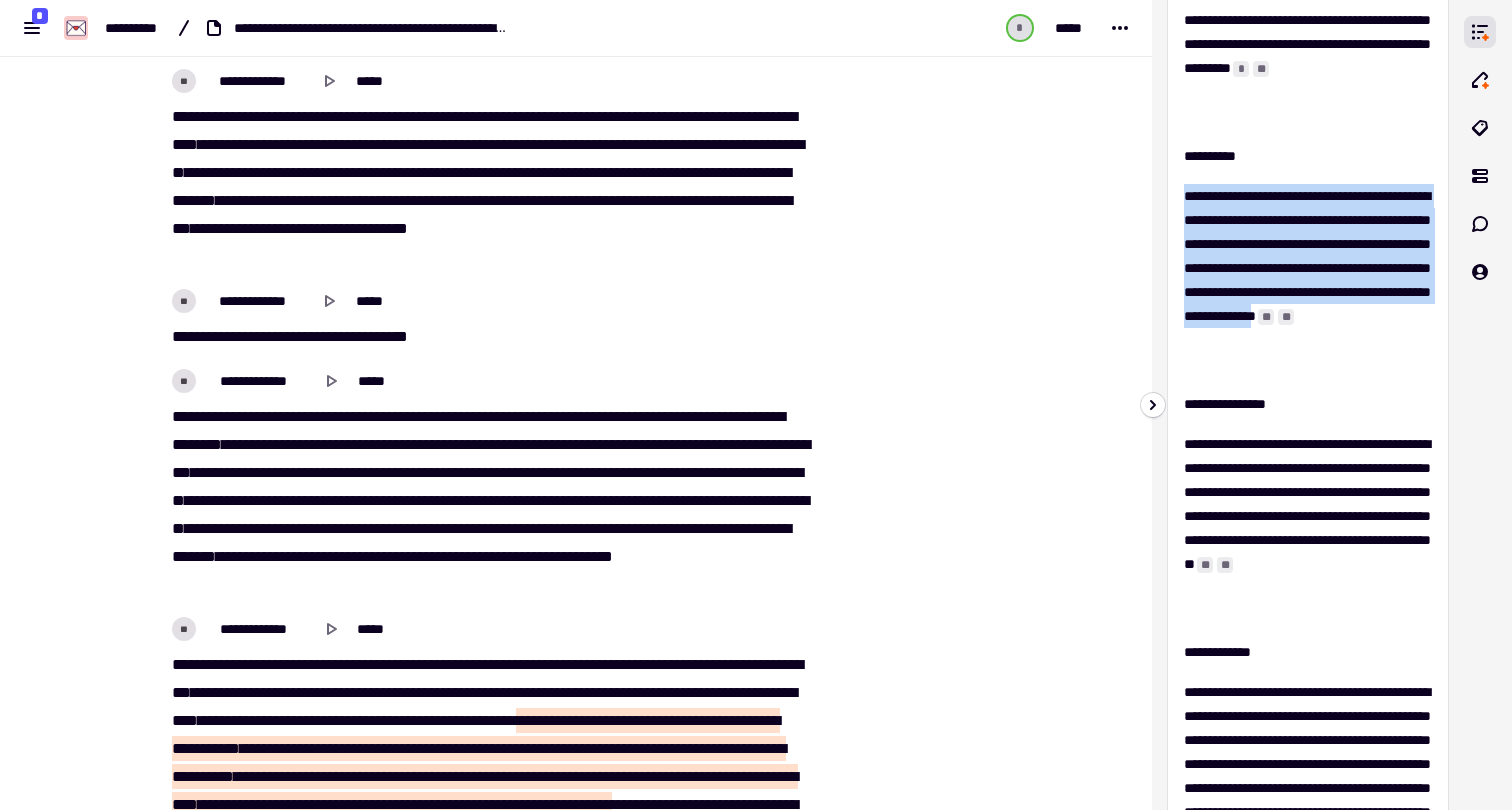 drag, startPoint x: 1324, startPoint y: 367, endPoint x: 1179, endPoint y: 198, distance: 222.67914 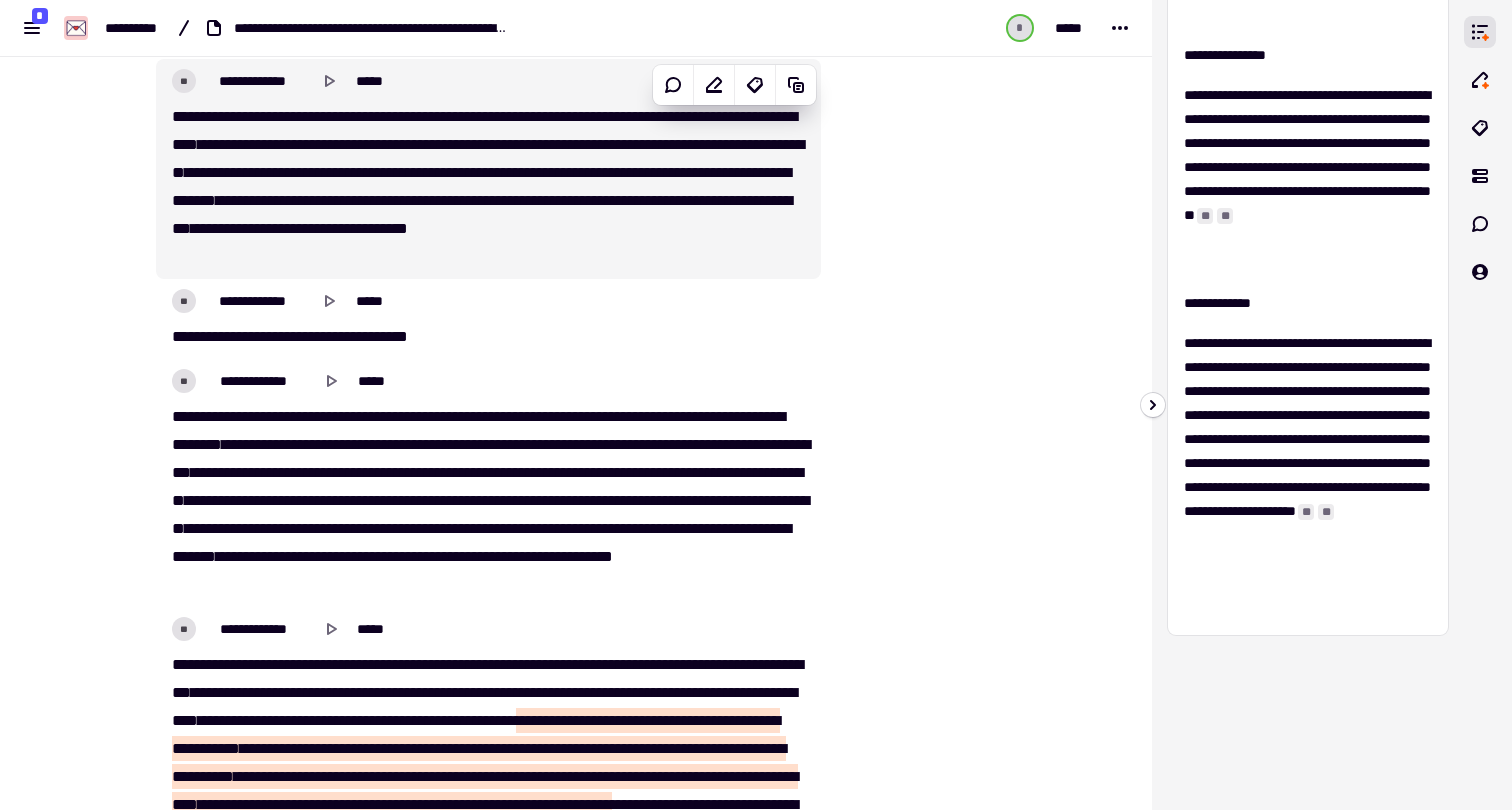 scroll, scrollTop: 1523, scrollLeft: 0, axis: vertical 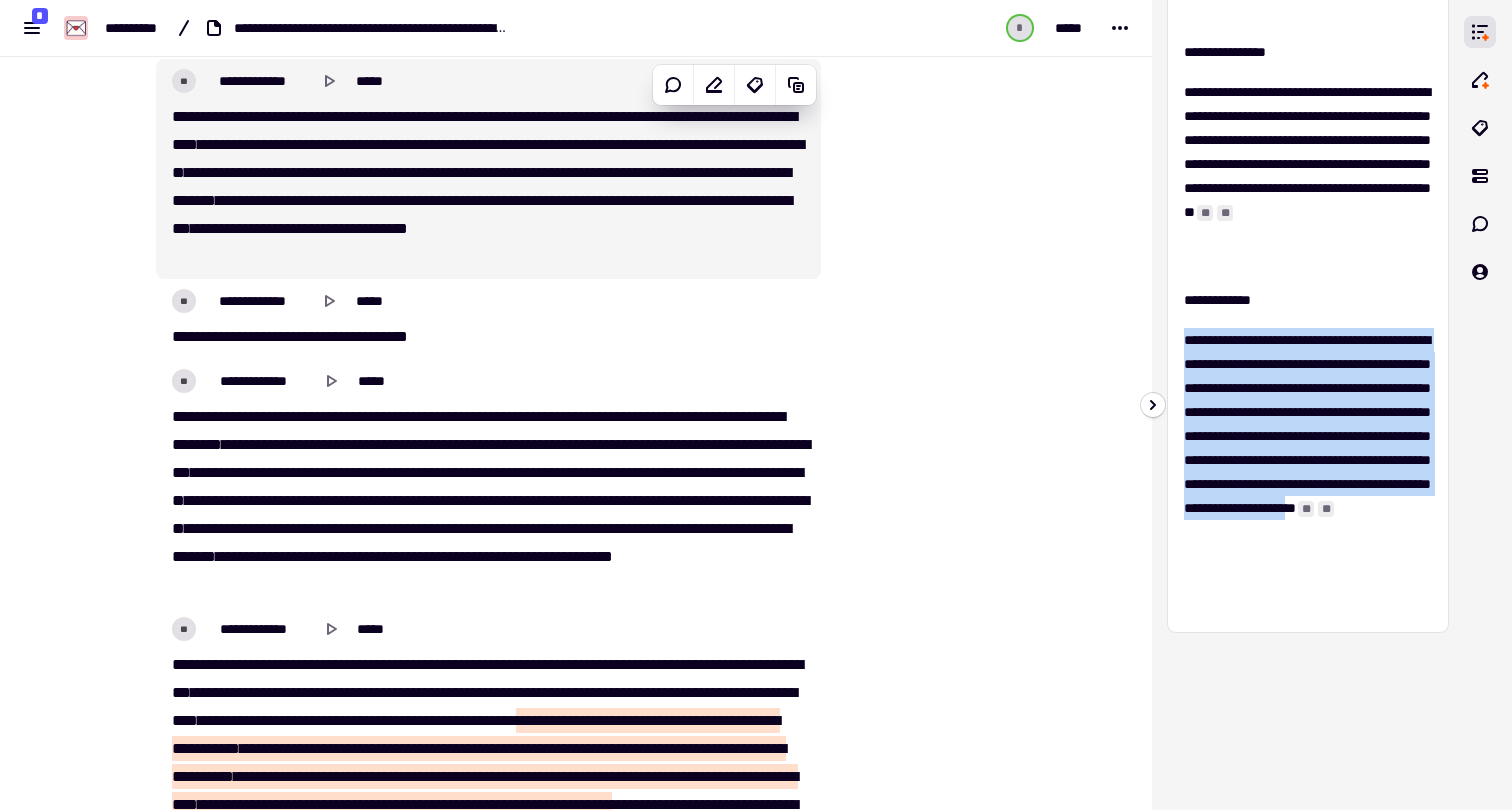 drag, startPoint x: 1250, startPoint y: 608, endPoint x: 1186, endPoint y: 346, distance: 269.70355 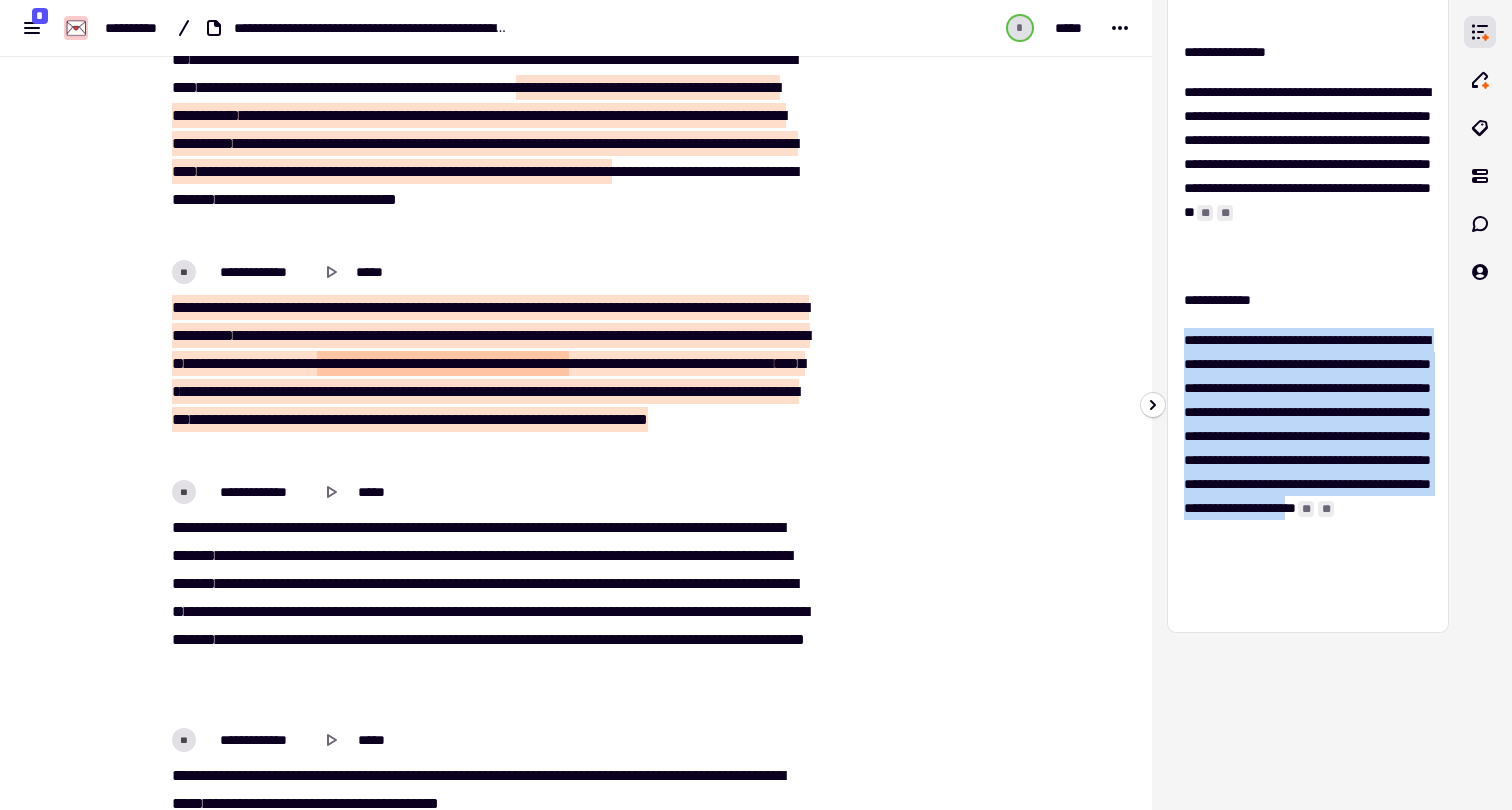 scroll, scrollTop: 18587, scrollLeft: 0, axis: vertical 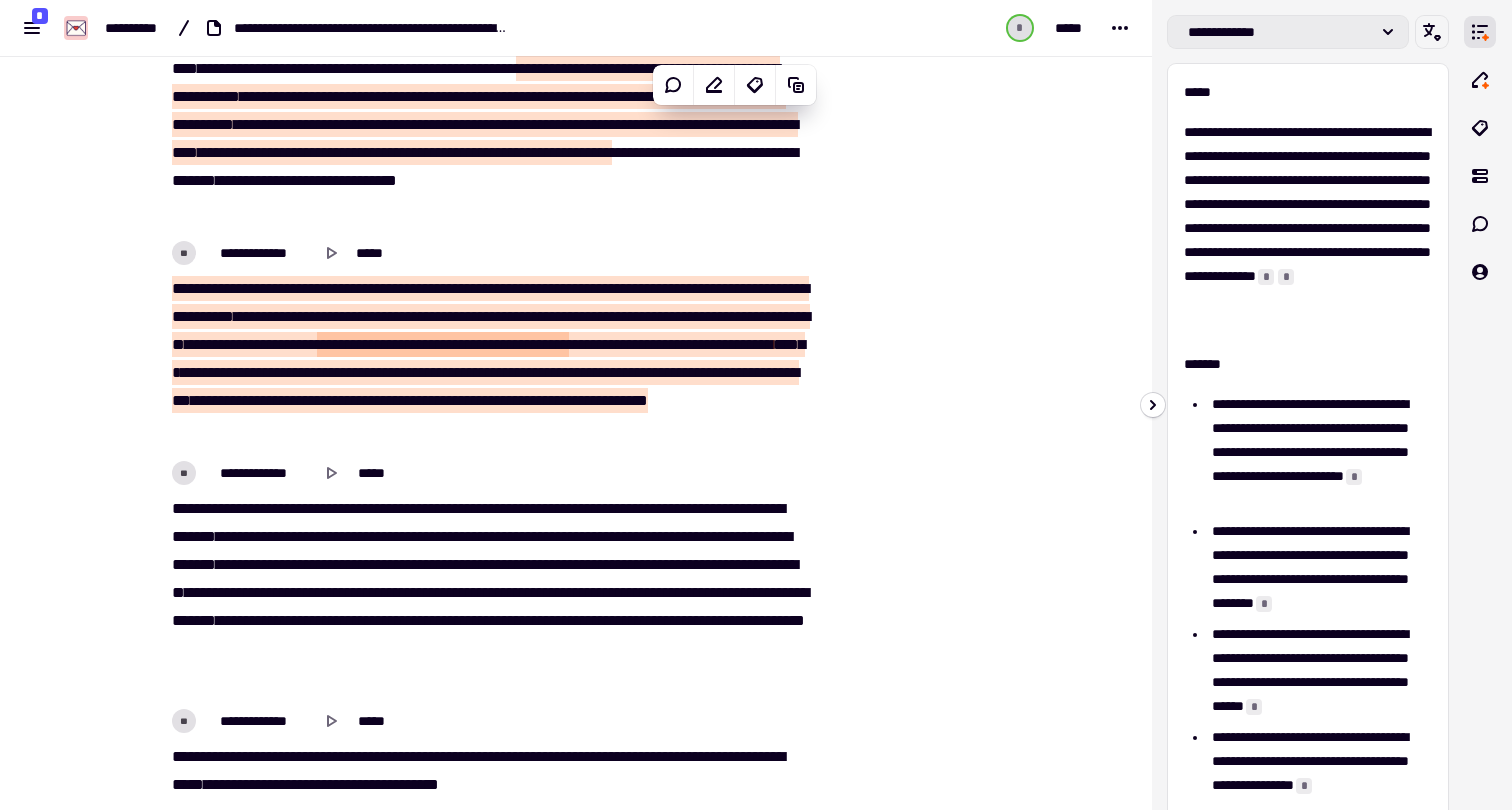 click on "**********" 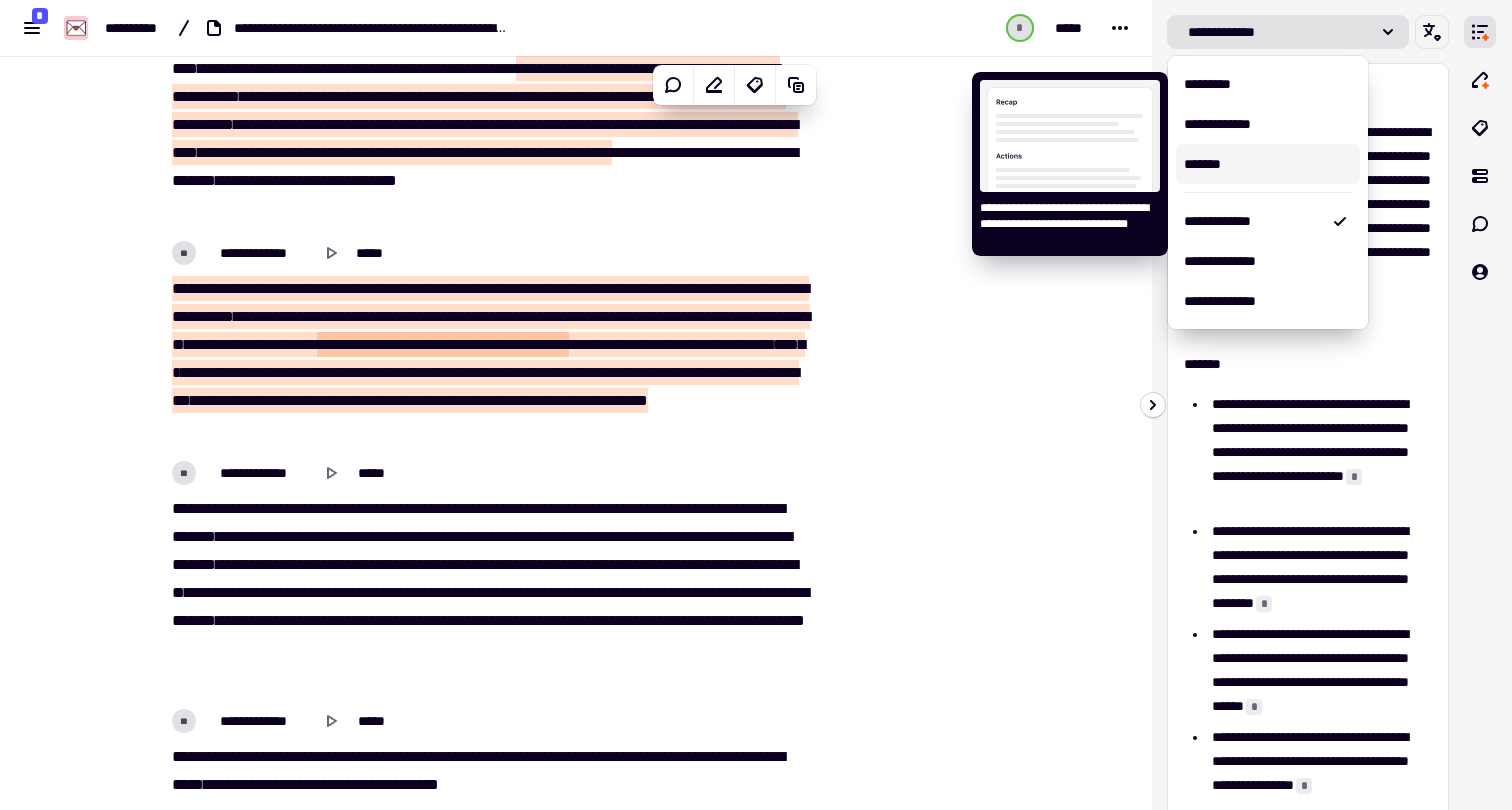 click on "*******" at bounding box center [1268, 164] 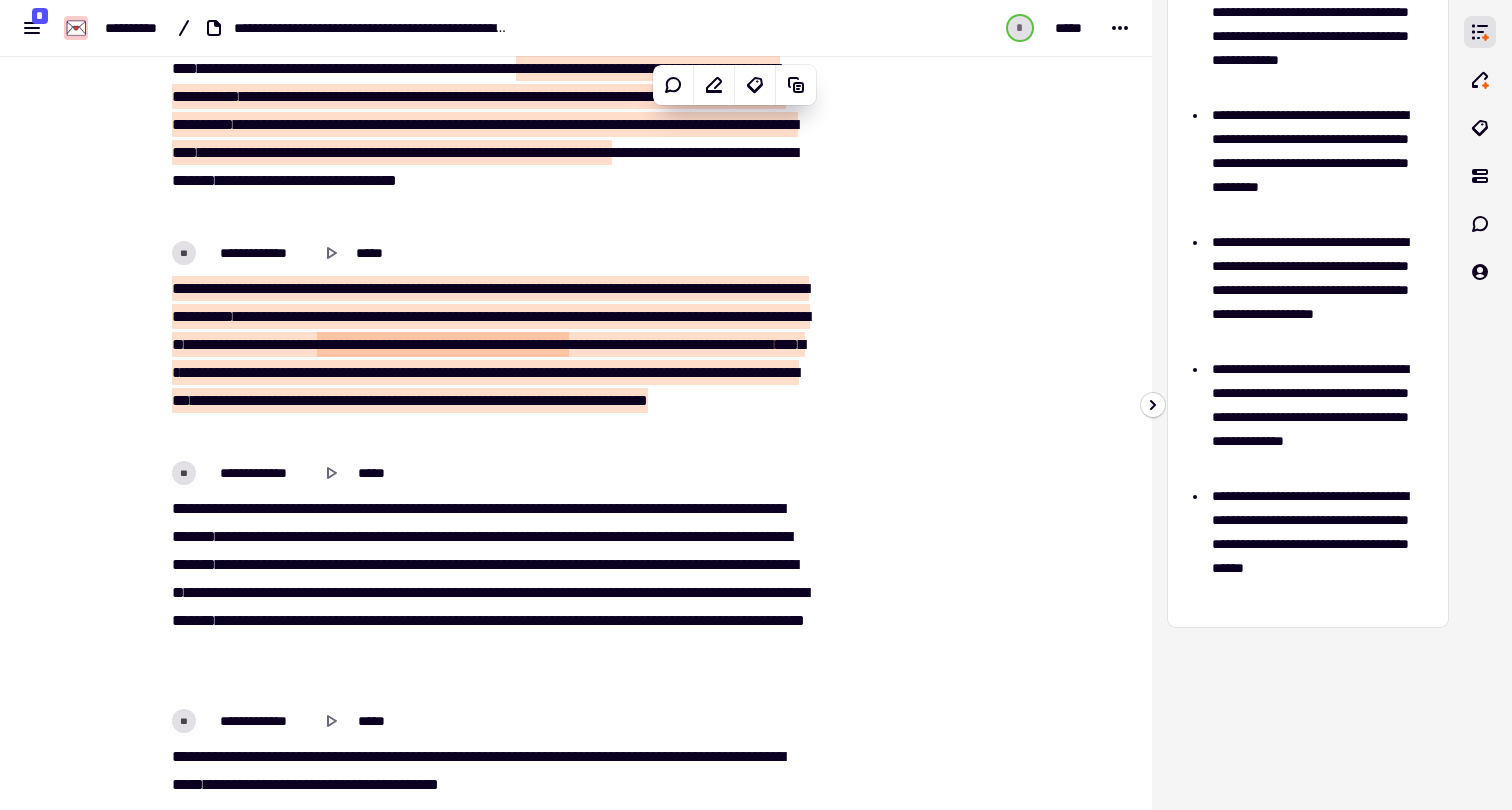 scroll, scrollTop: 711, scrollLeft: 0, axis: vertical 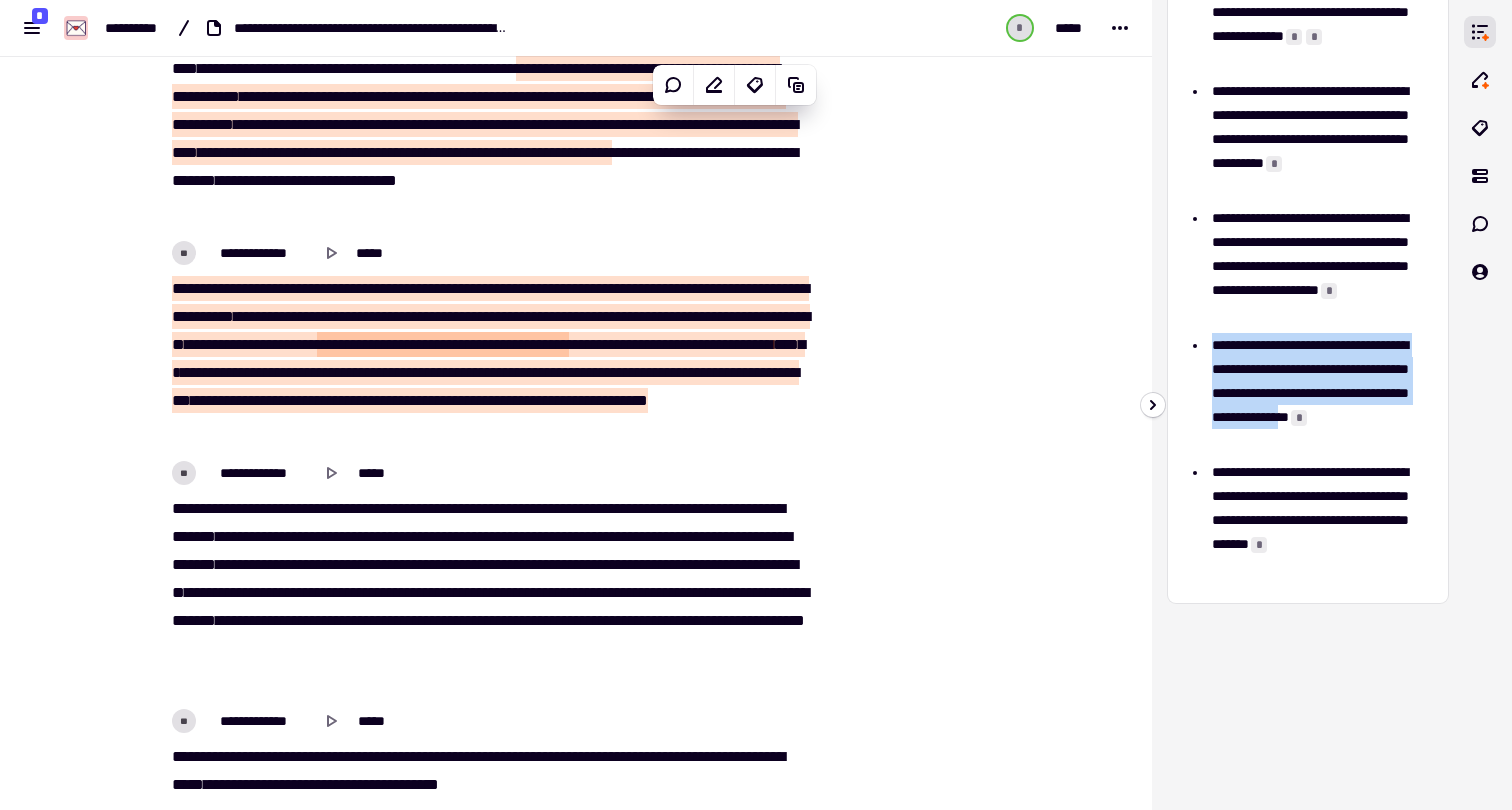 drag, startPoint x: 1327, startPoint y: 439, endPoint x: 1211, endPoint y: 351, distance: 145.6022 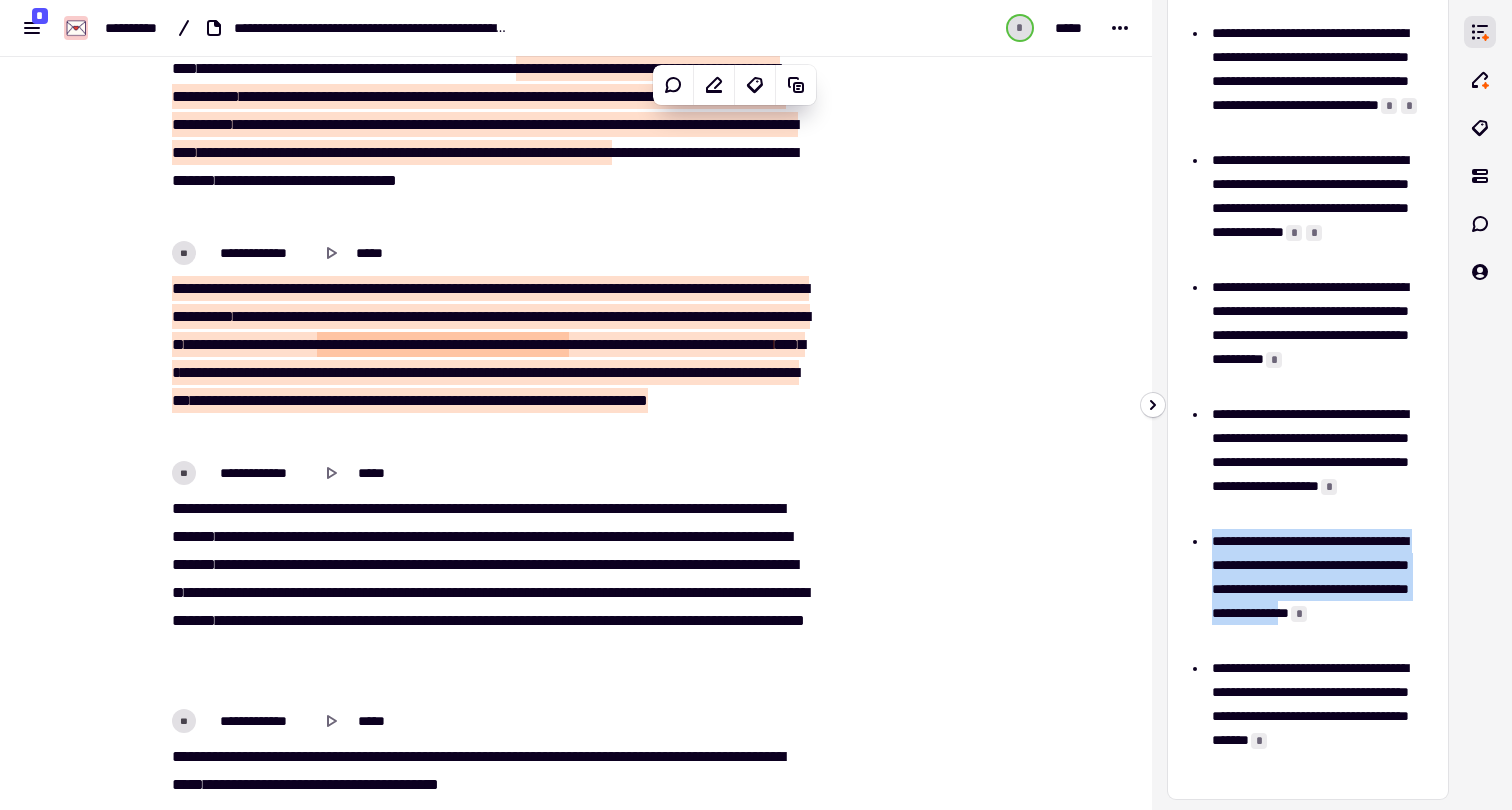 scroll, scrollTop: 494, scrollLeft: 0, axis: vertical 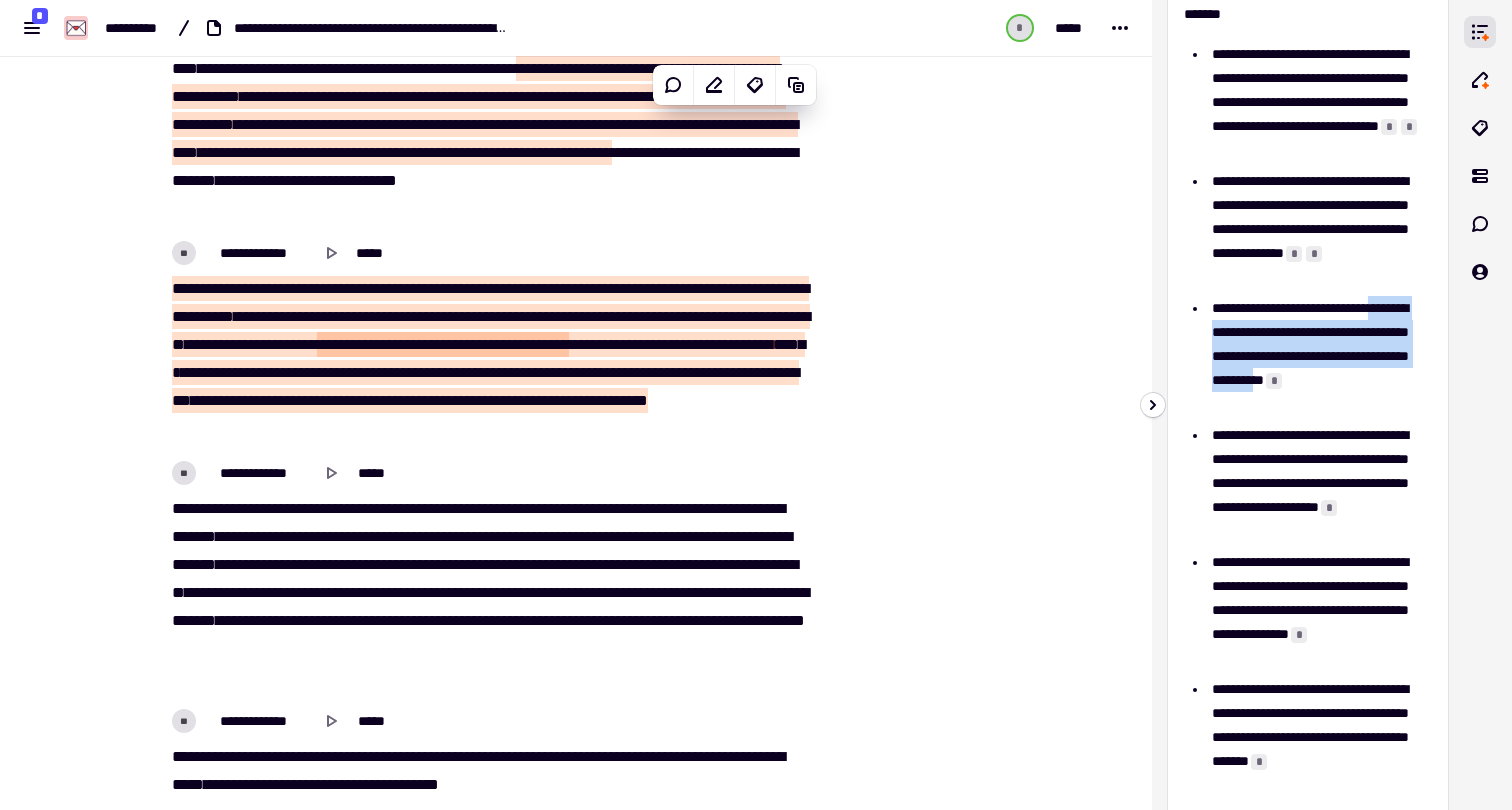 drag, startPoint x: 1290, startPoint y: 410, endPoint x: 1200, endPoint y: 336, distance: 116.51609 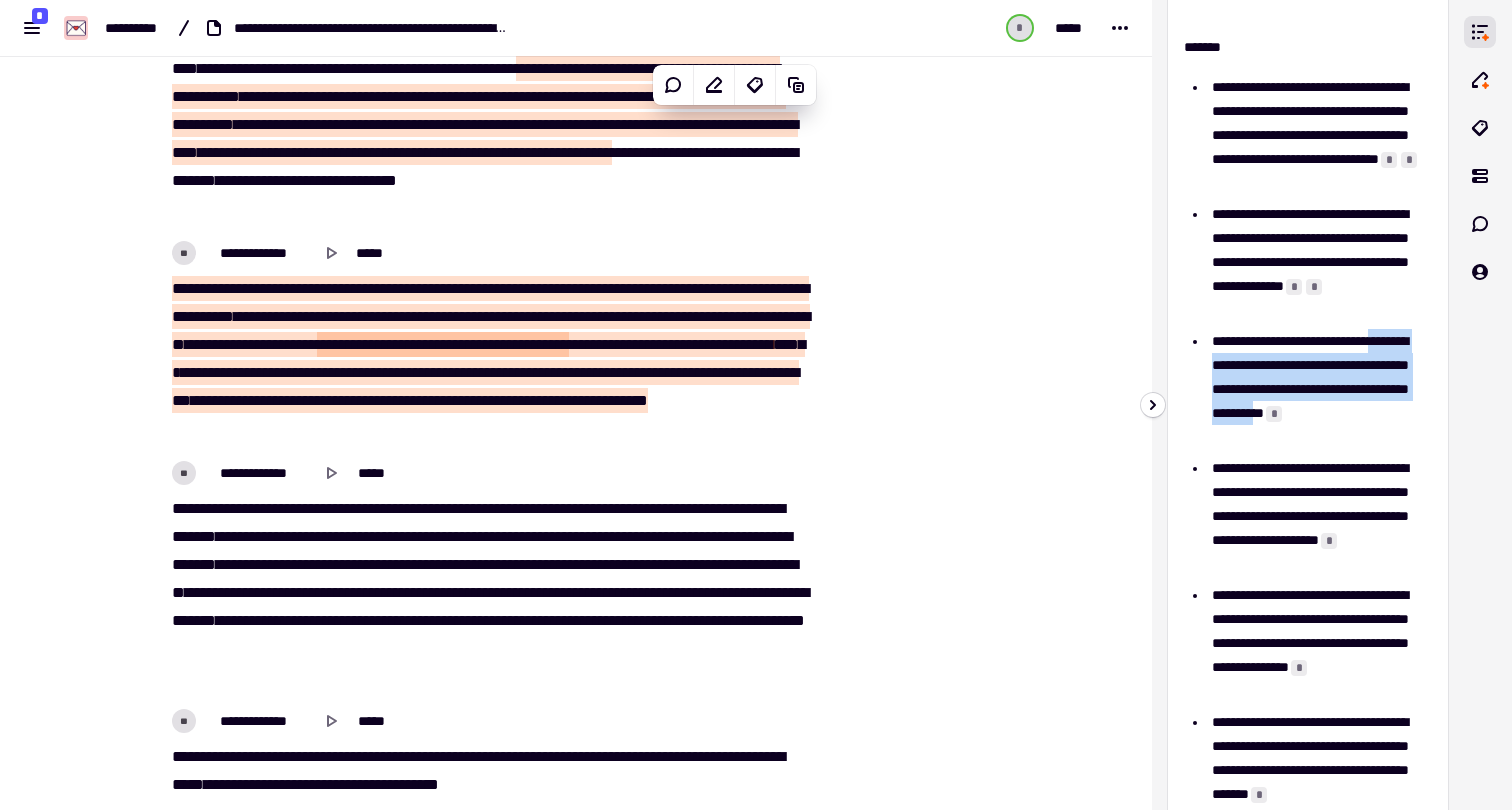 scroll, scrollTop: 419, scrollLeft: 0, axis: vertical 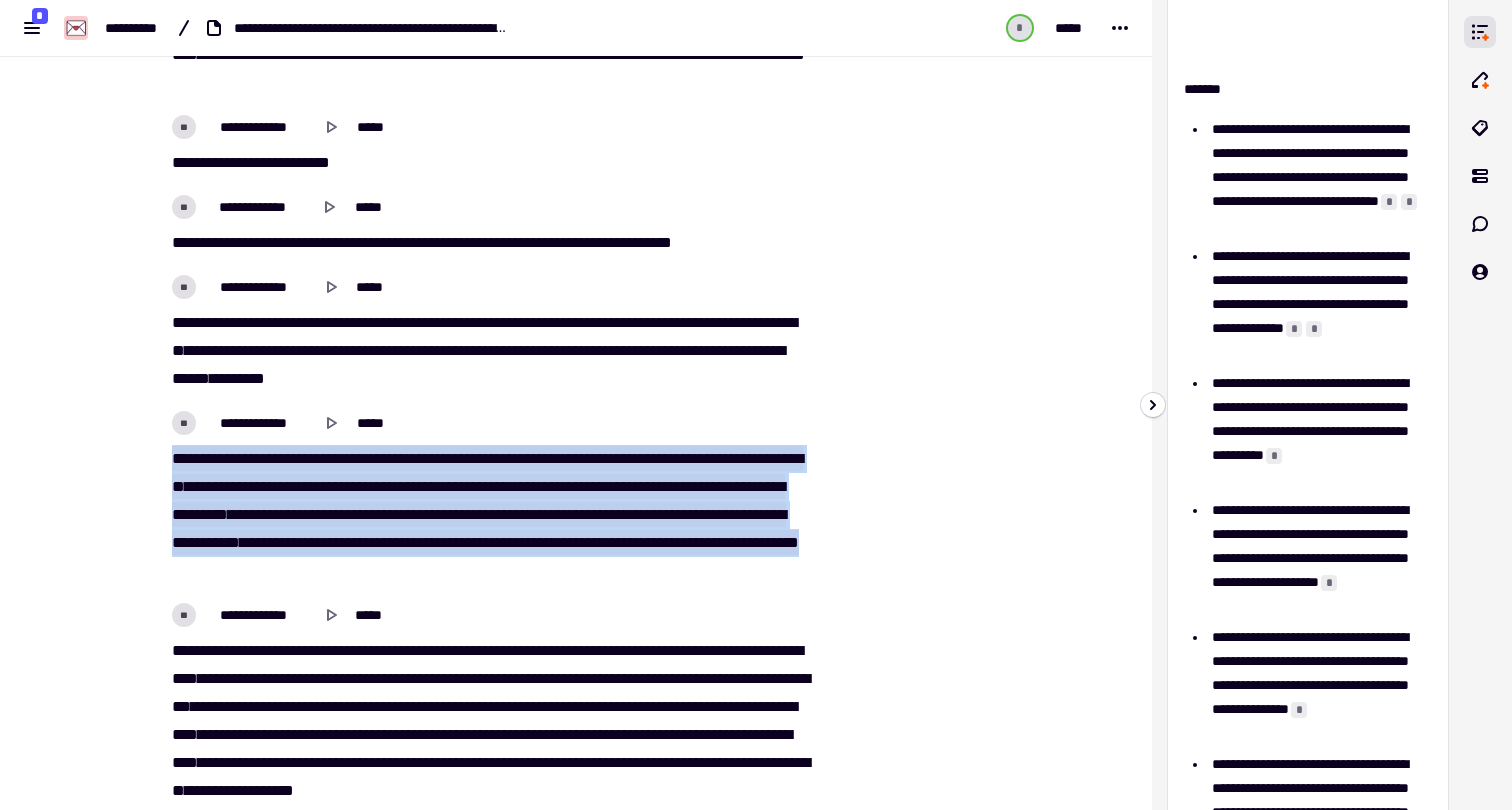 drag, startPoint x: 624, startPoint y: 575, endPoint x: 173, endPoint y: 460, distance: 465.43097 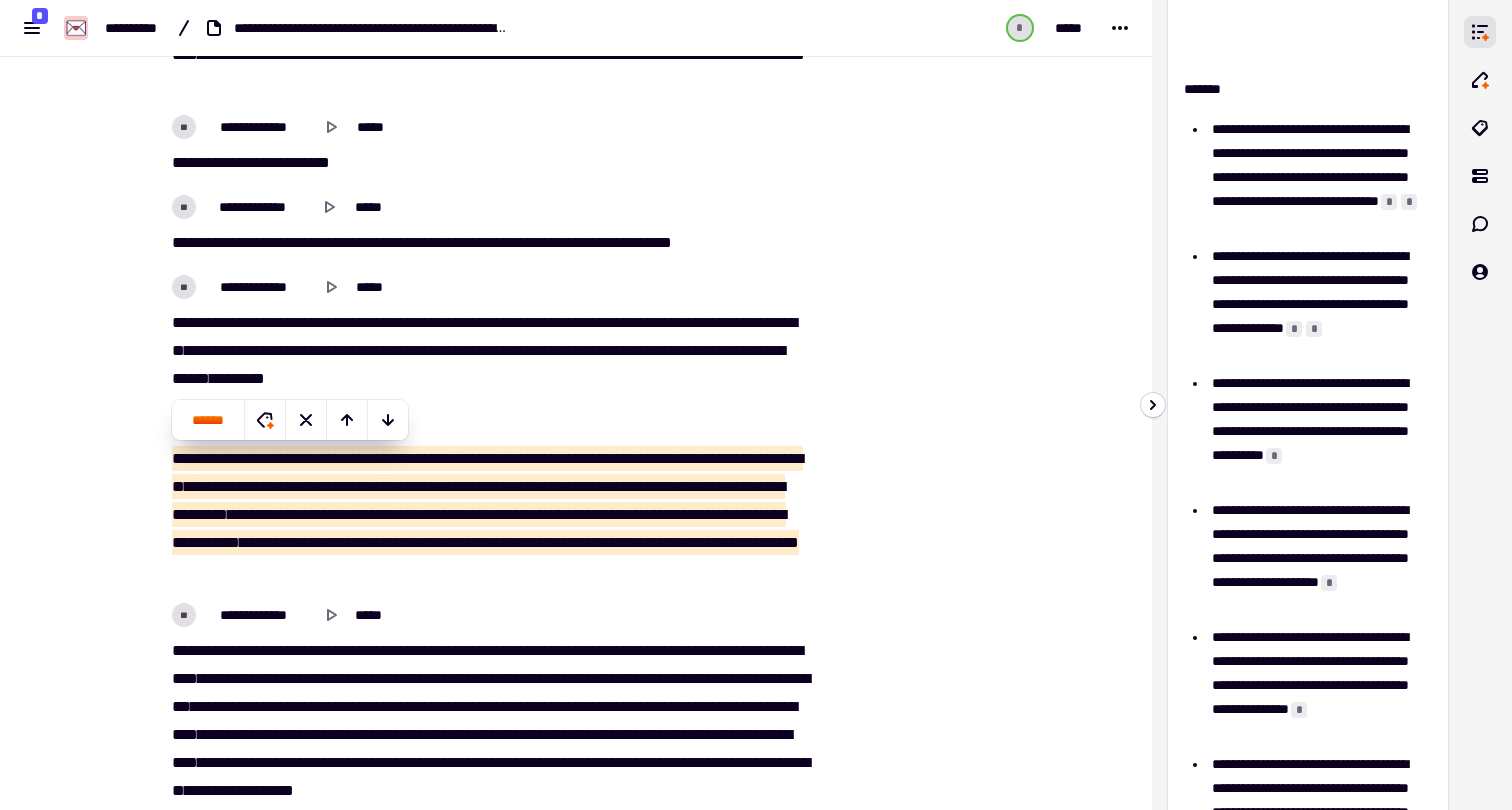 click at bounding box center (922, 9177) 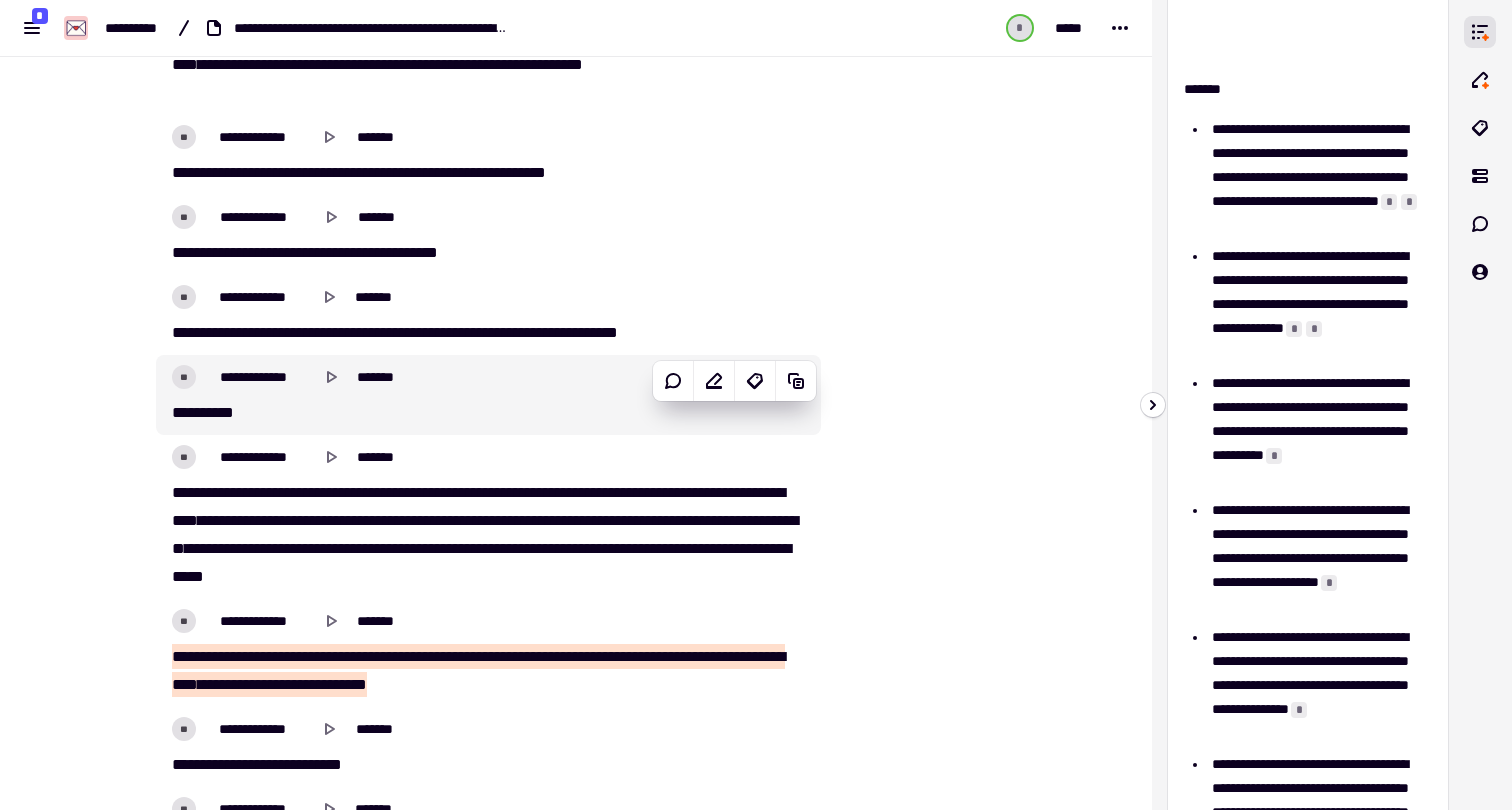 scroll, scrollTop: 28505, scrollLeft: 0, axis: vertical 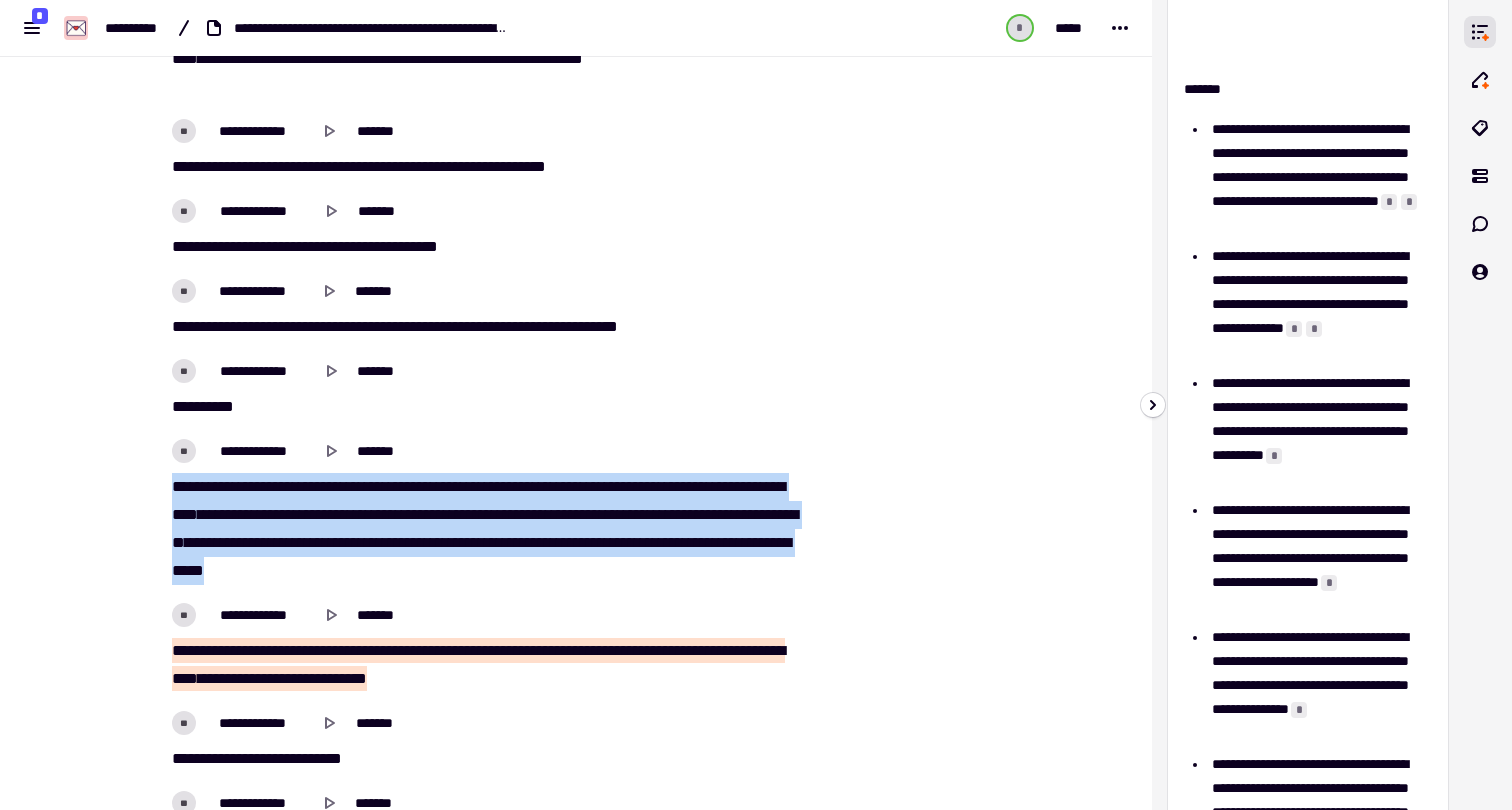 drag, startPoint x: 669, startPoint y: 568, endPoint x: 177, endPoint y: 483, distance: 499.28848 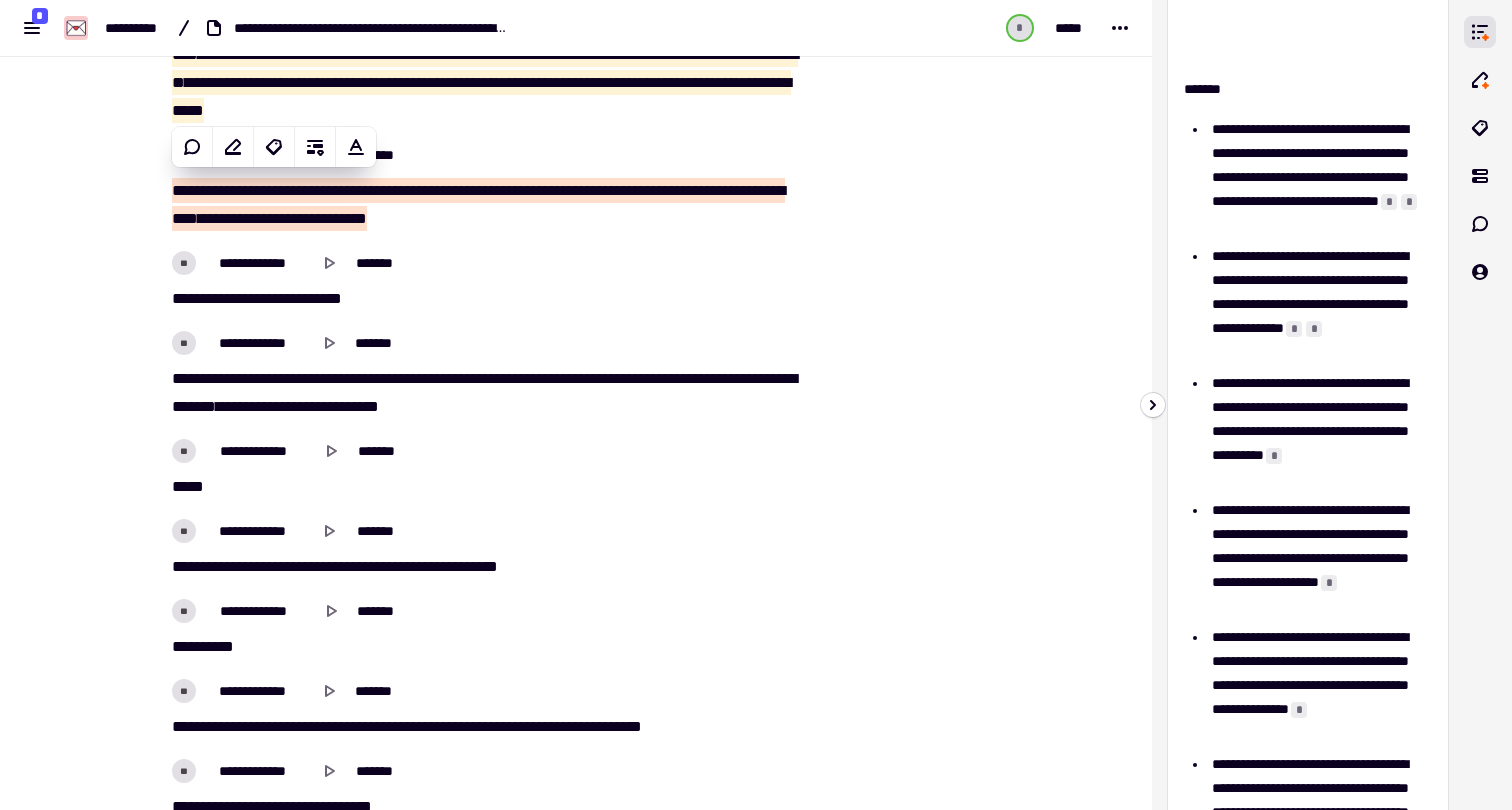 scroll, scrollTop: 6701, scrollLeft: 0, axis: vertical 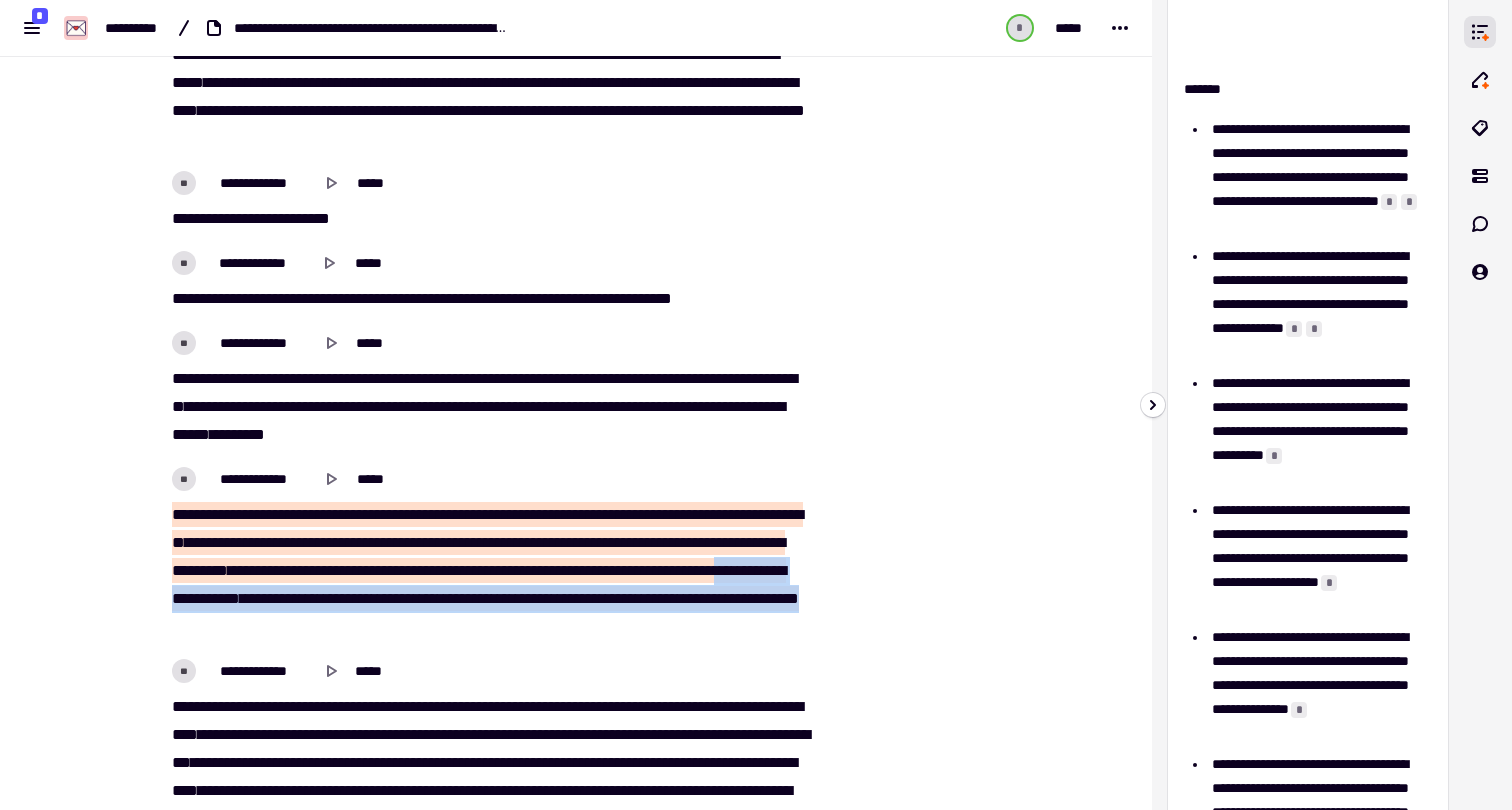 drag, startPoint x: 630, startPoint y: 628, endPoint x: 433, endPoint y: 601, distance: 198.84164 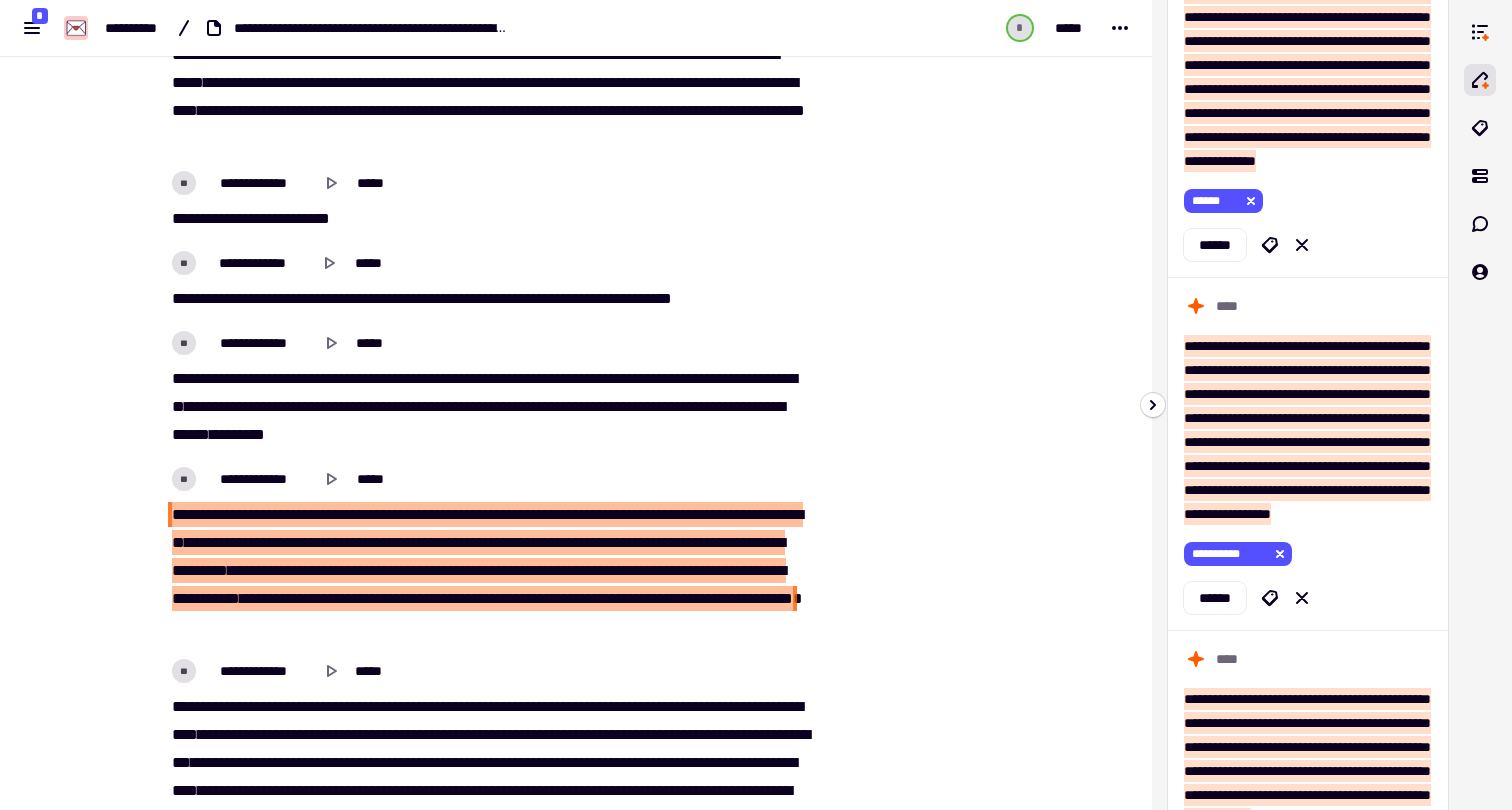 click on "**********" at bounding box center (681, 570) 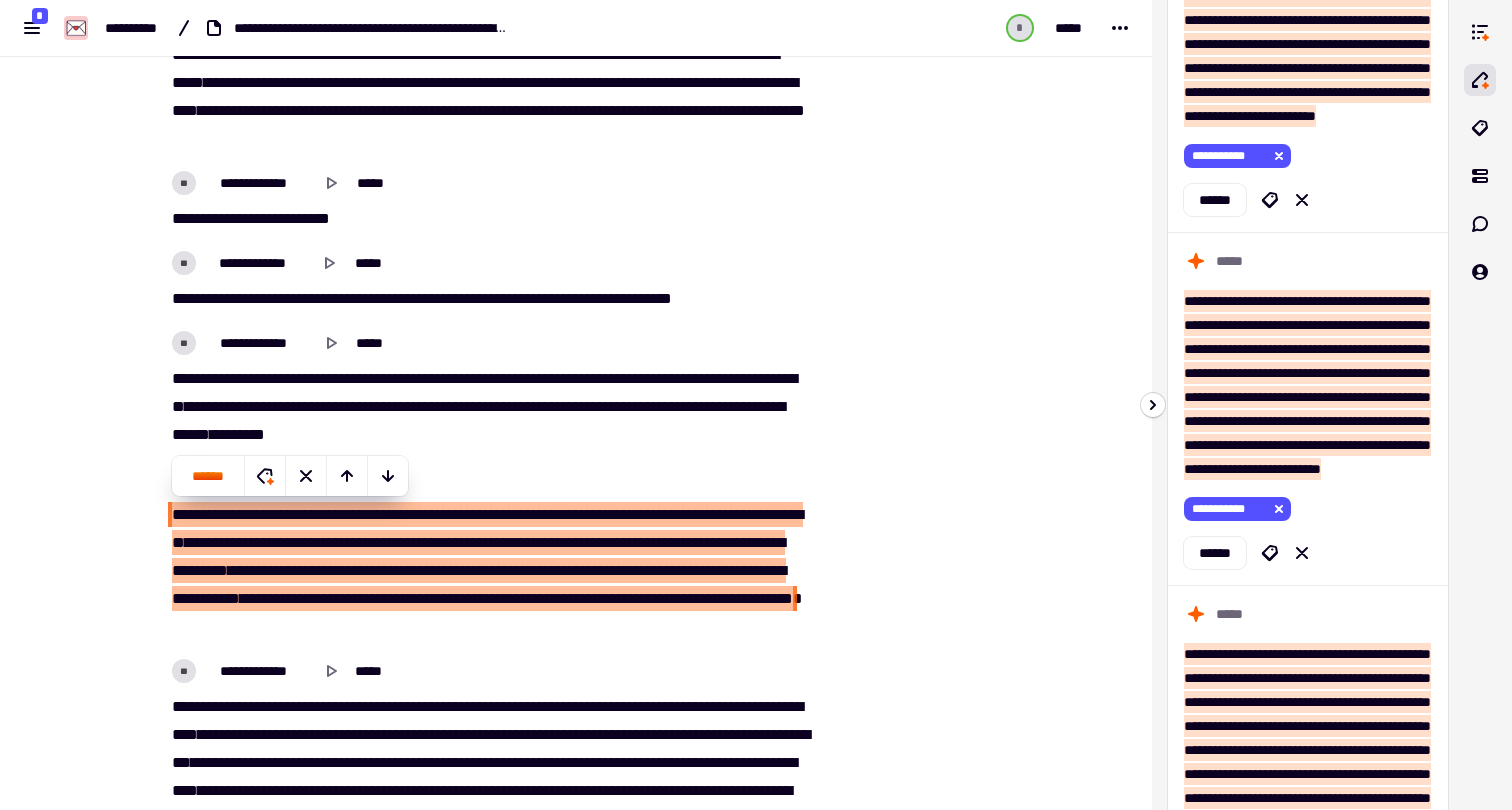 scroll, scrollTop: 5092, scrollLeft: 0, axis: vertical 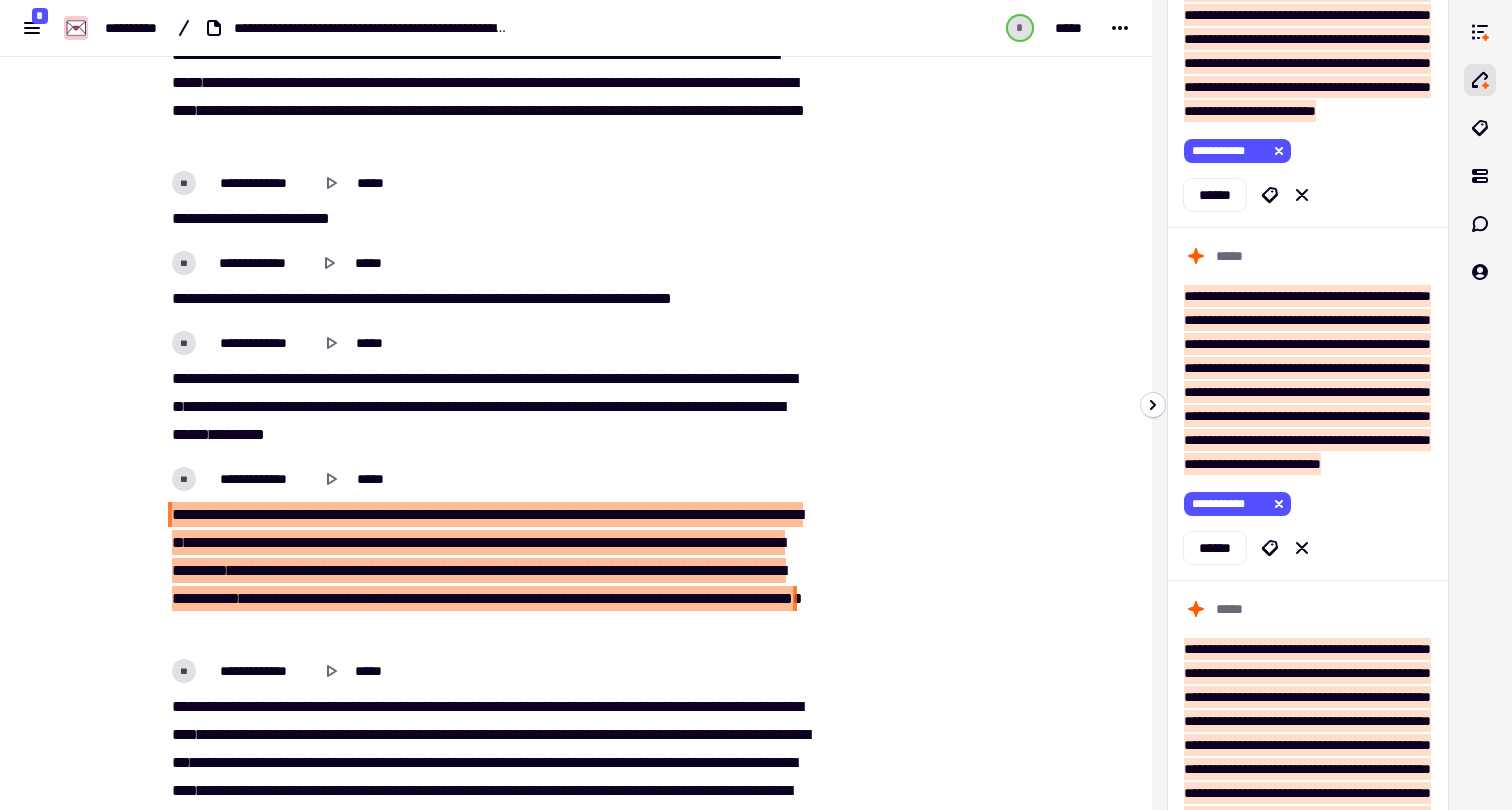 click on "*********" at bounding box center (344, 542) 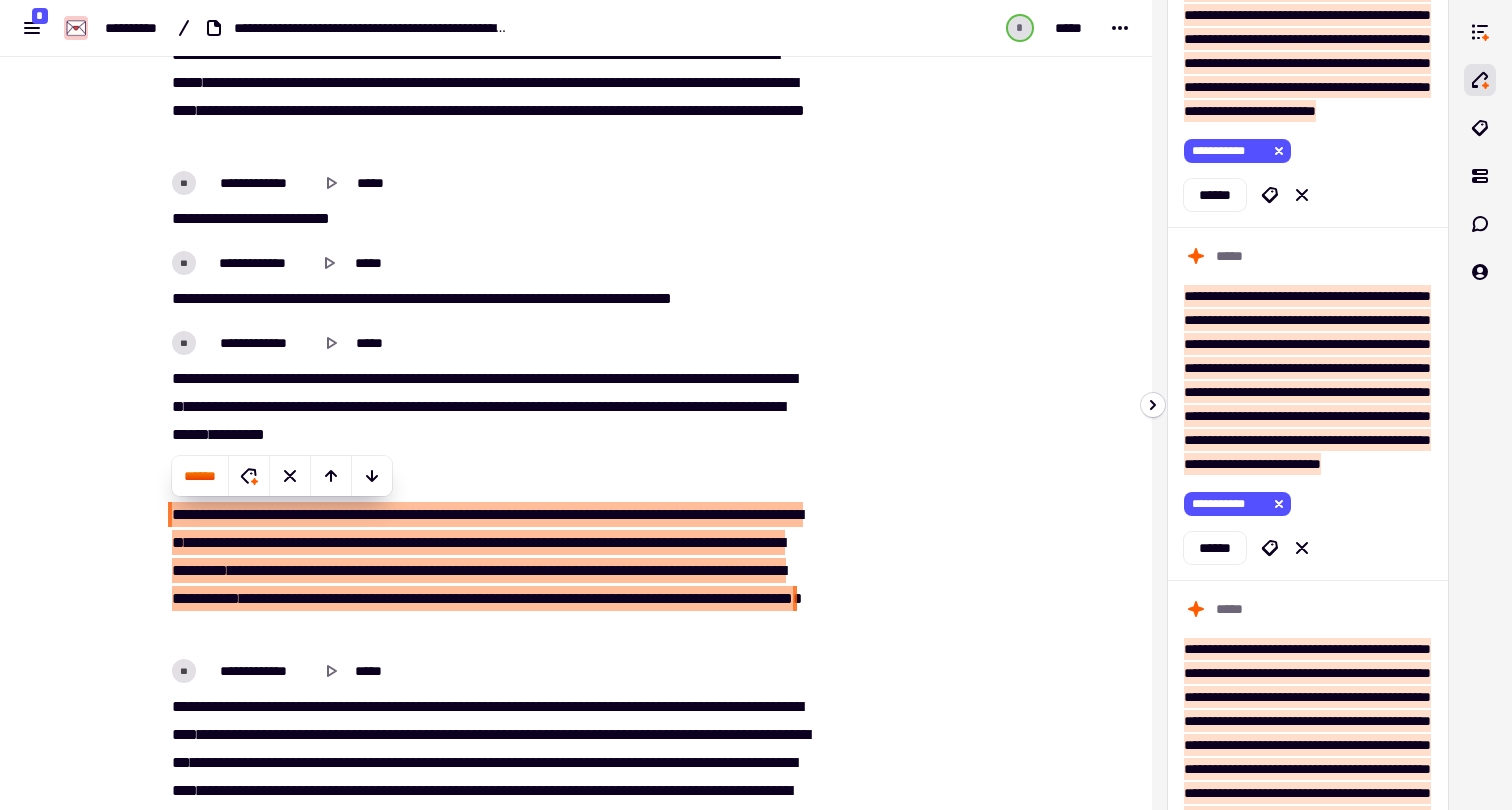 type on "******" 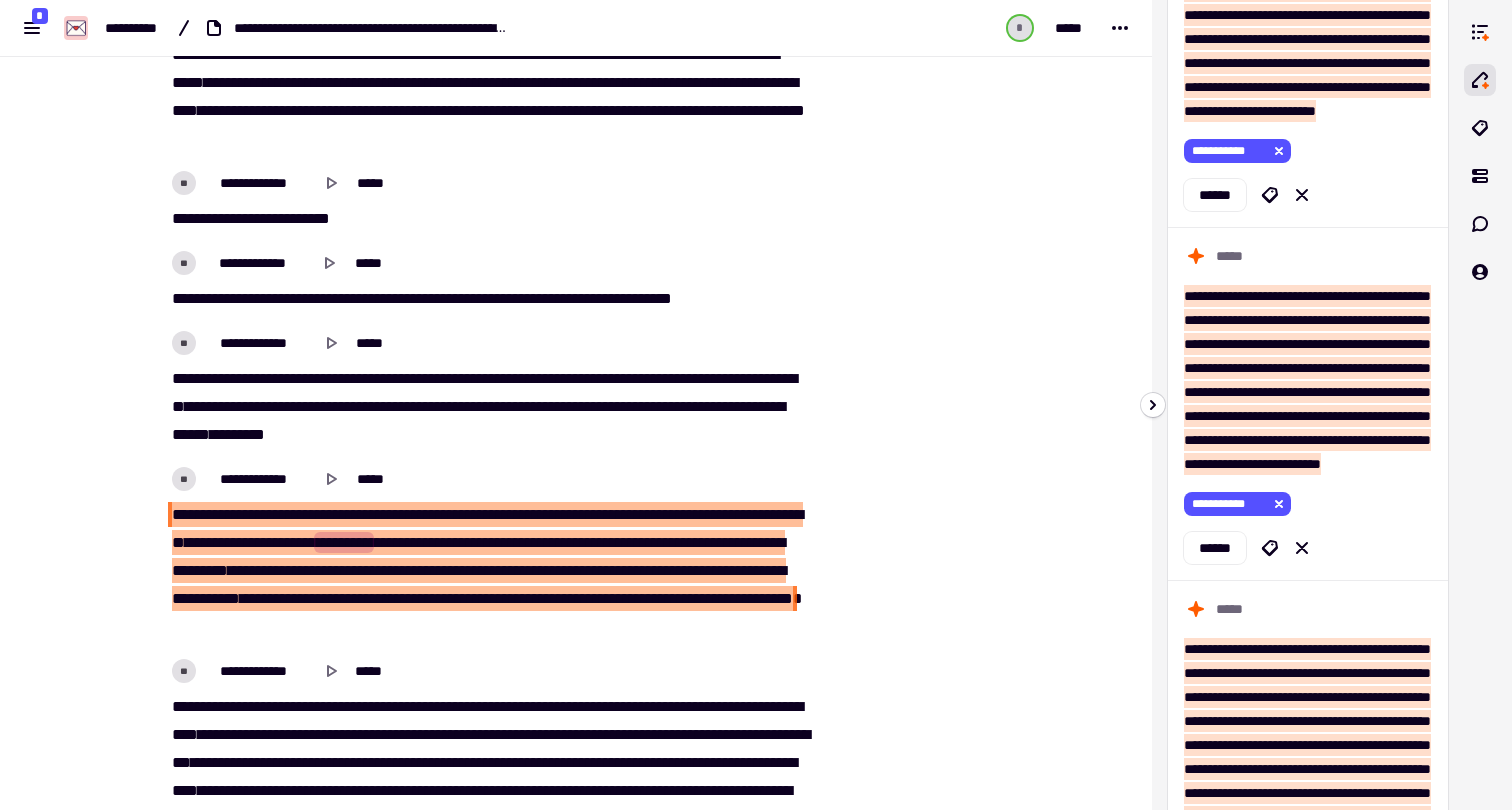 click on "*********" at bounding box center (344, 542) 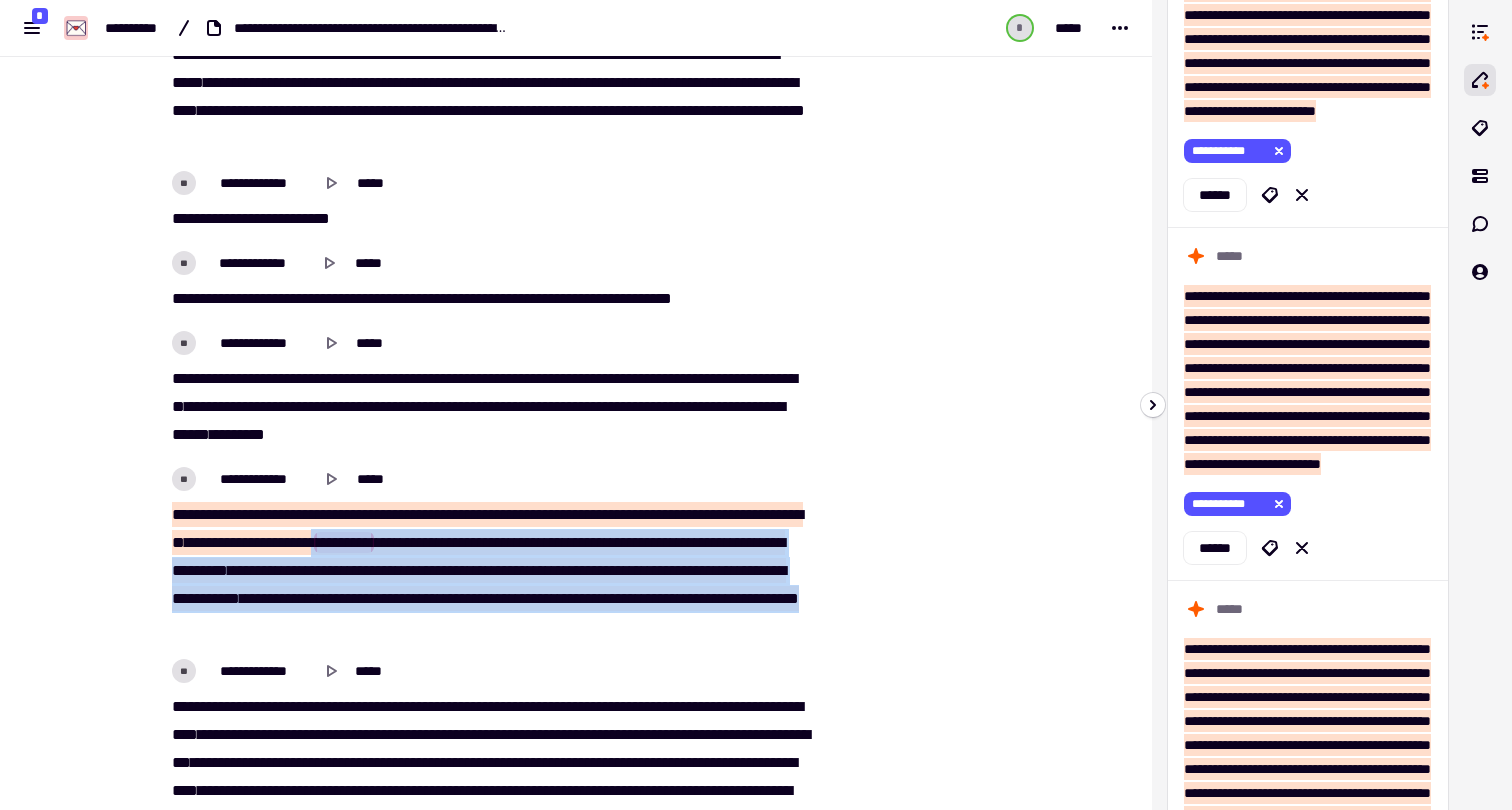 drag, startPoint x: 468, startPoint y: 540, endPoint x: 606, endPoint y: 631, distance: 165.30275 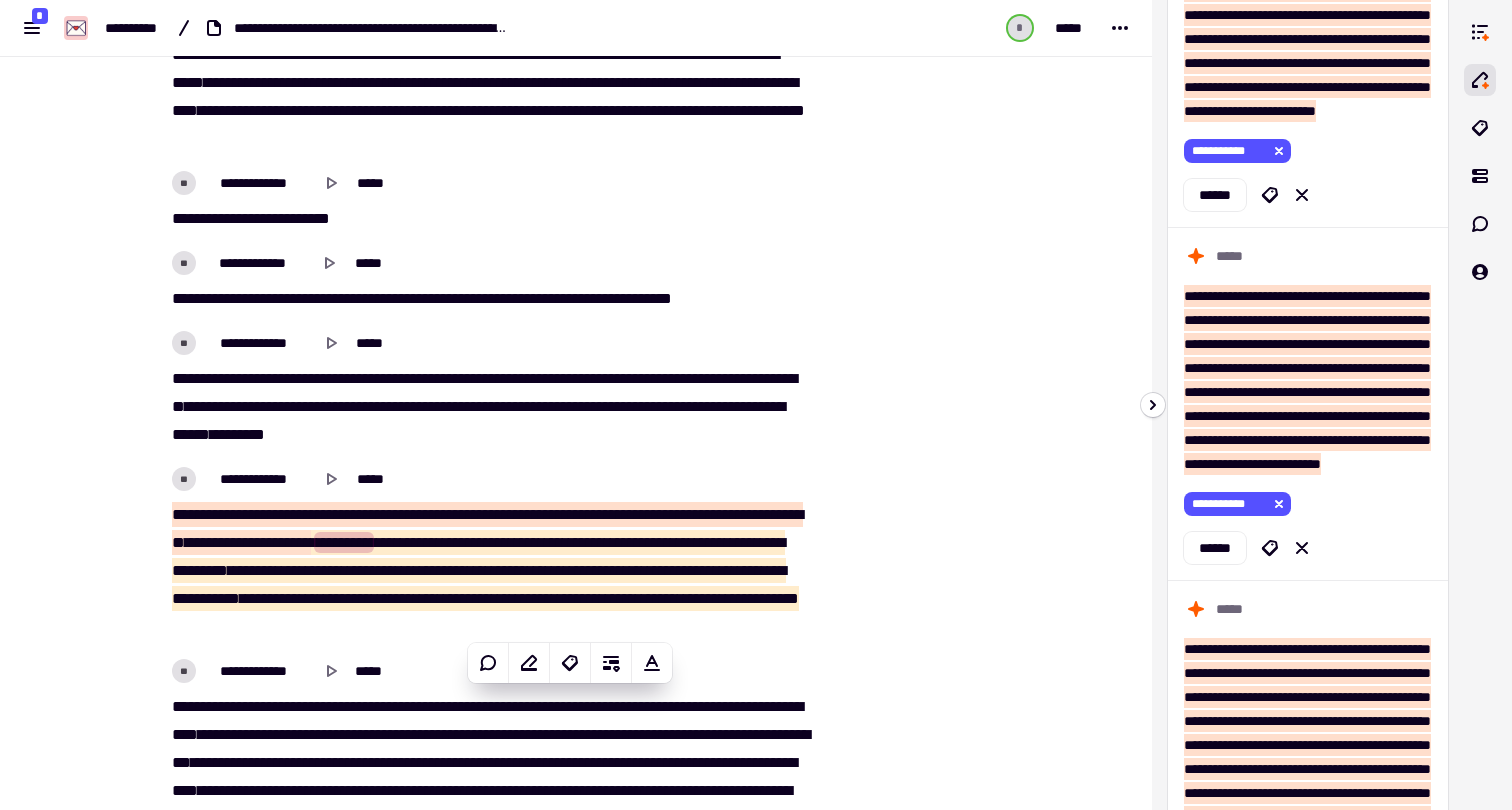 scroll, scrollTop: 28425, scrollLeft: 0, axis: vertical 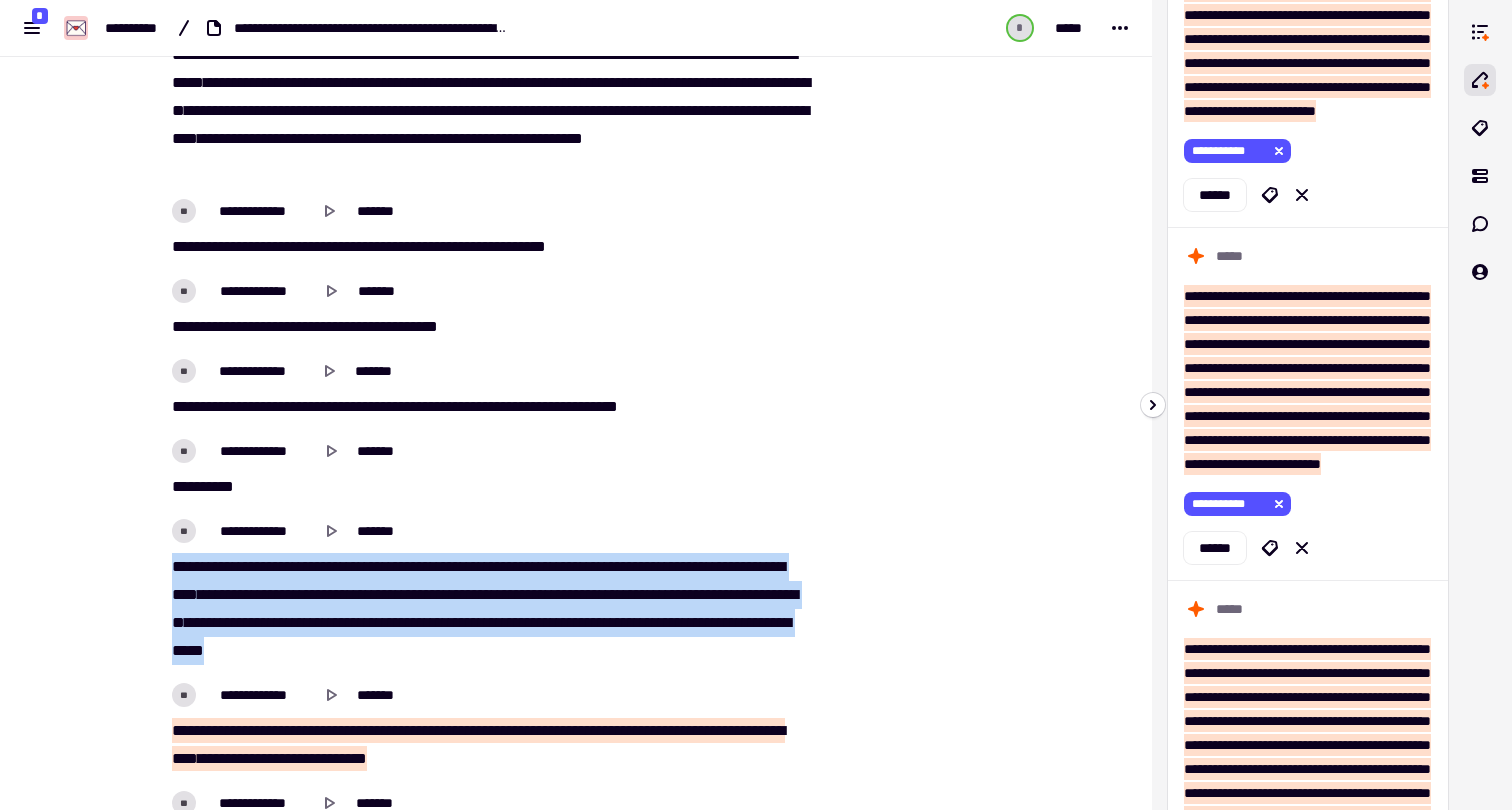 drag, startPoint x: 646, startPoint y: 656, endPoint x: 166, endPoint y: 570, distance: 487.6433 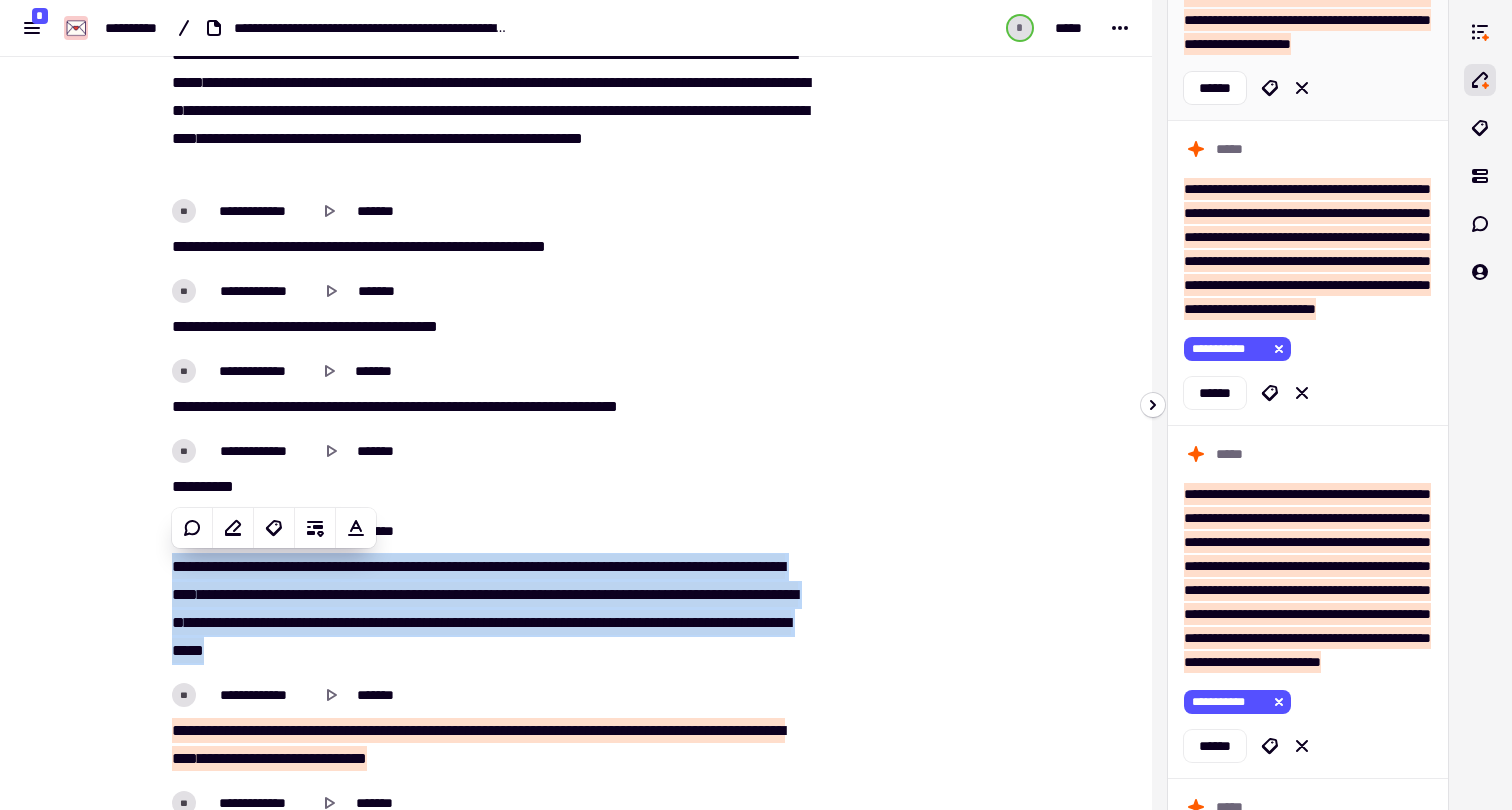 scroll, scrollTop: 4893, scrollLeft: 0, axis: vertical 